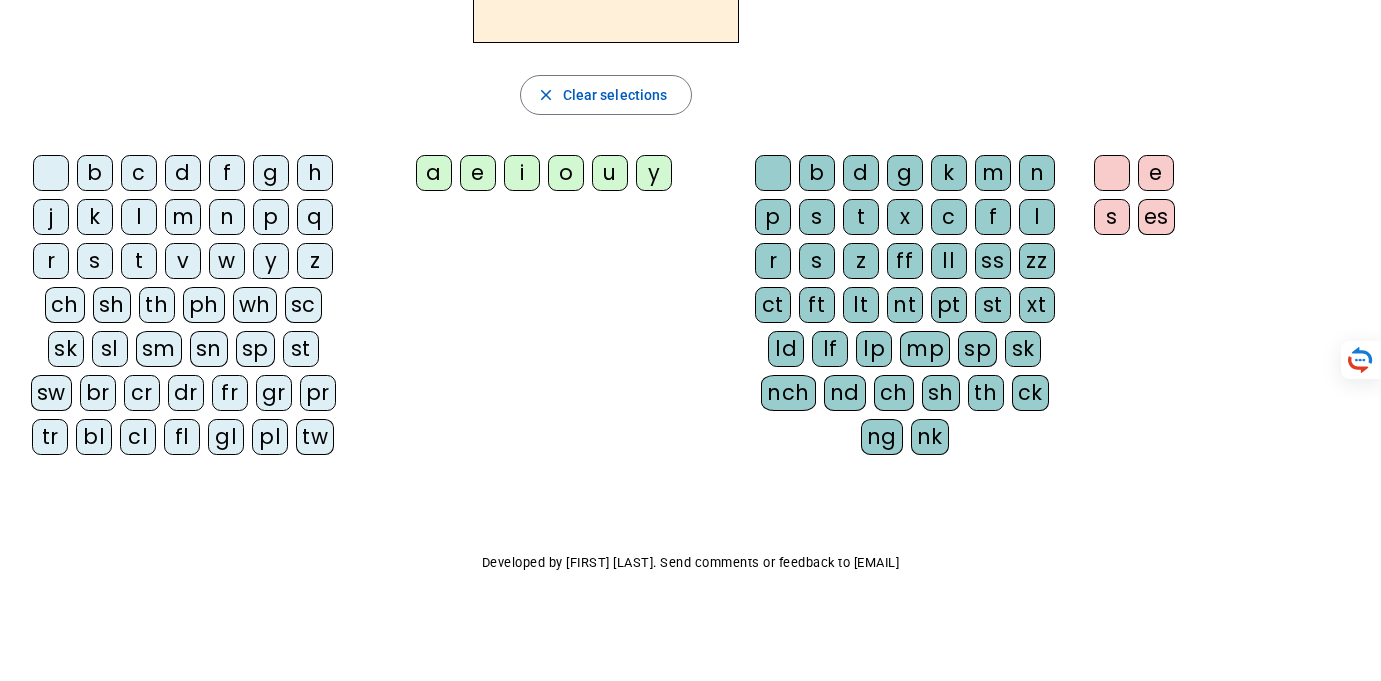 scroll, scrollTop: 285, scrollLeft: 0, axis: vertical 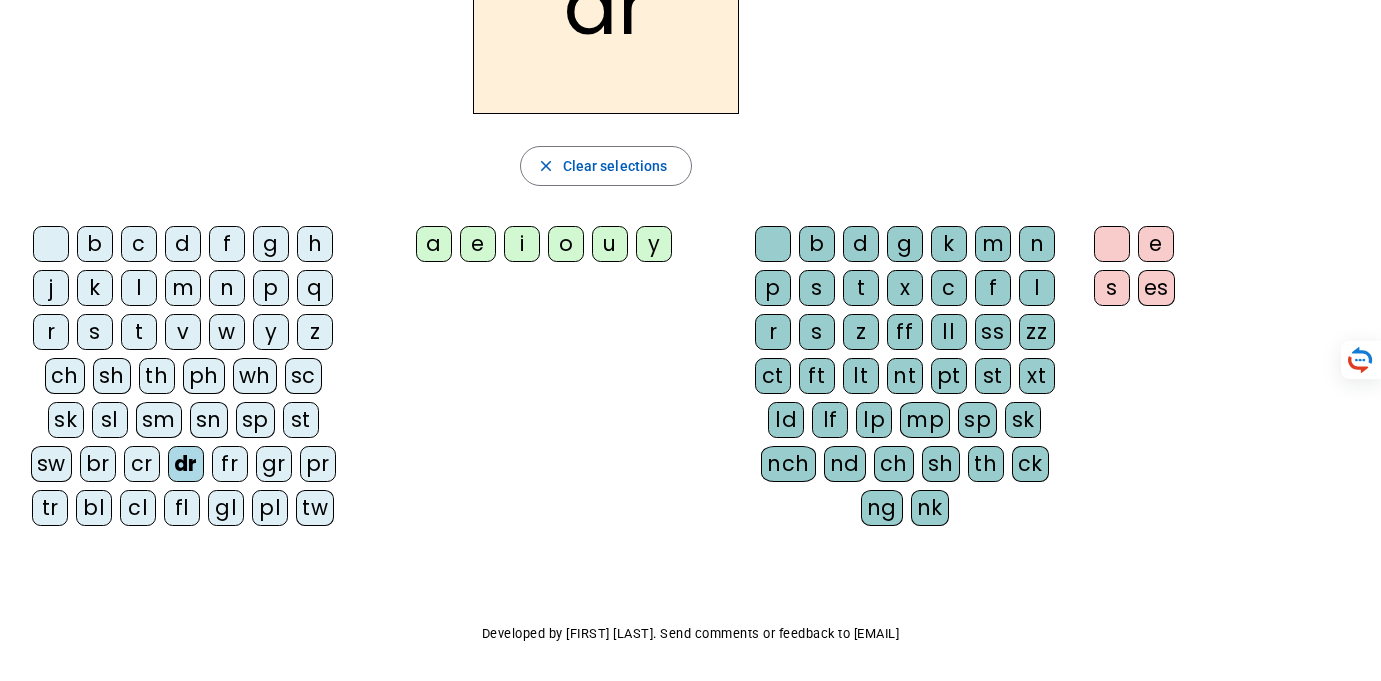 click on "a" at bounding box center [434, 244] 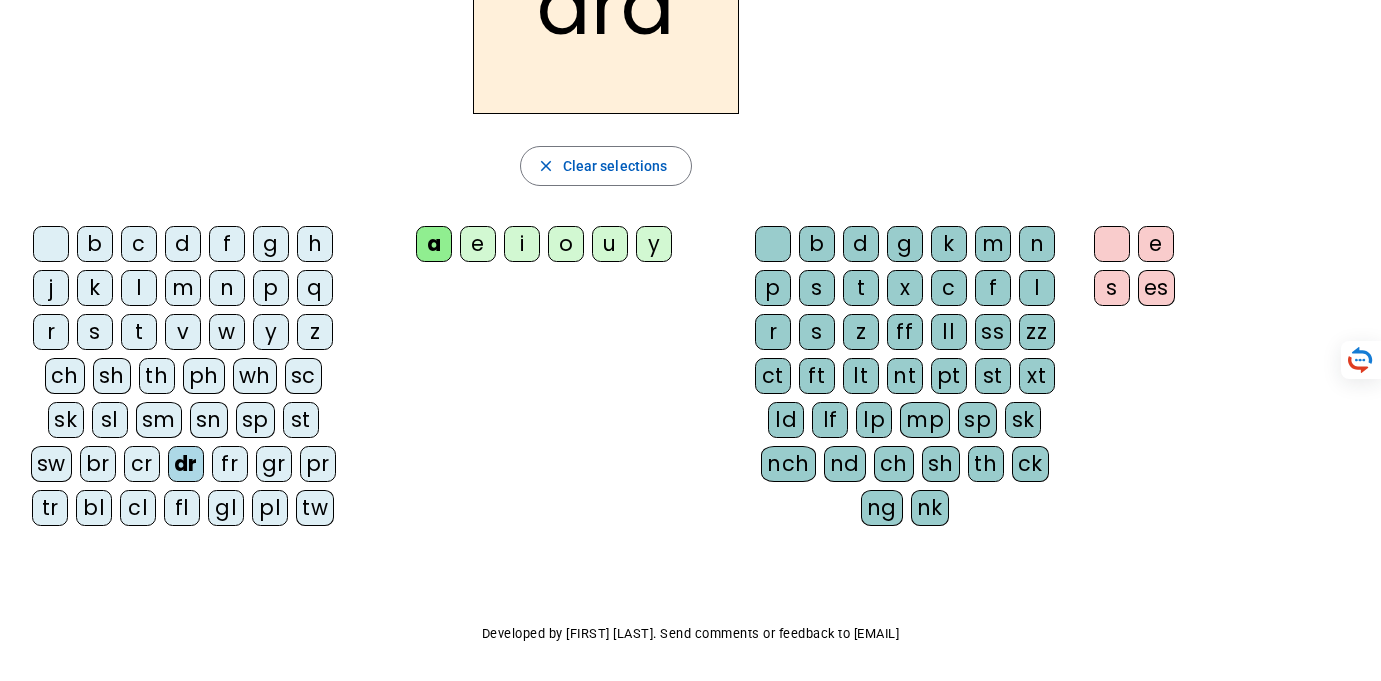 click on "a" at bounding box center [434, 244] 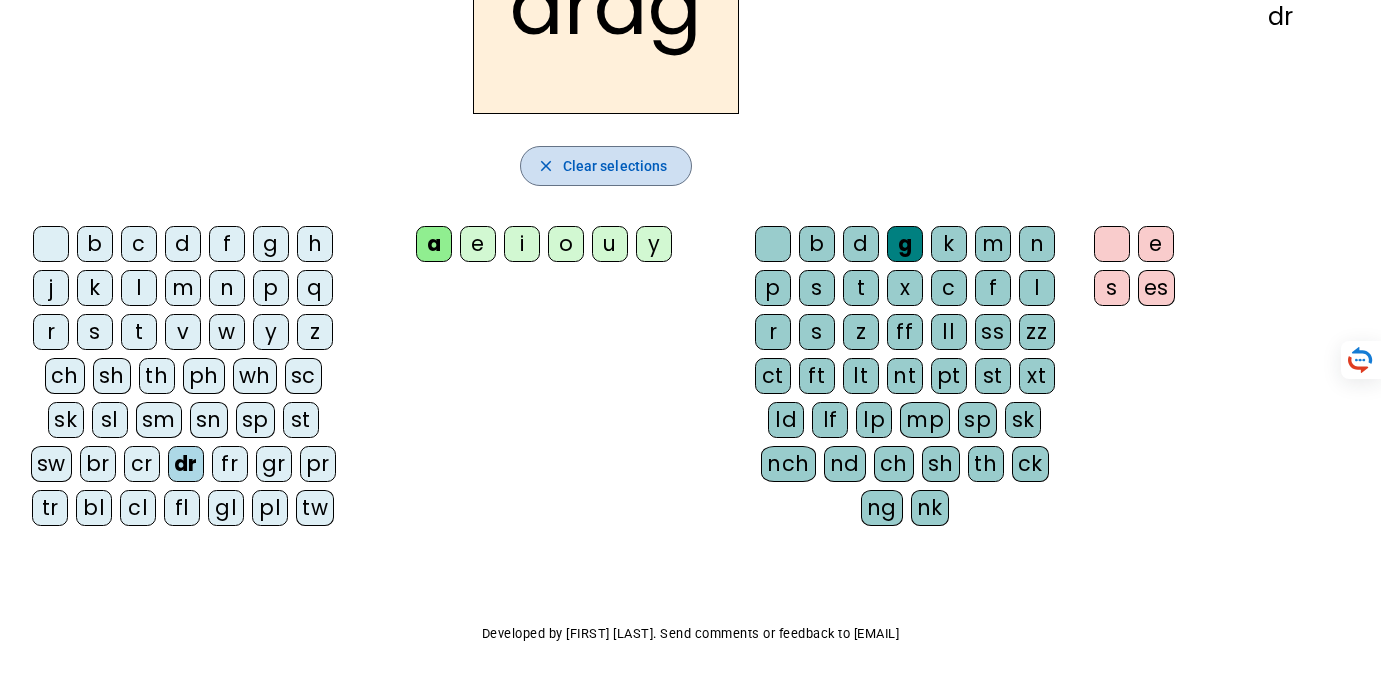 click on "close" at bounding box center [546, 166] 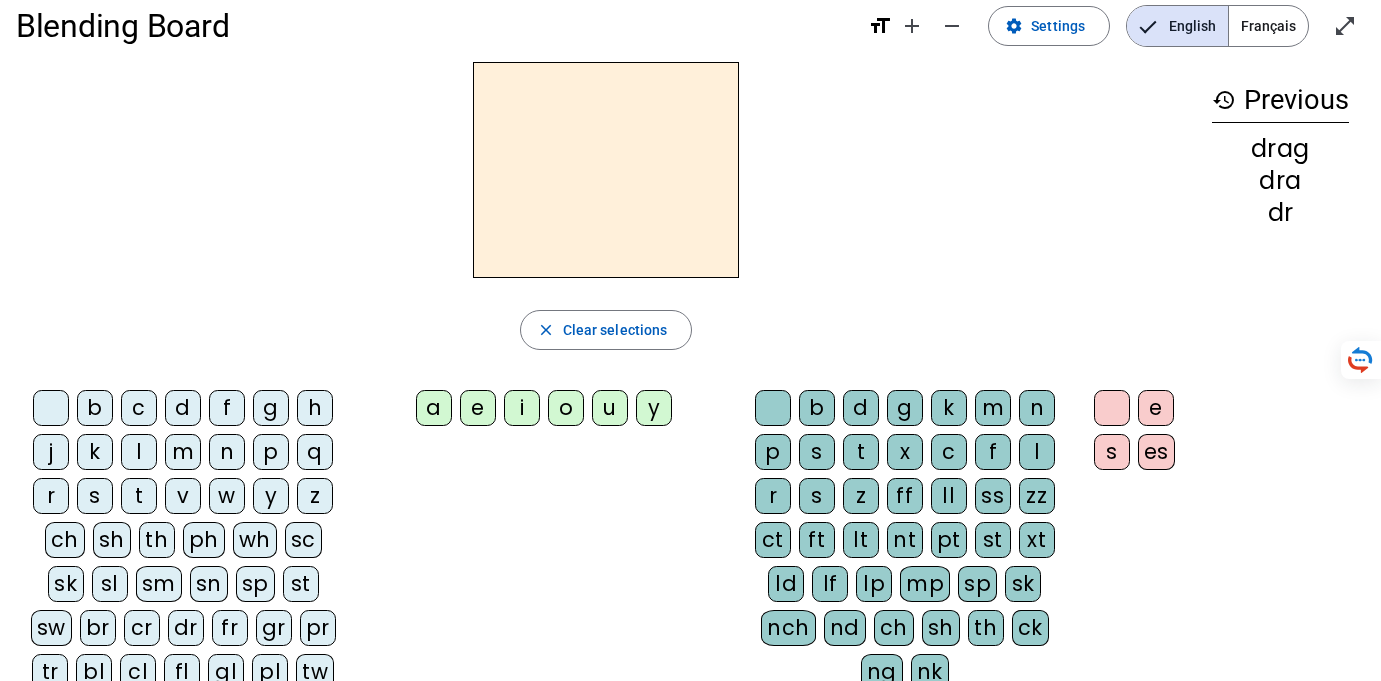 scroll, scrollTop: 0, scrollLeft: 0, axis: both 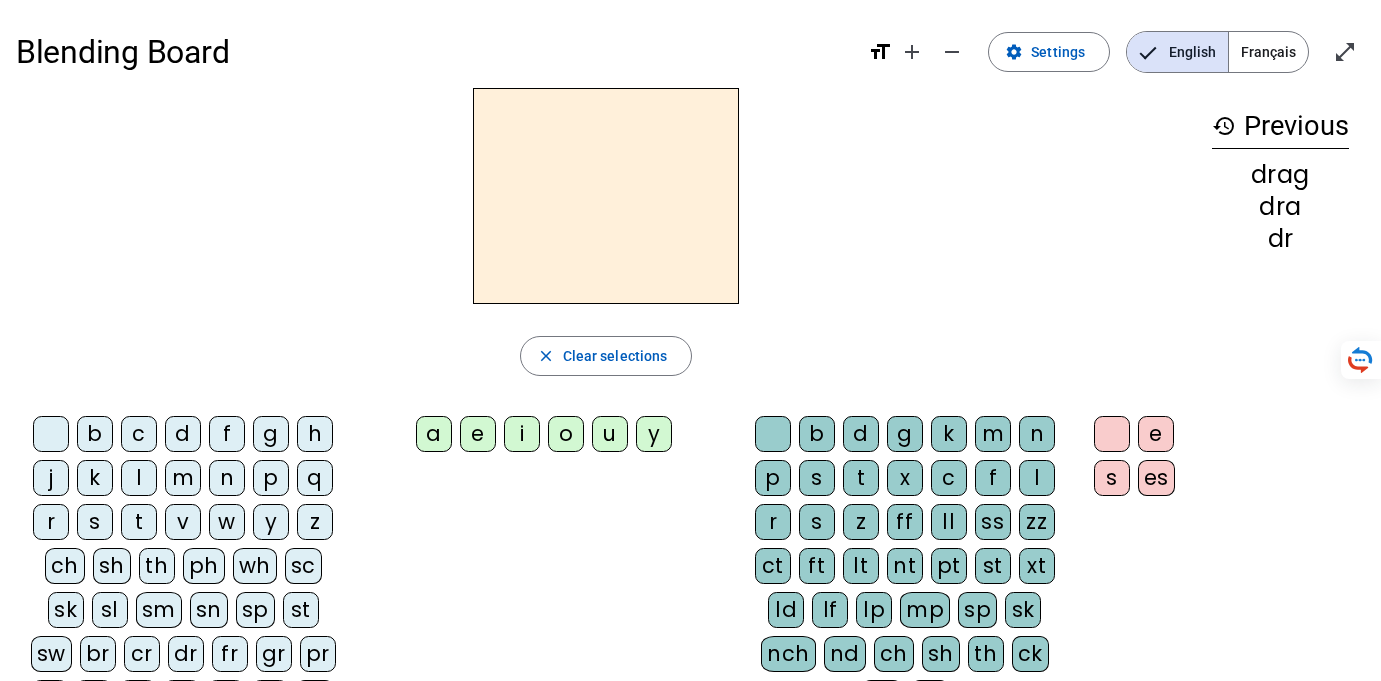 type 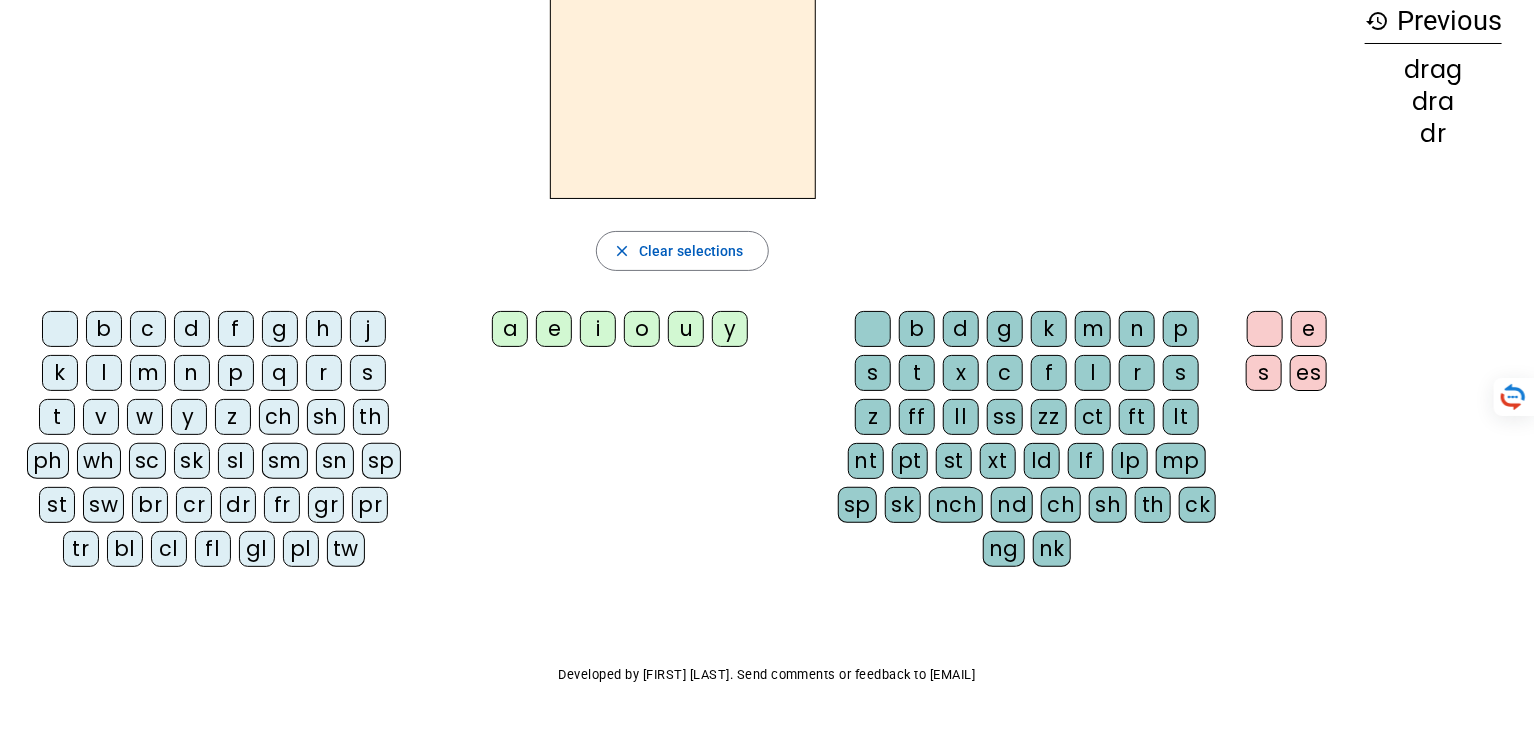 scroll, scrollTop: 104, scrollLeft: 0, axis: vertical 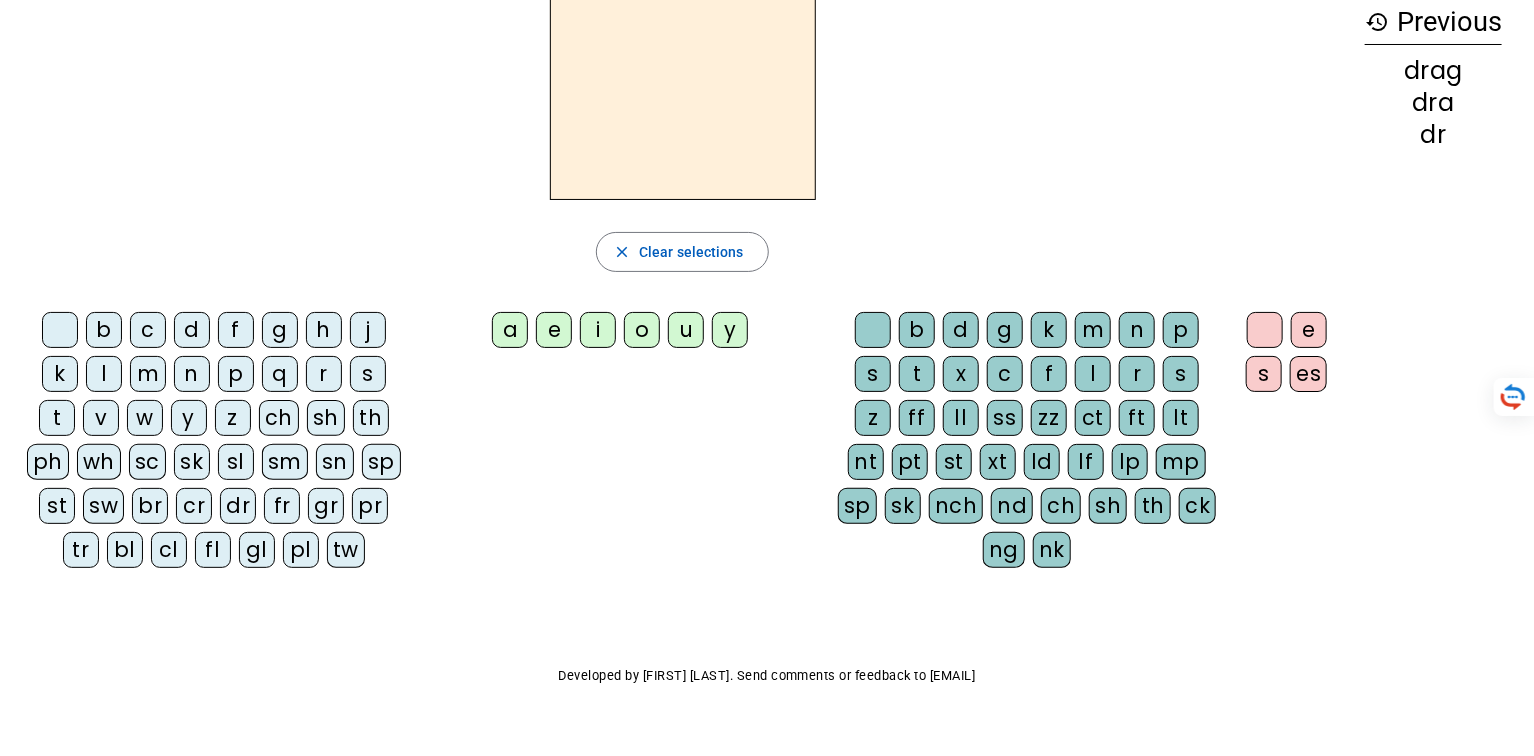 click at bounding box center (873, 330) 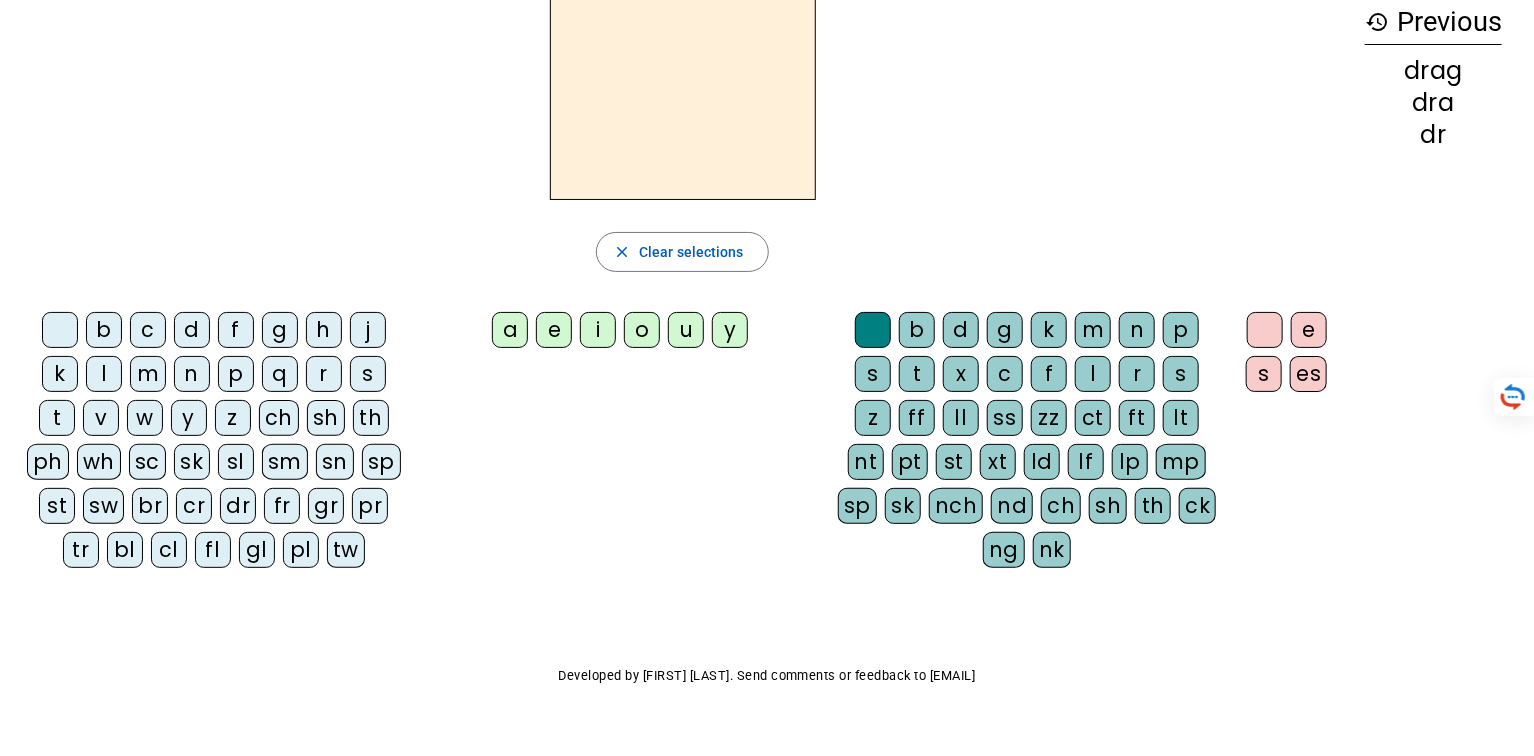 click at bounding box center (873, 330) 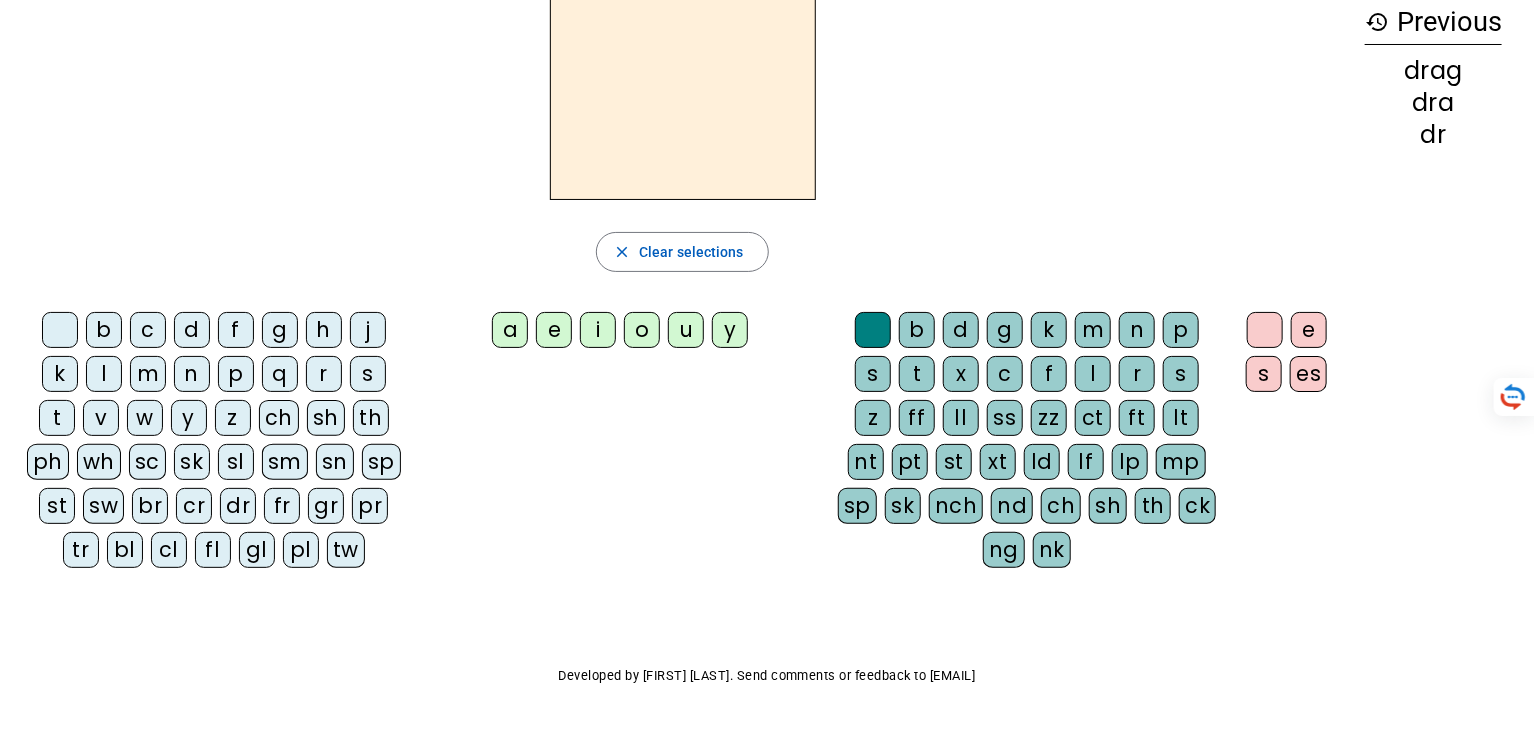 click at bounding box center (873, 330) 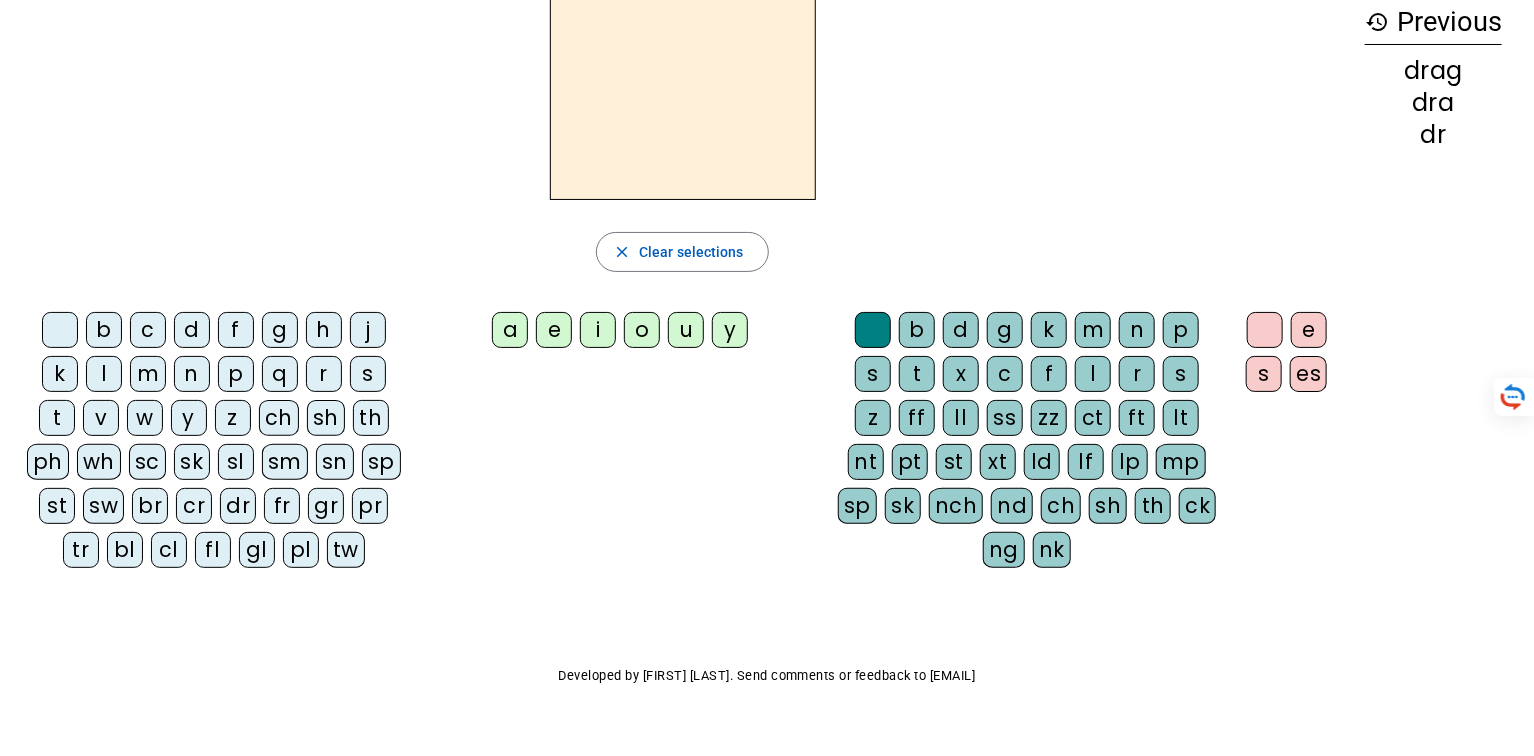 click on "b" at bounding box center (873, 330) 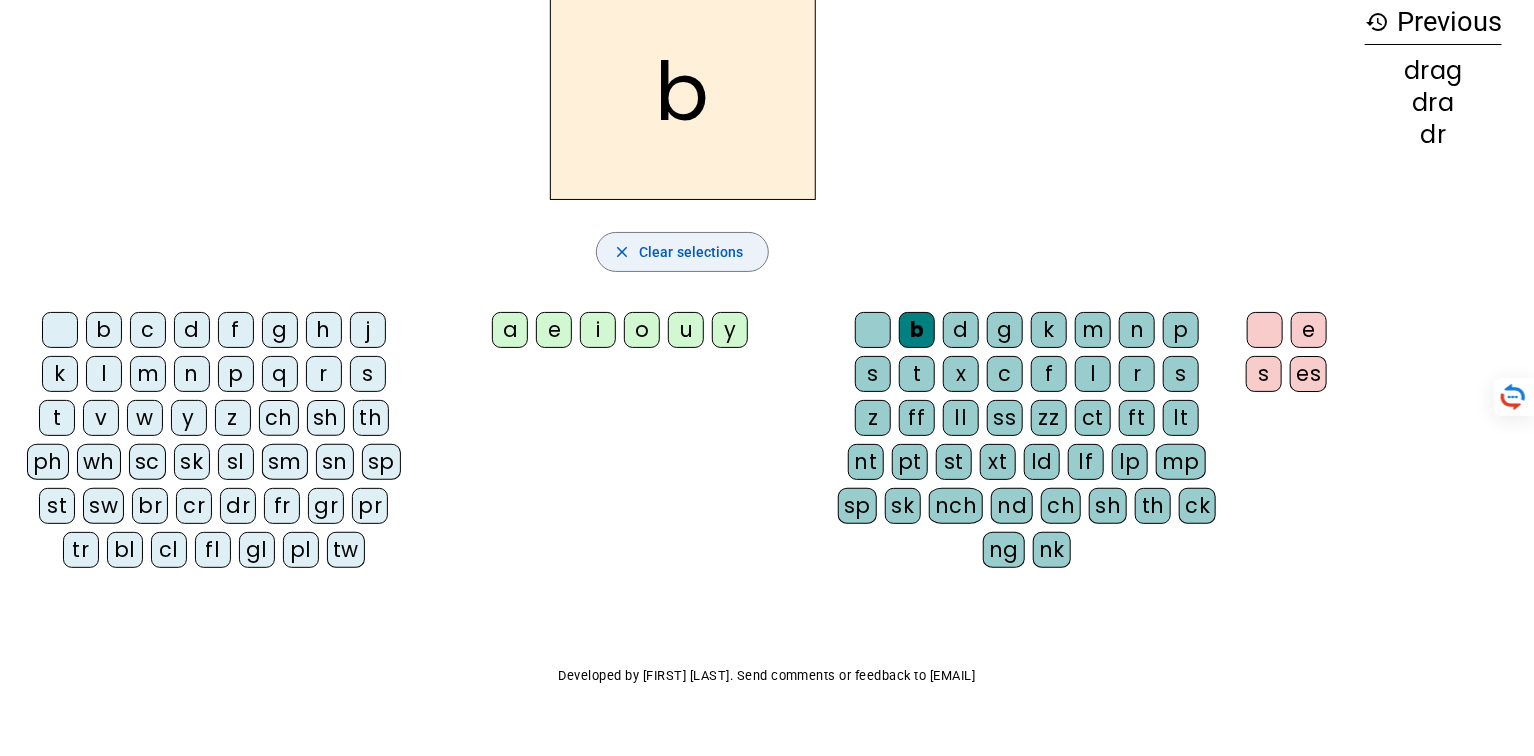 click on "Clear selections" at bounding box center [691, 252] 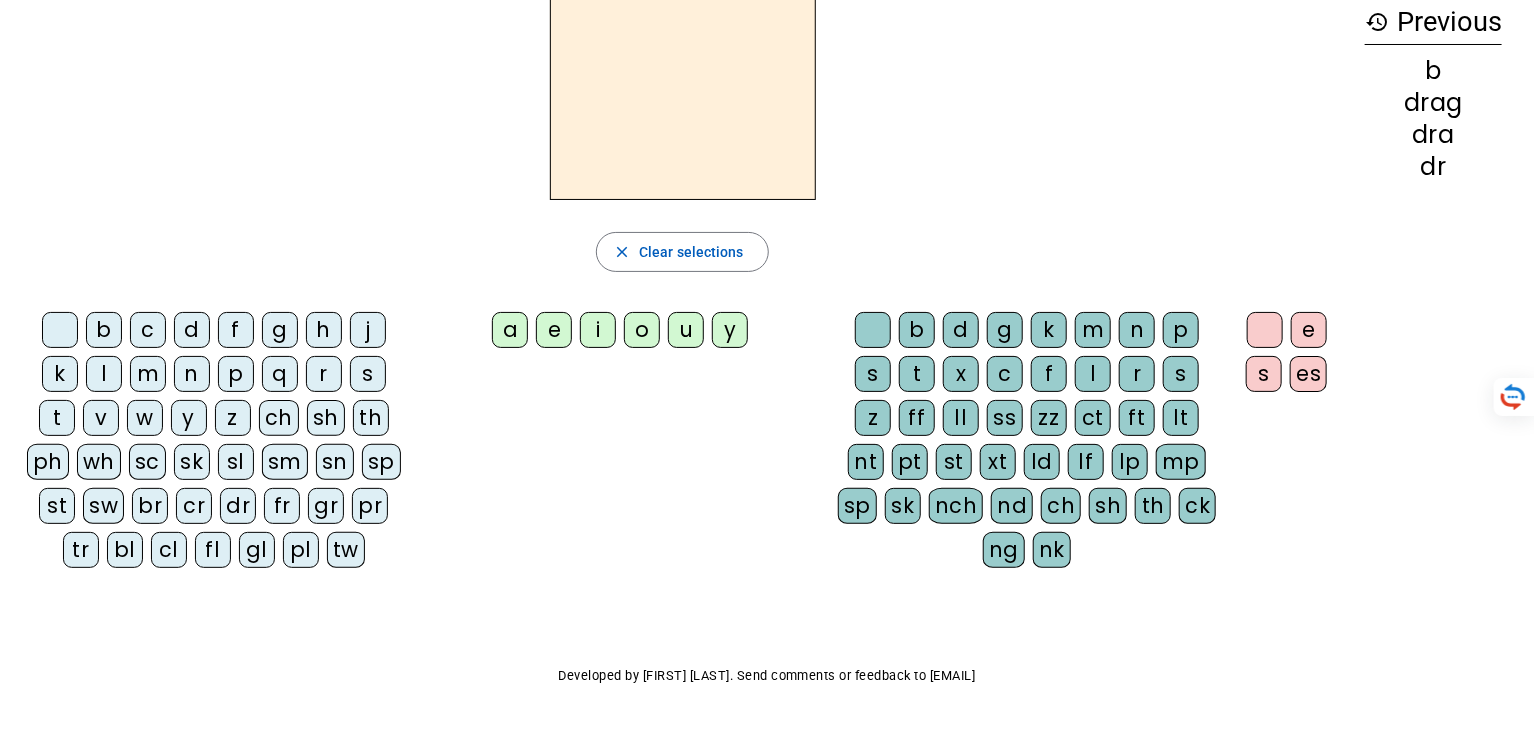 click on "l" at bounding box center [60, 330] 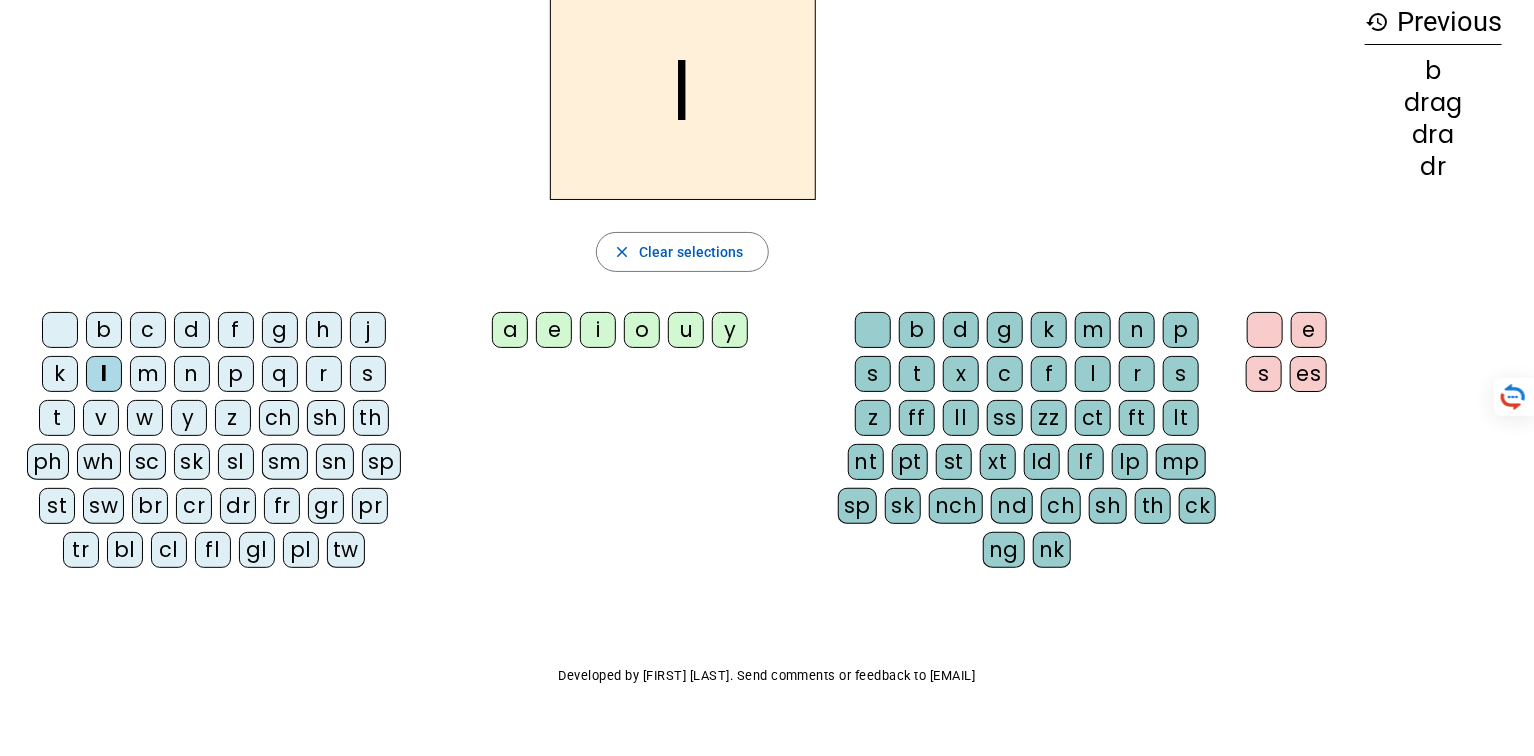 click on "a" at bounding box center (510, 330) 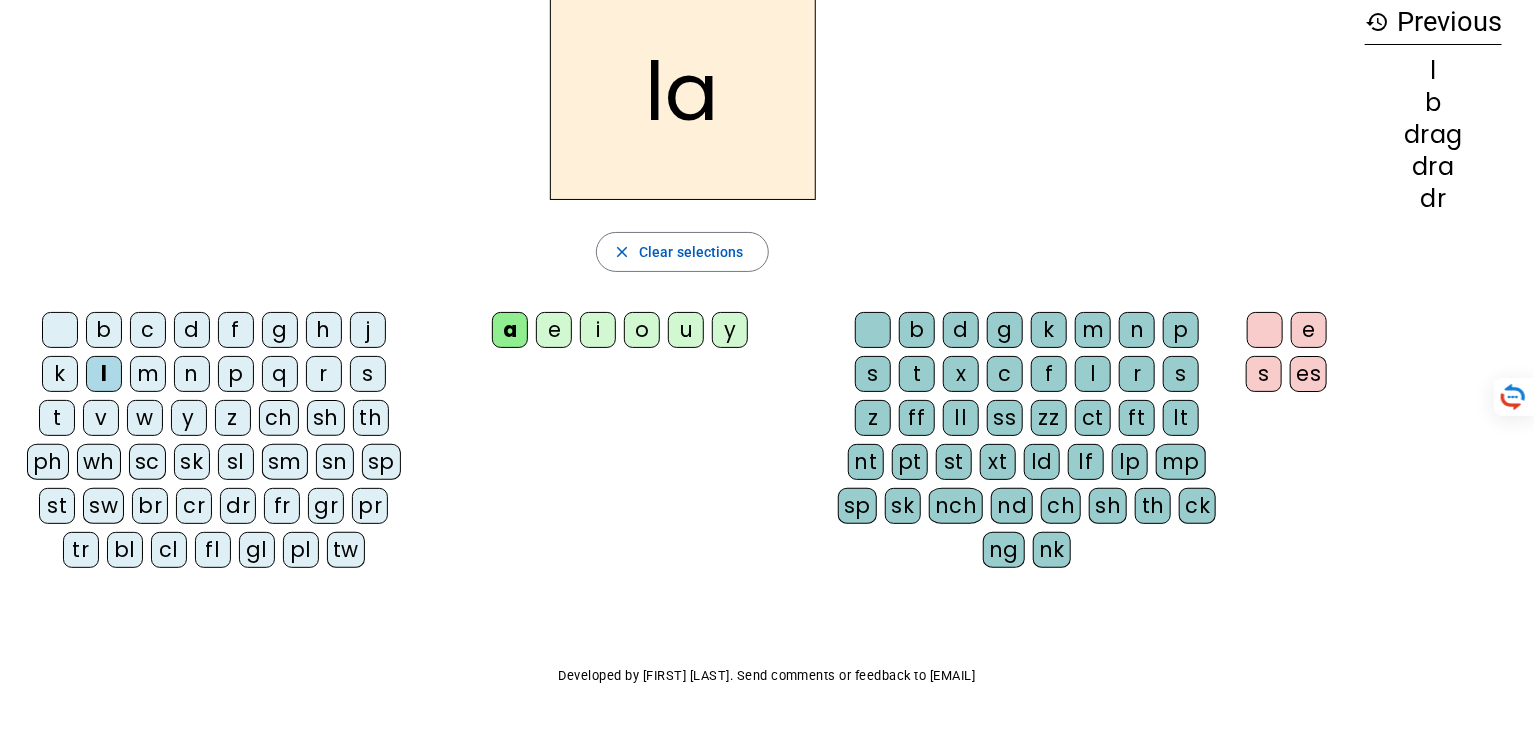 click on "m" at bounding box center (60, 330) 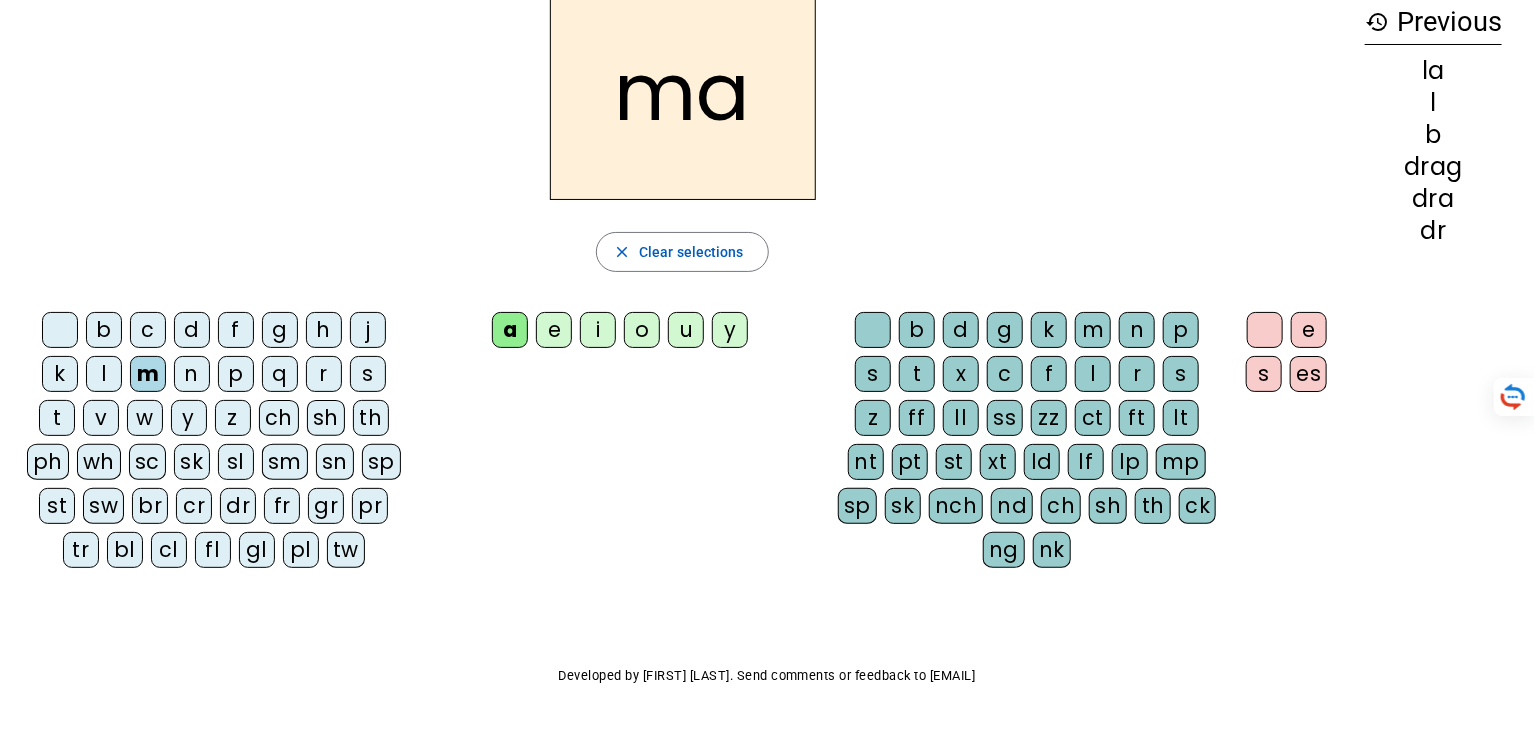 click on "q" at bounding box center [60, 330] 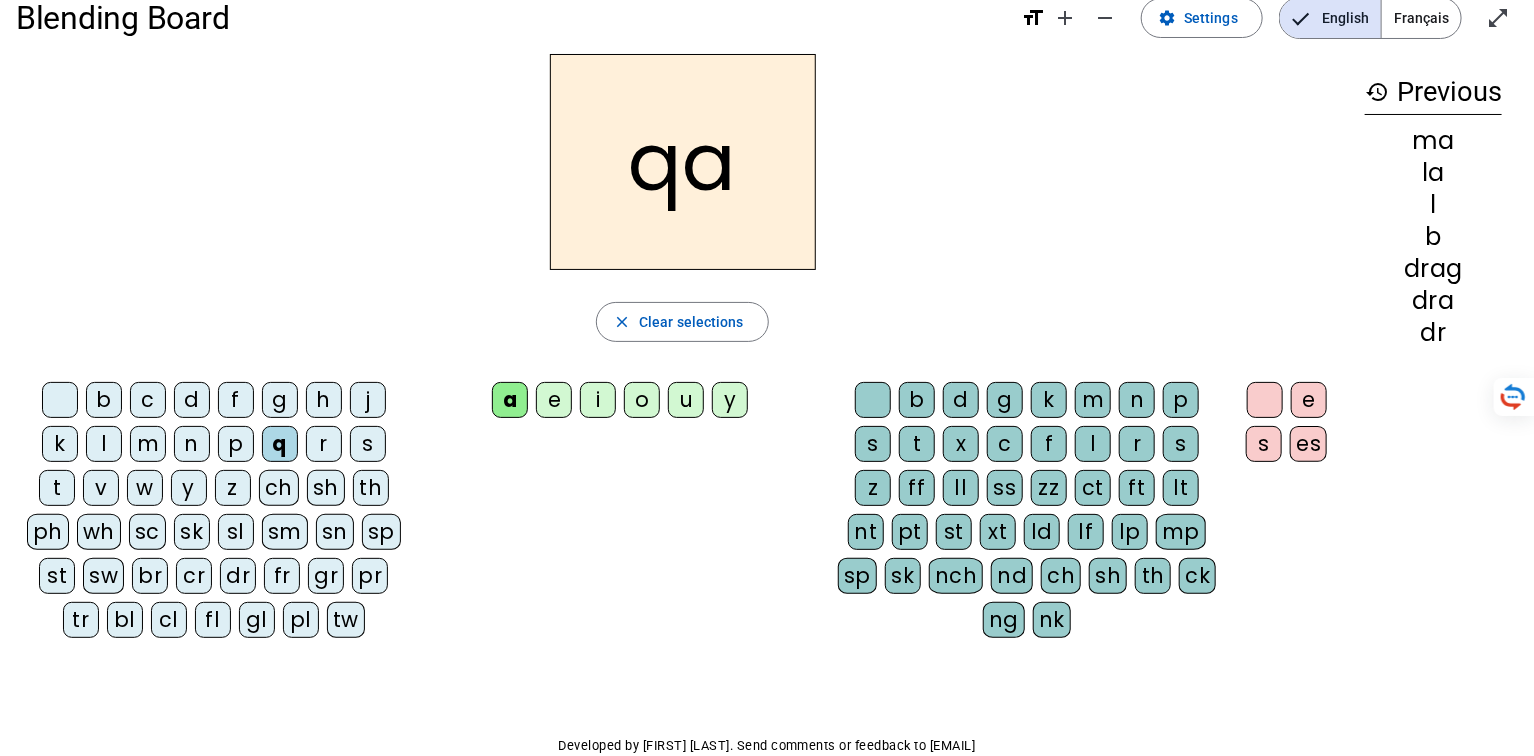 scroll, scrollTop: 0, scrollLeft: 0, axis: both 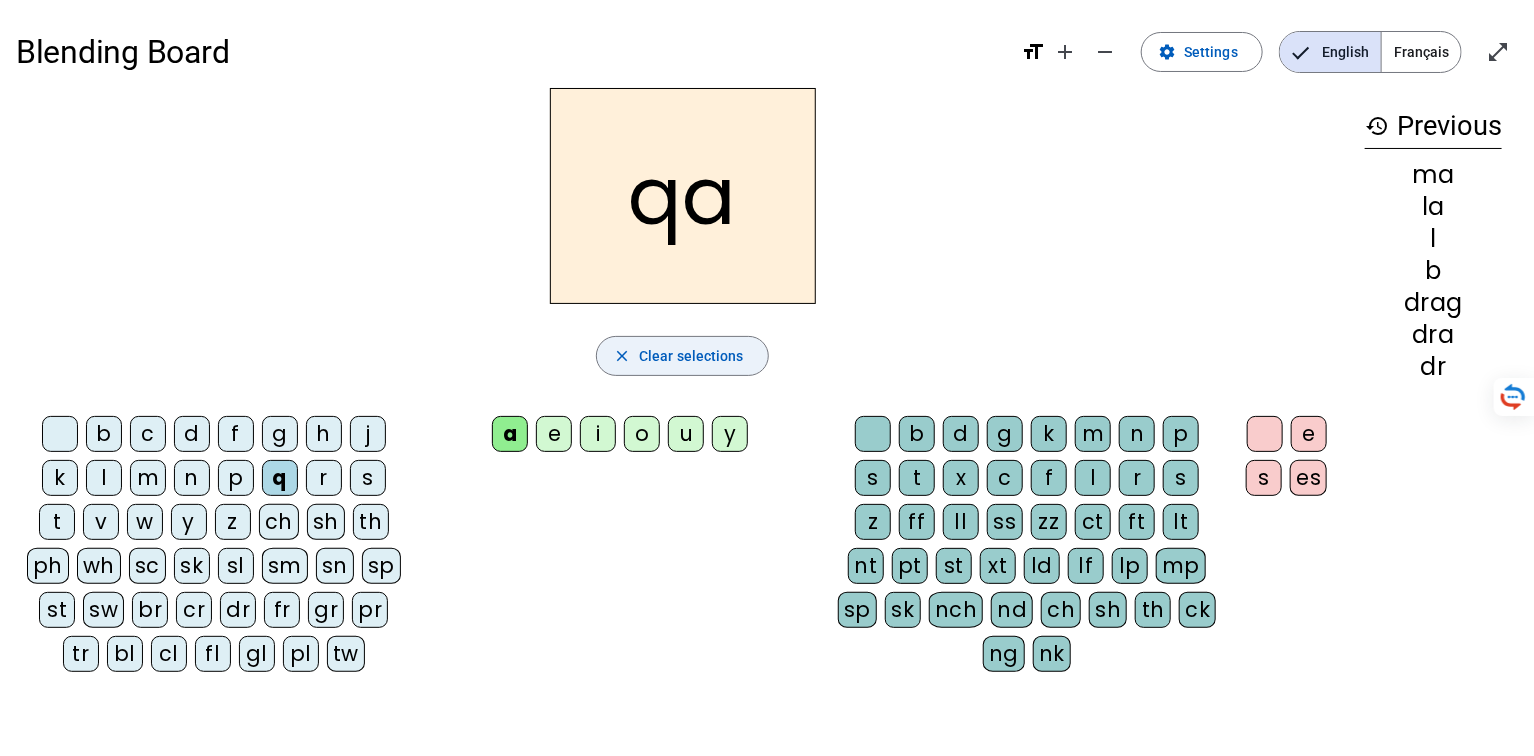 click on "Clear selections" at bounding box center (691, 356) 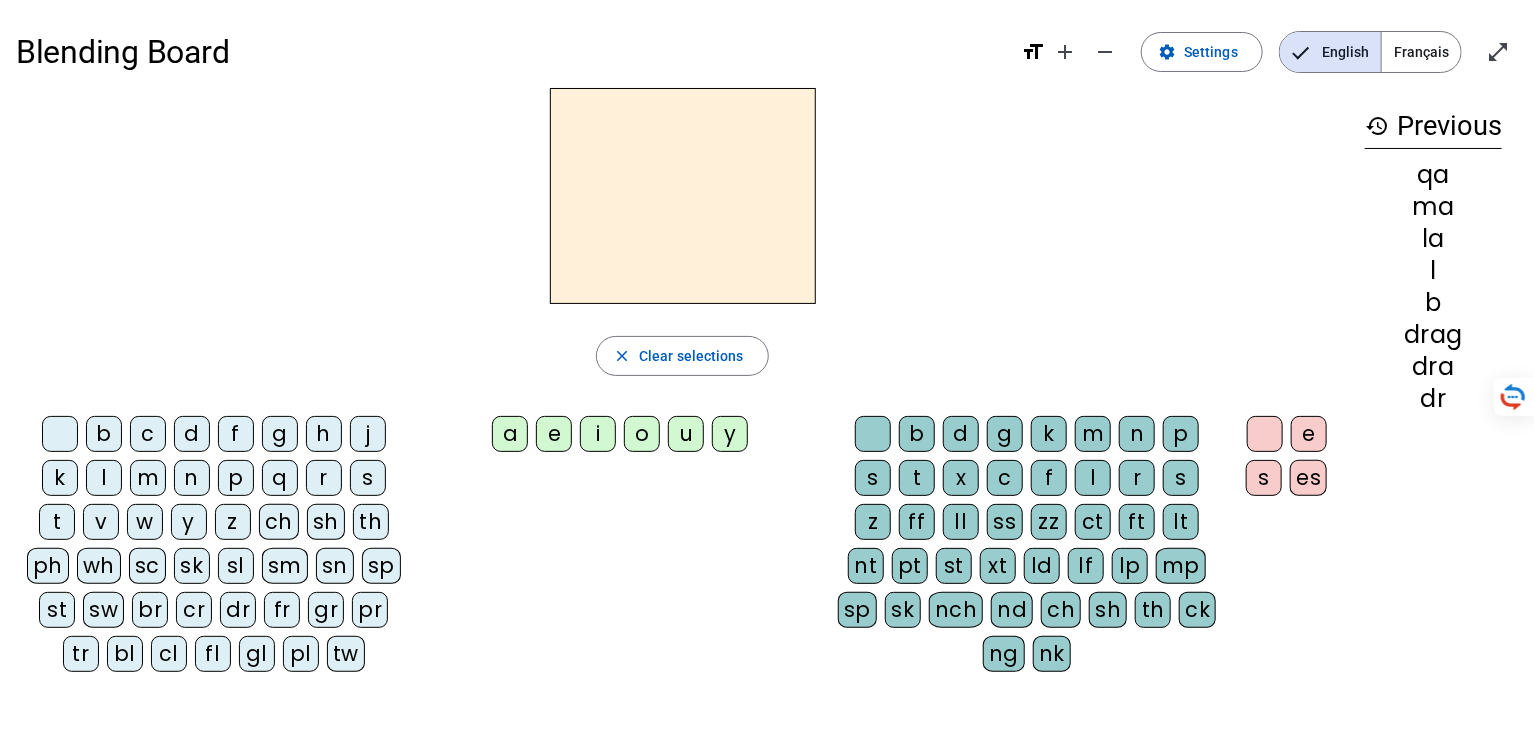 click on "l" at bounding box center [60, 434] 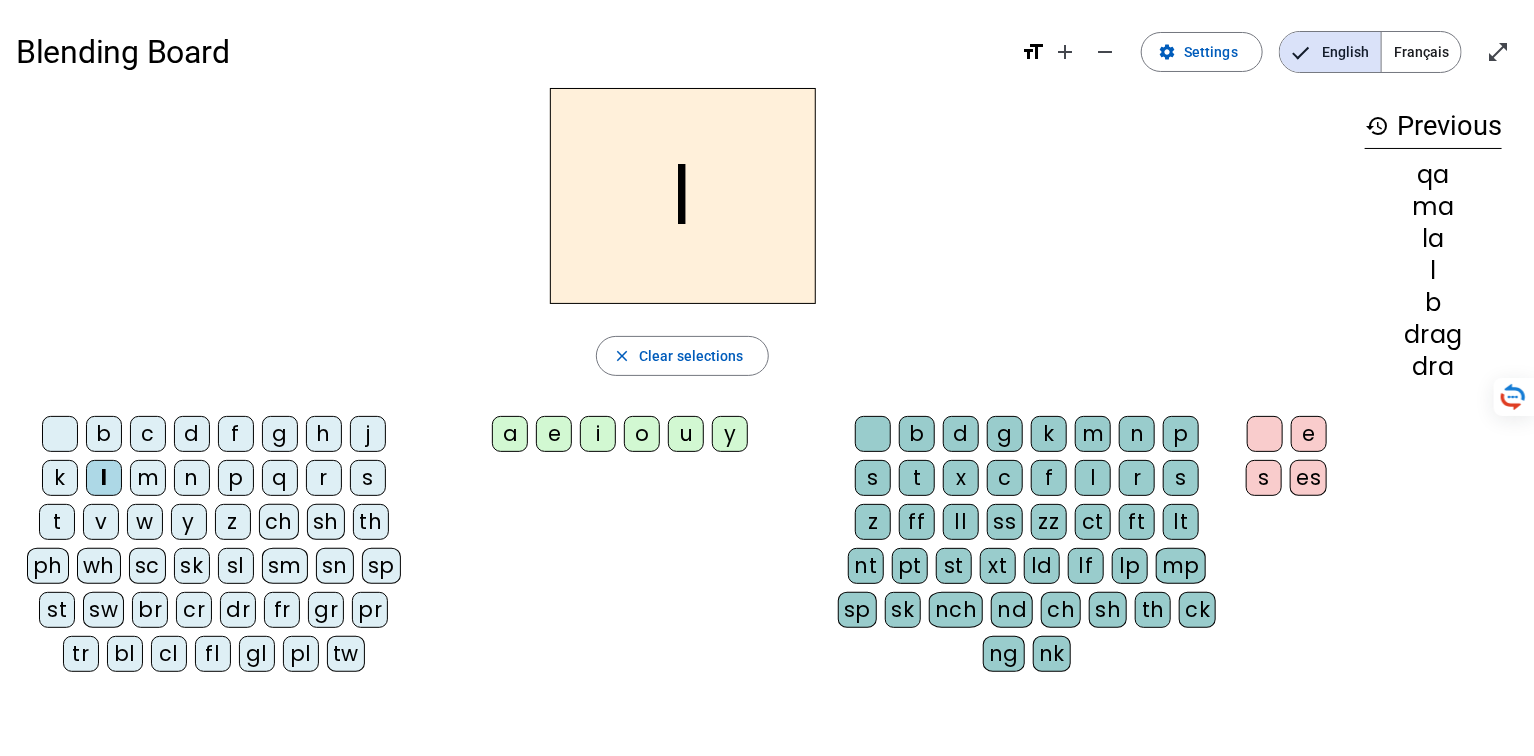 click on "a" at bounding box center [510, 434] 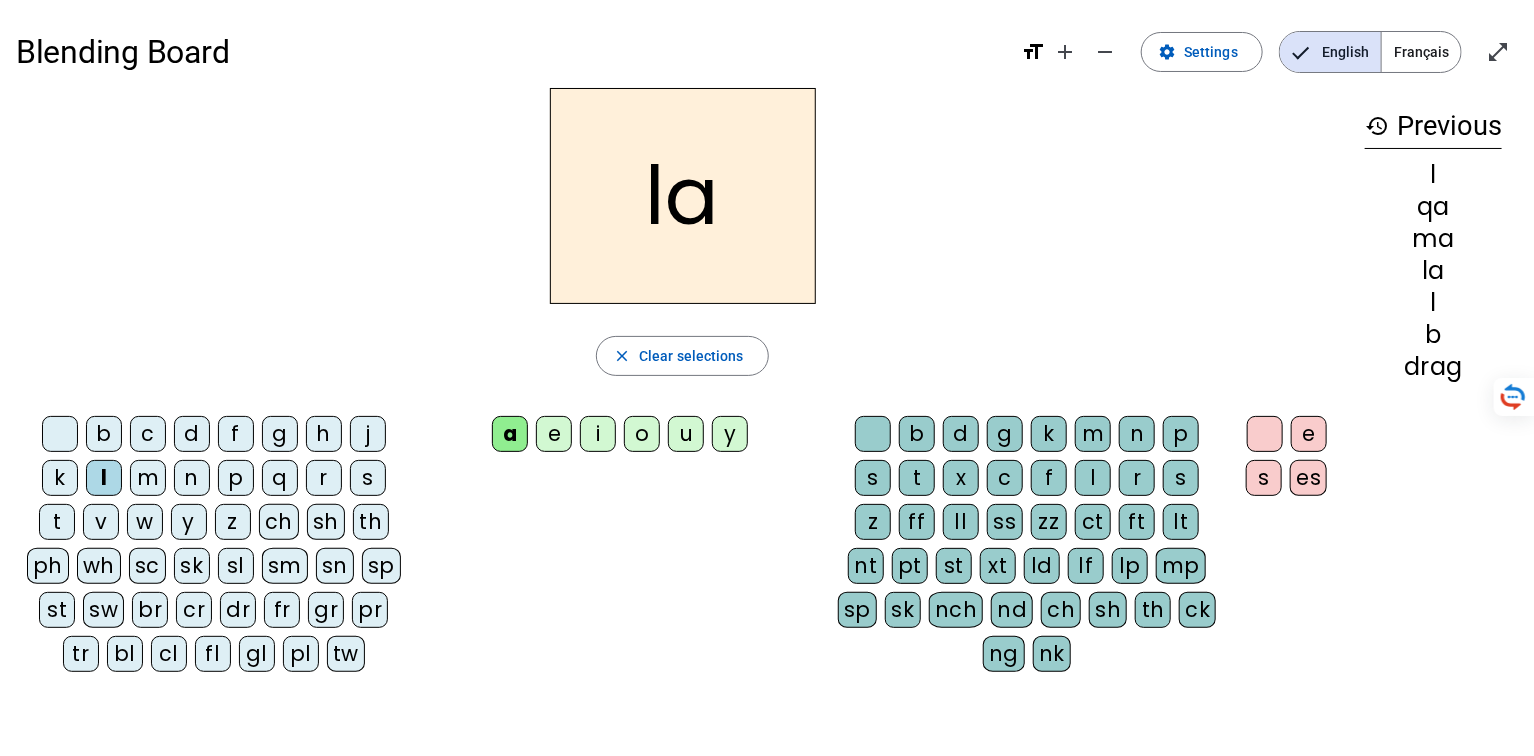 click on "mp" at bounding box center (873, 434) 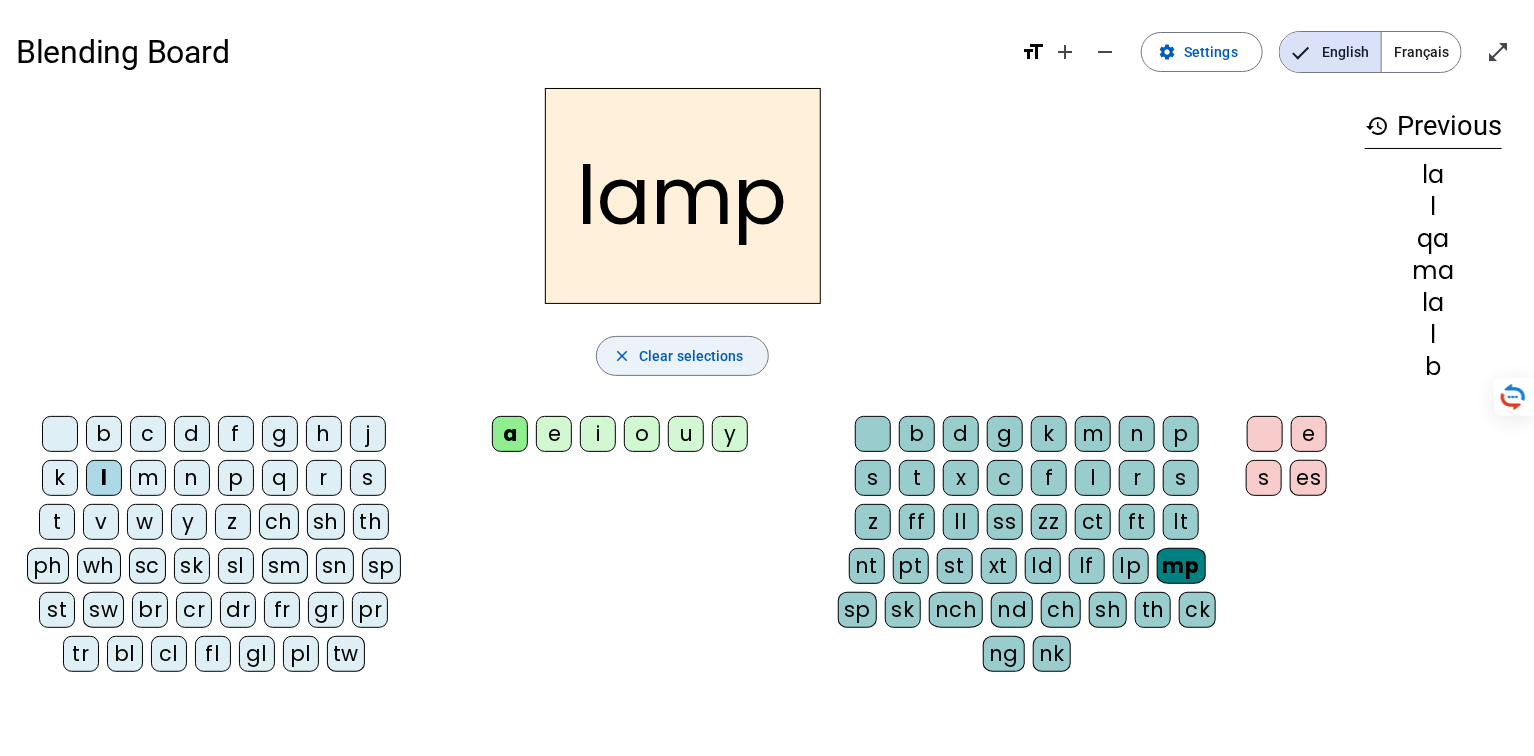 click on "Clear selections" at bounding box center [691, 356] 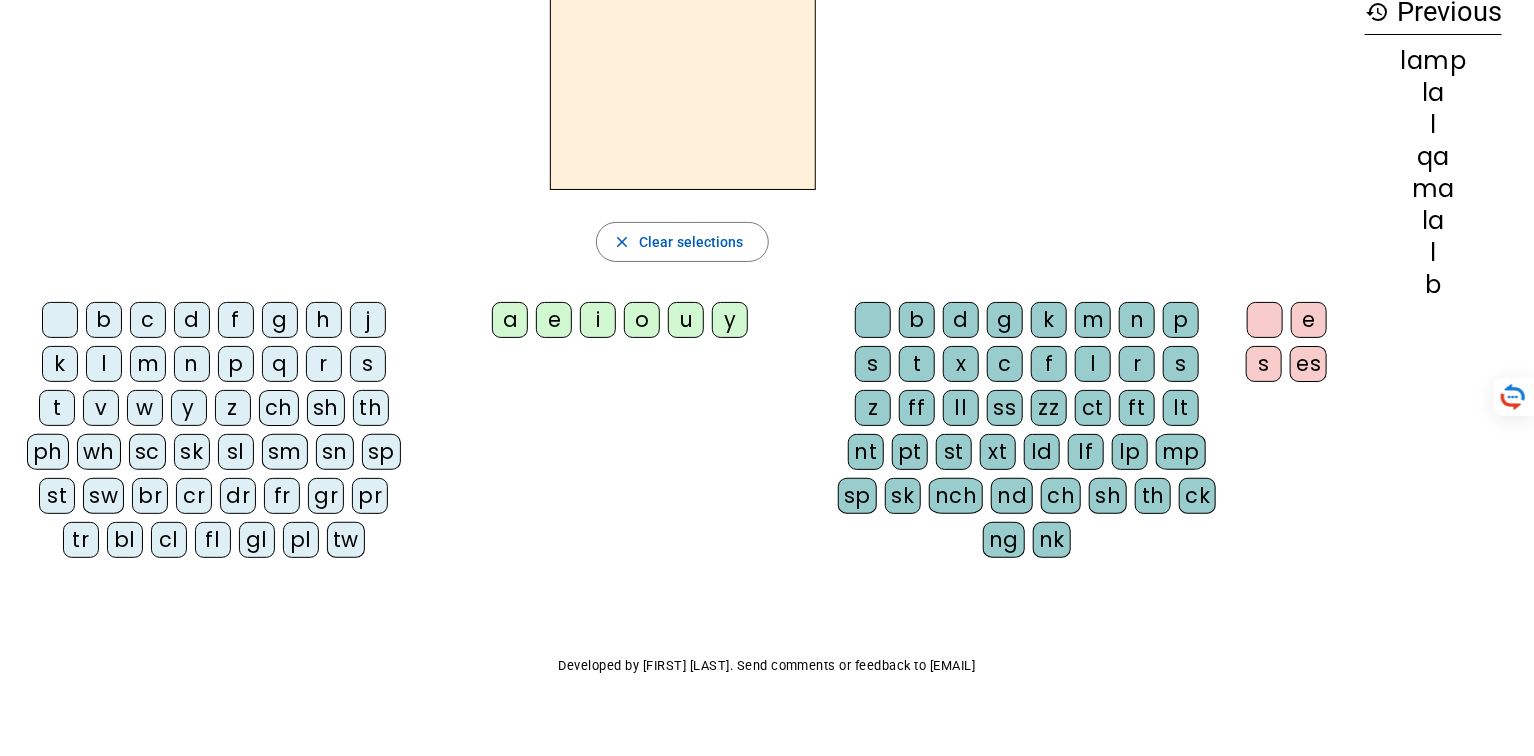 scroll, scrollTop: 110, scrollLeft: 0, axis: vertical 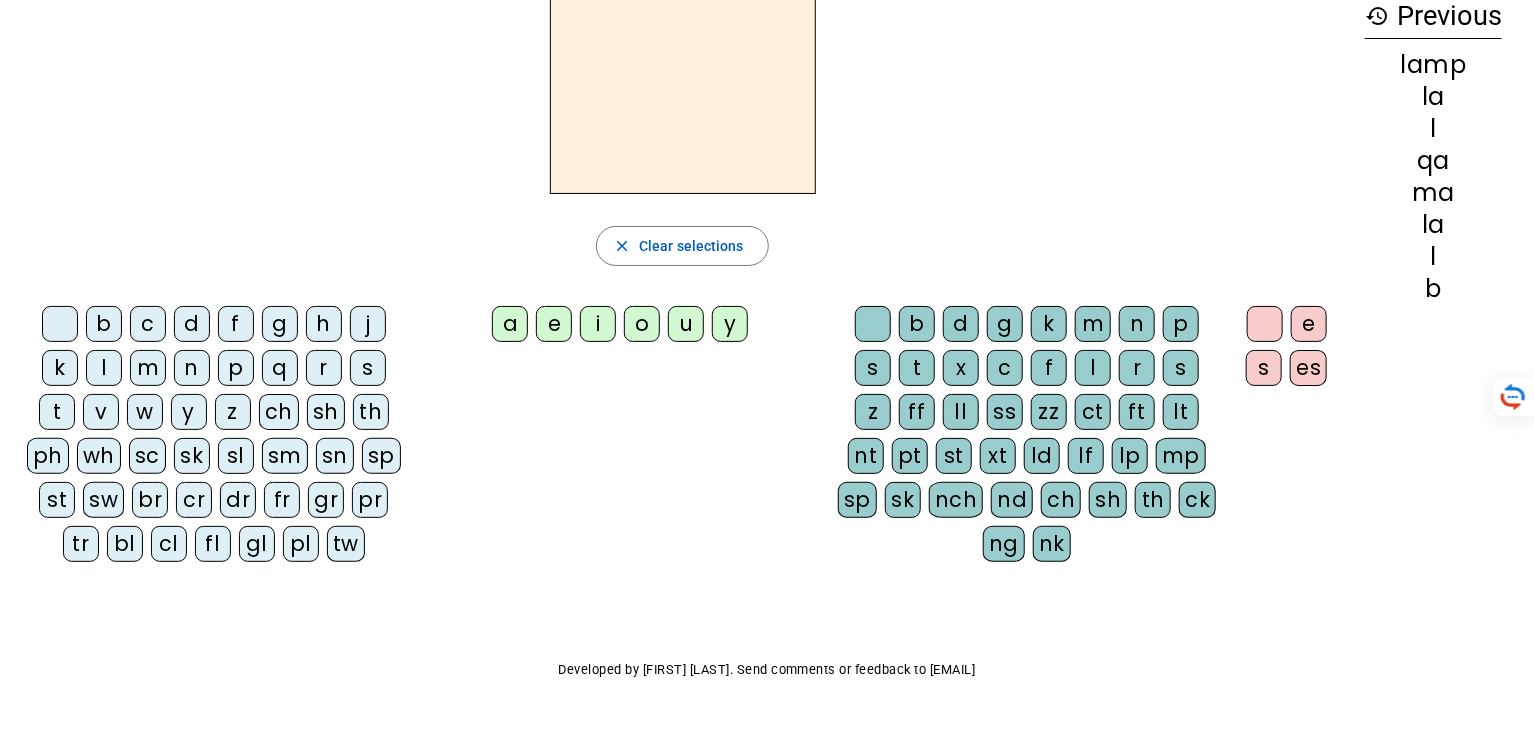 click on "r" at bounding box center [60, 324] 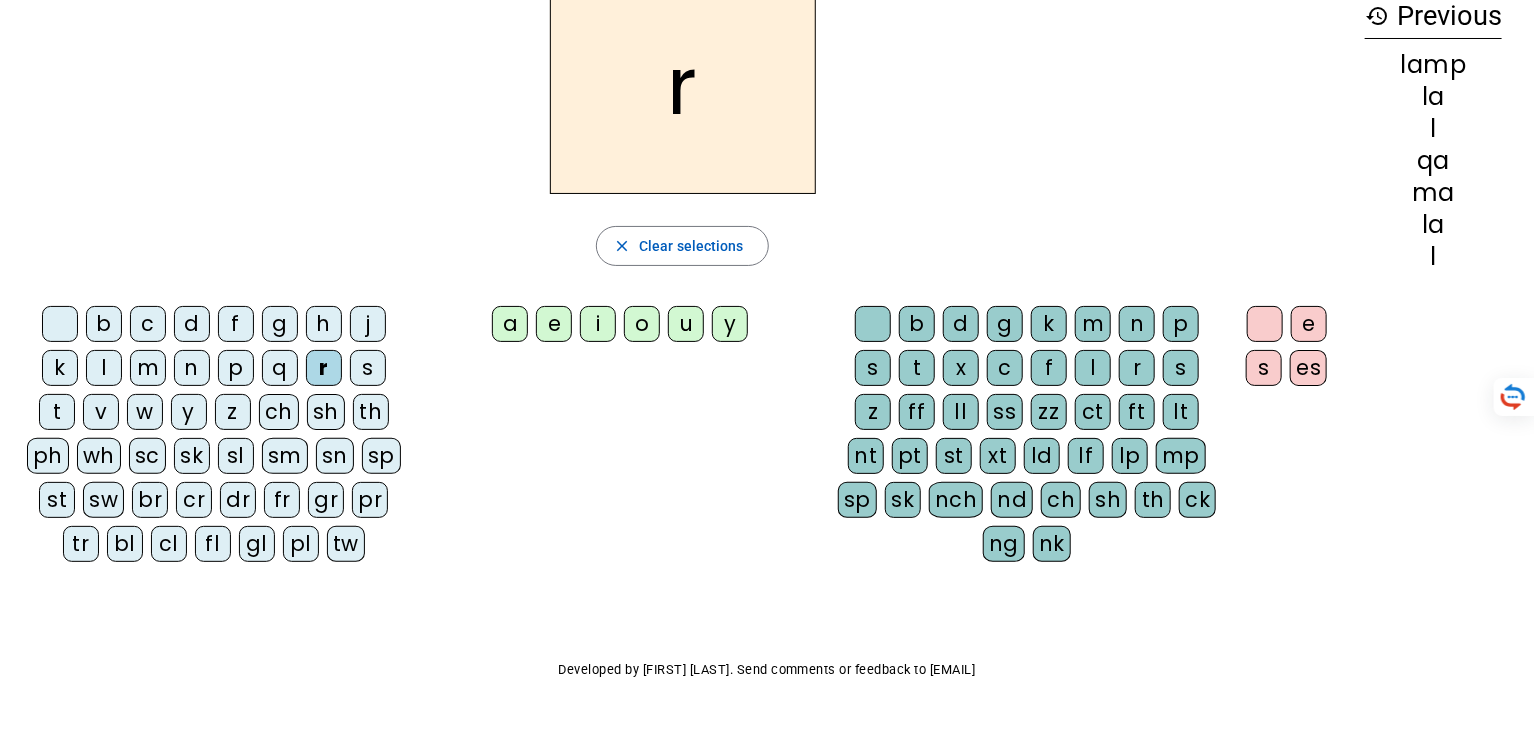 click on "r" at bounding box center (324, 368) 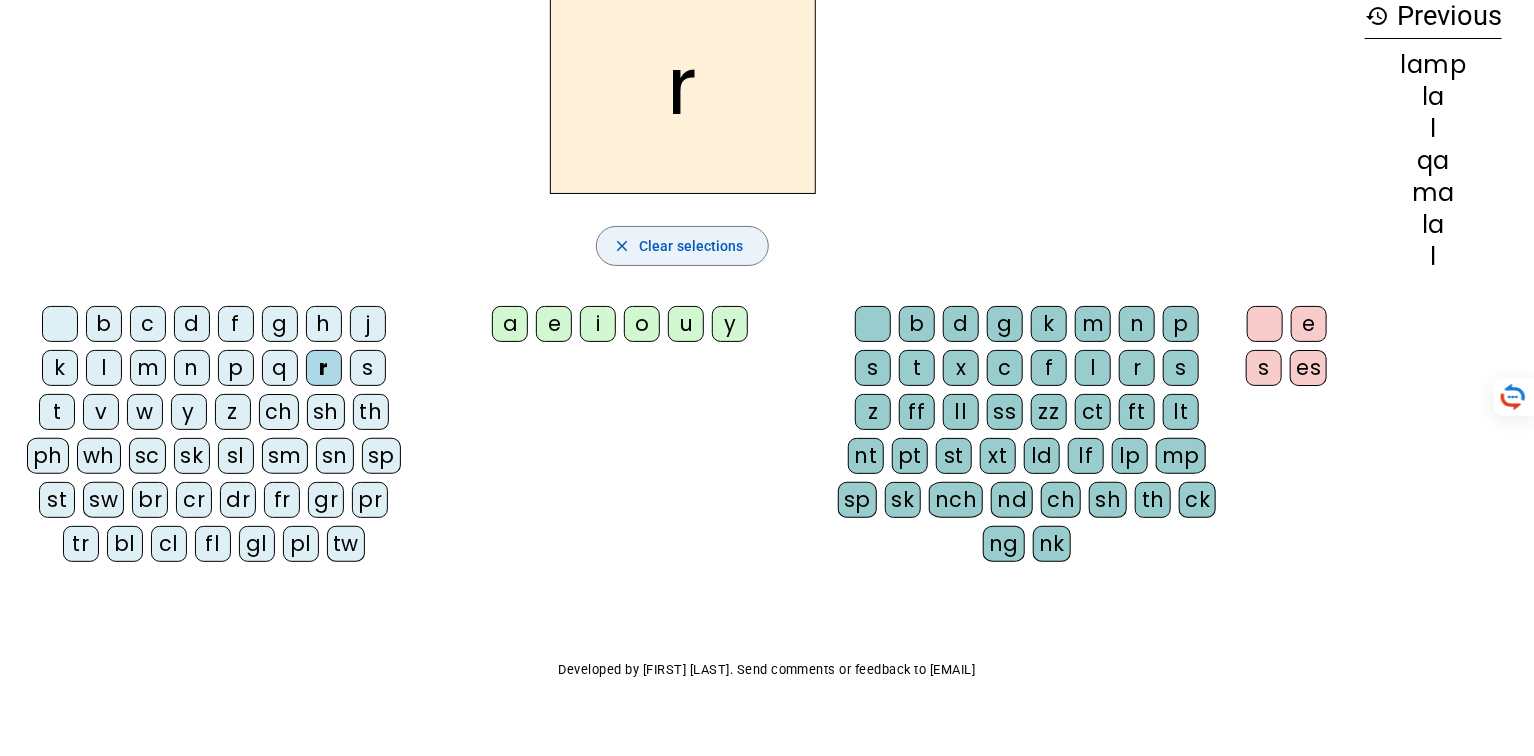 click at bounding box center (682, 246) 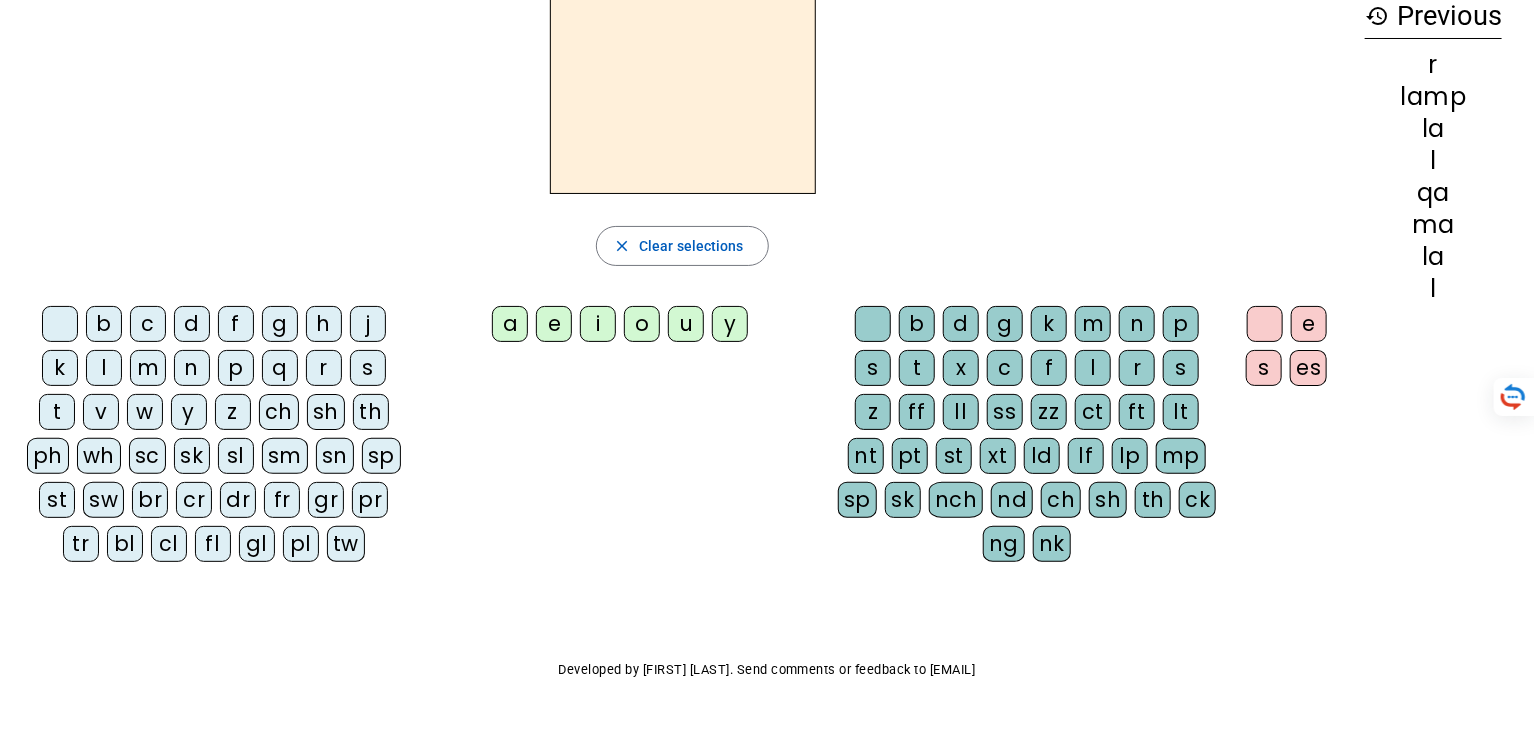 click on "n" at bounding box center (60, 324) 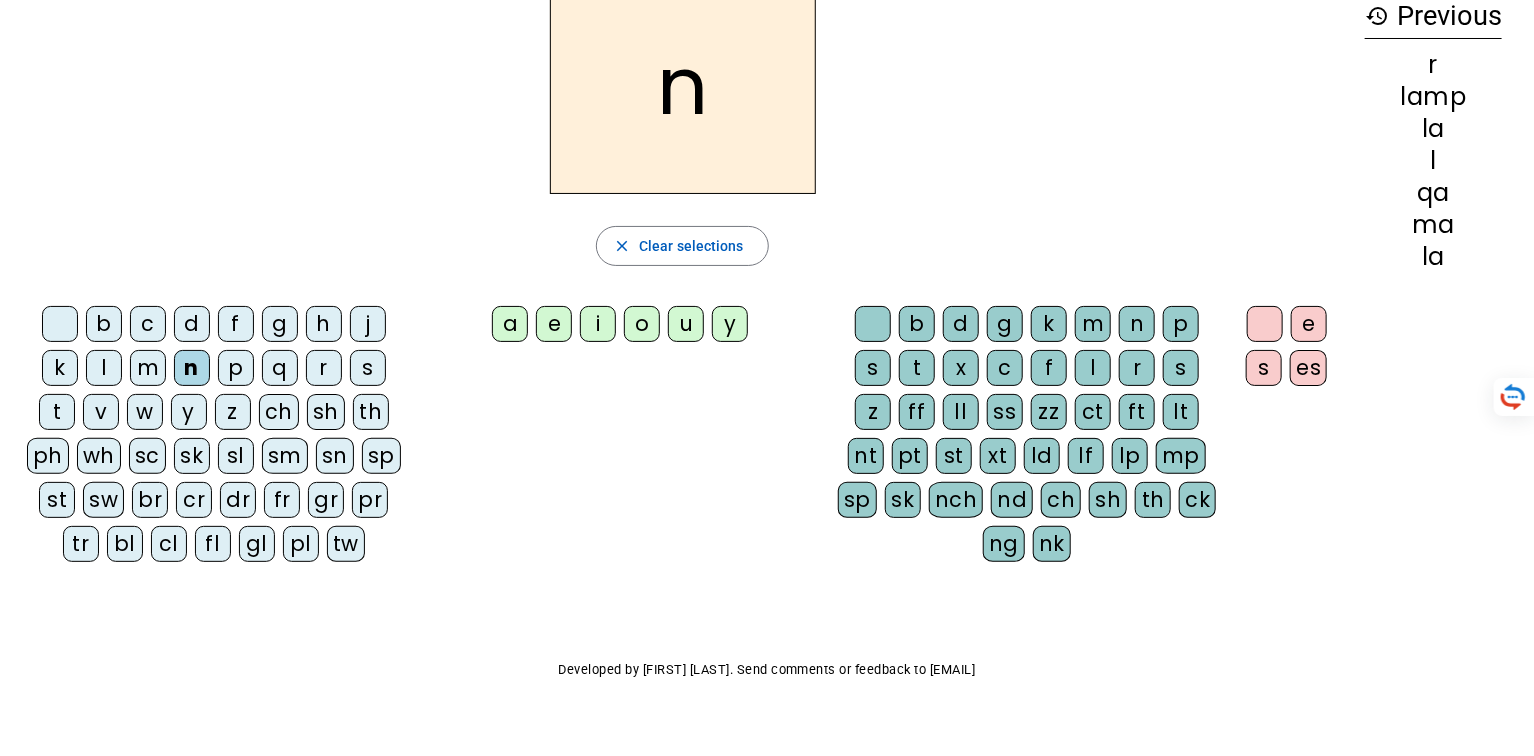 click on "e" at bounding box center (510, 324) 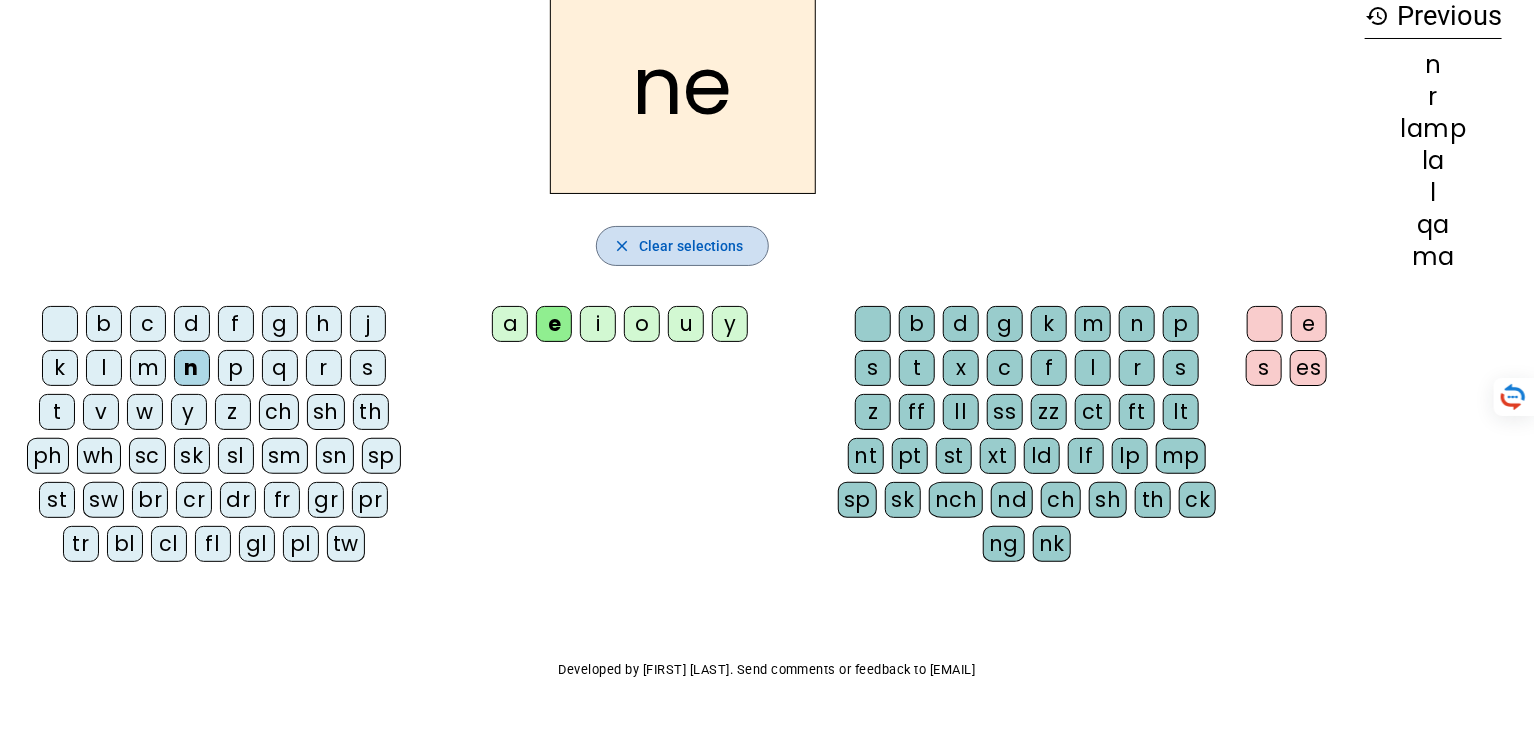 click on "close" at bounding box center (622, 246) 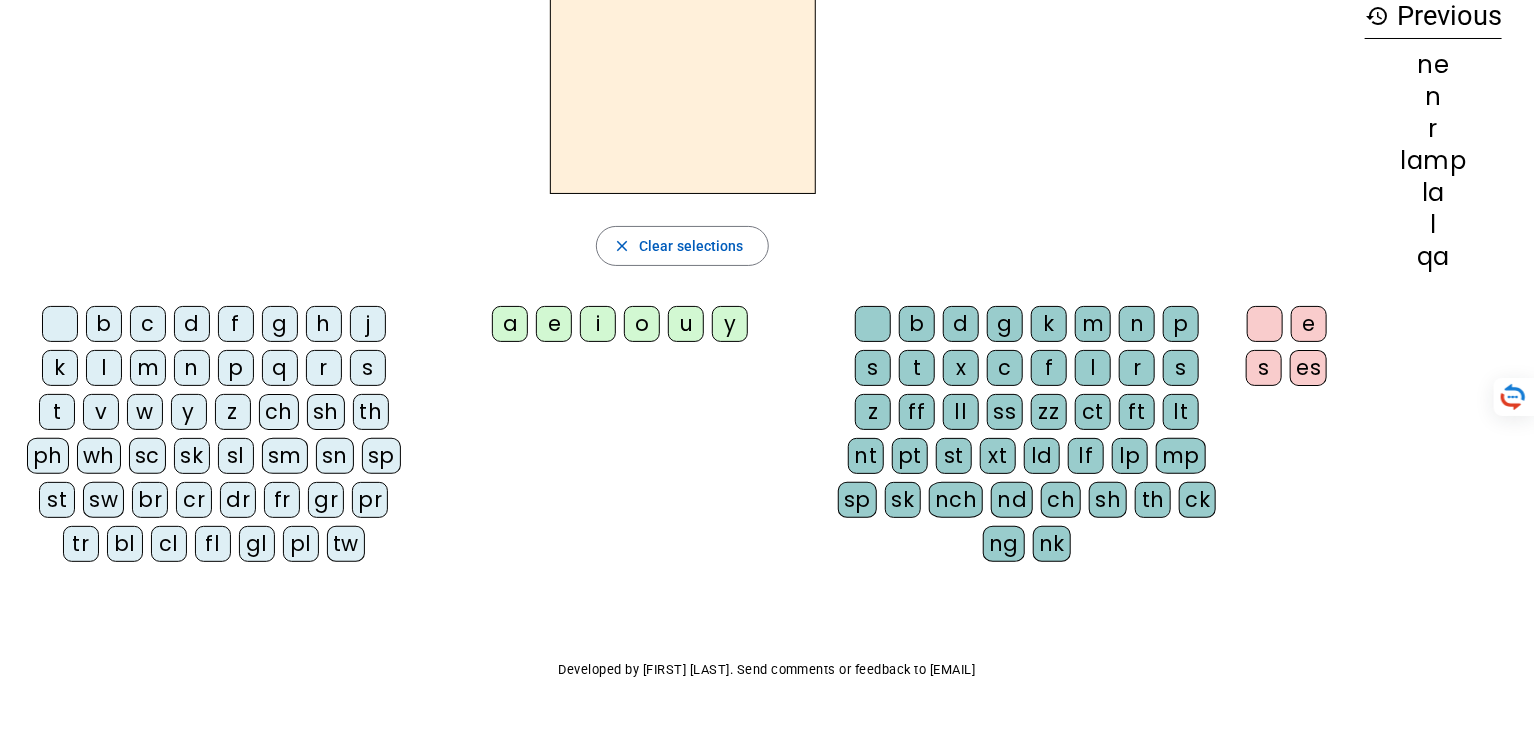 click on "c" at bounding box center (60, 324) 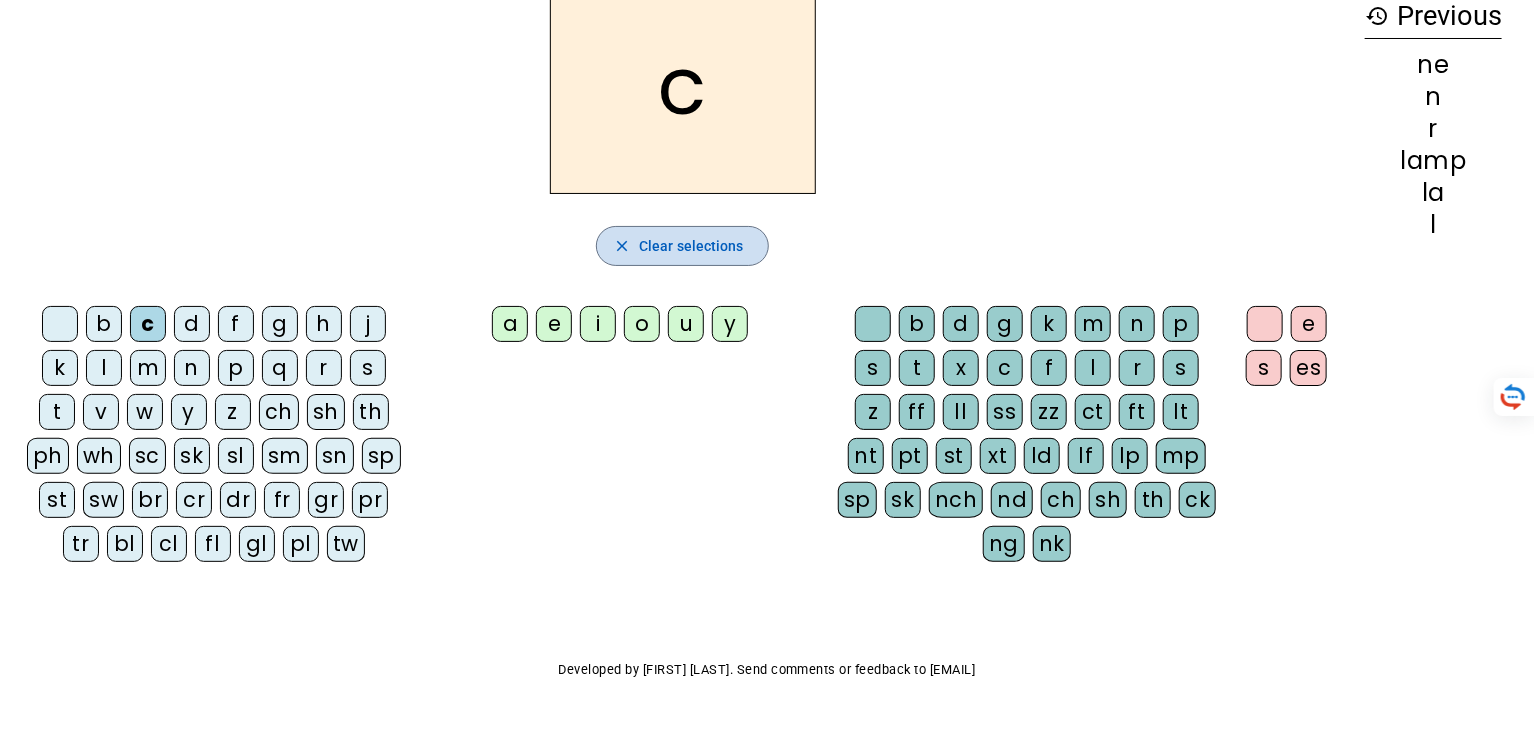 click on "Clear selections" at bounding box center (691, 246) 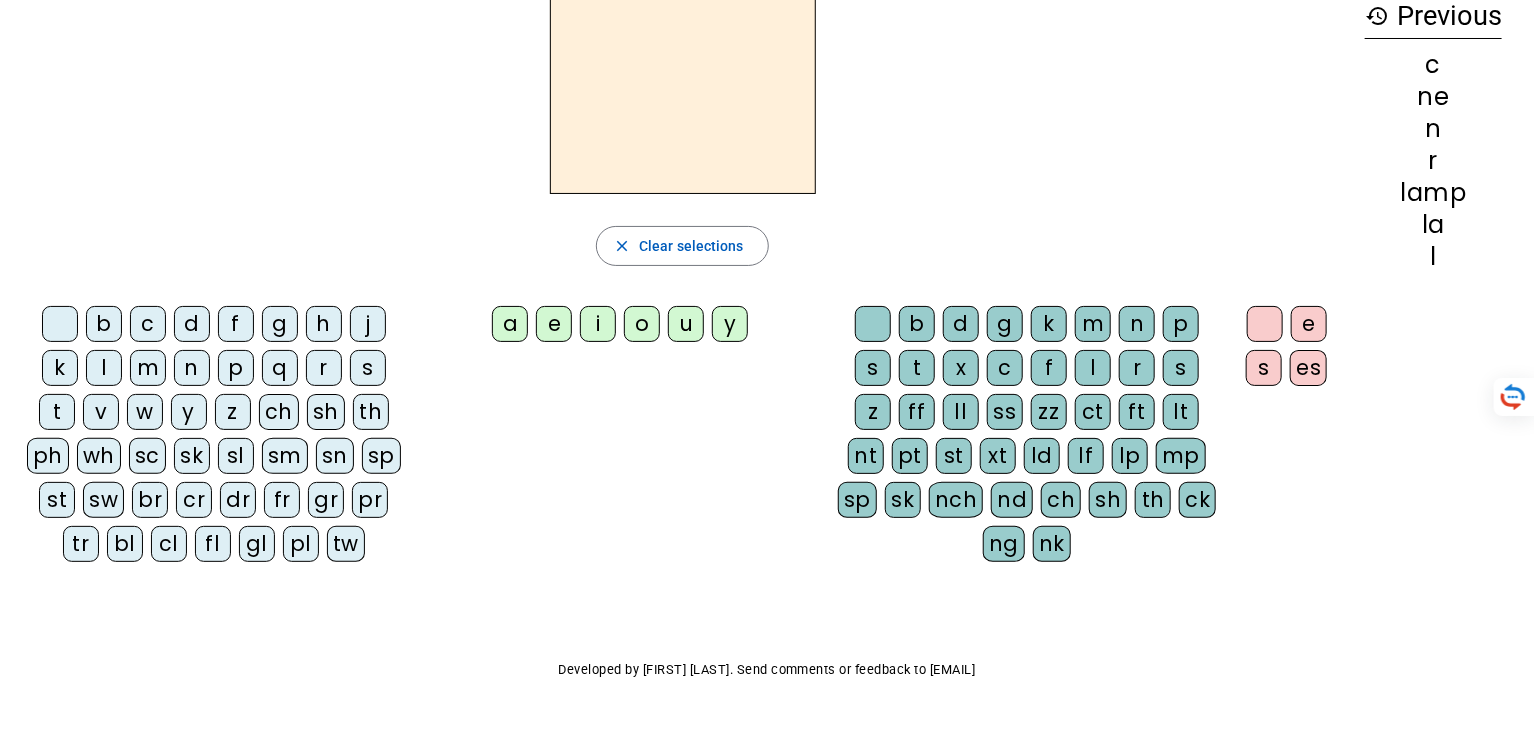 click on "cl" at bounding box center (60, 324) 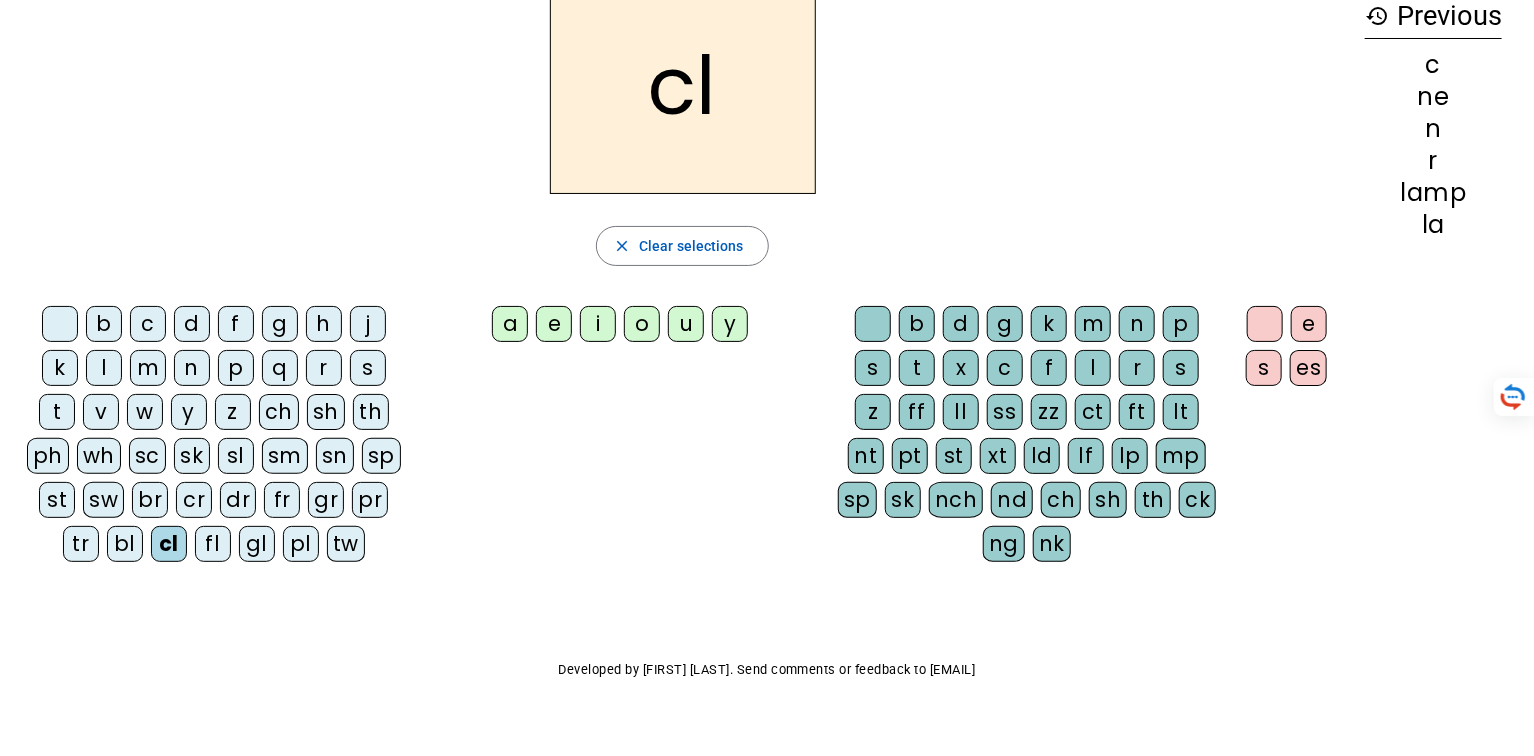 click on "a" at bounding box center (510, 324) 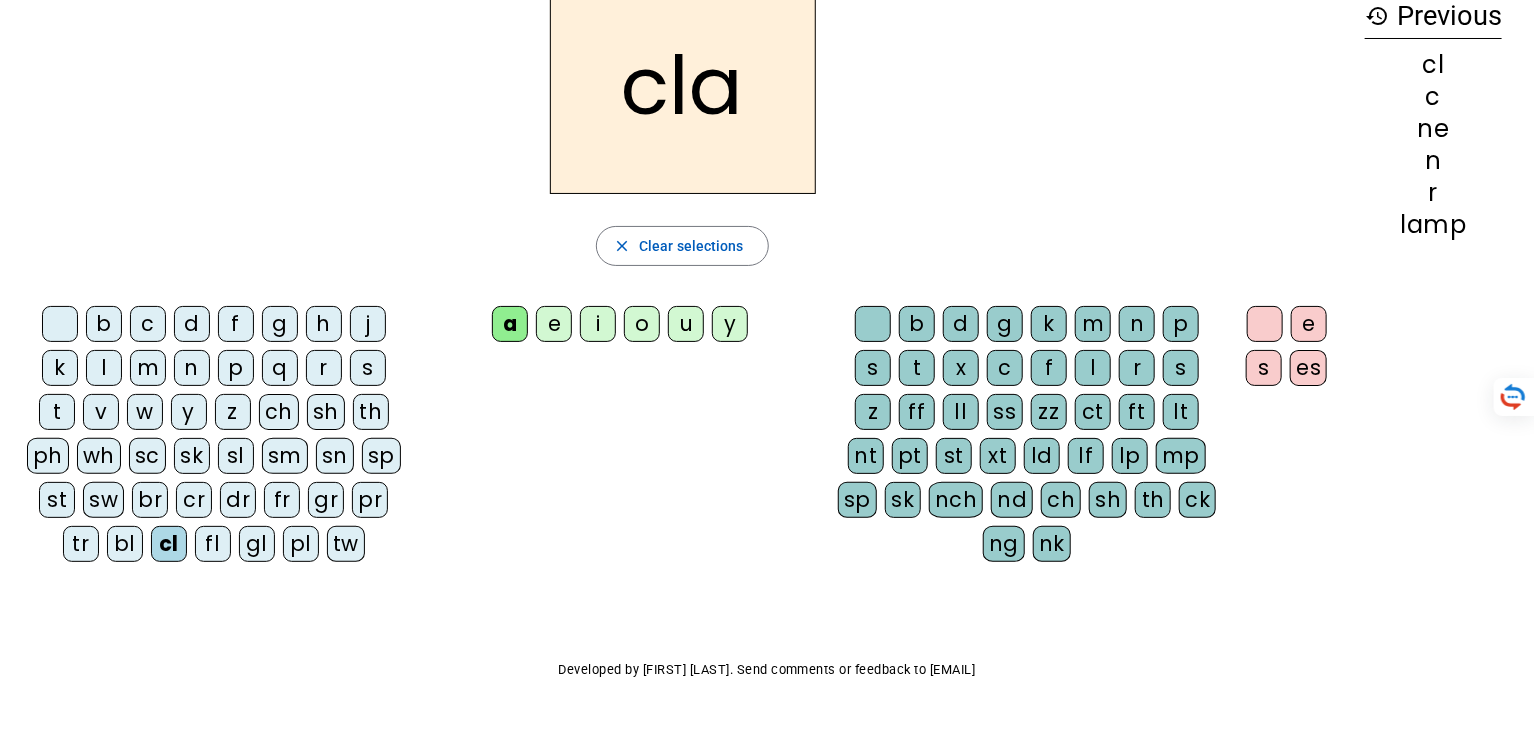 click on "sp" at bounding box center [873, 324] 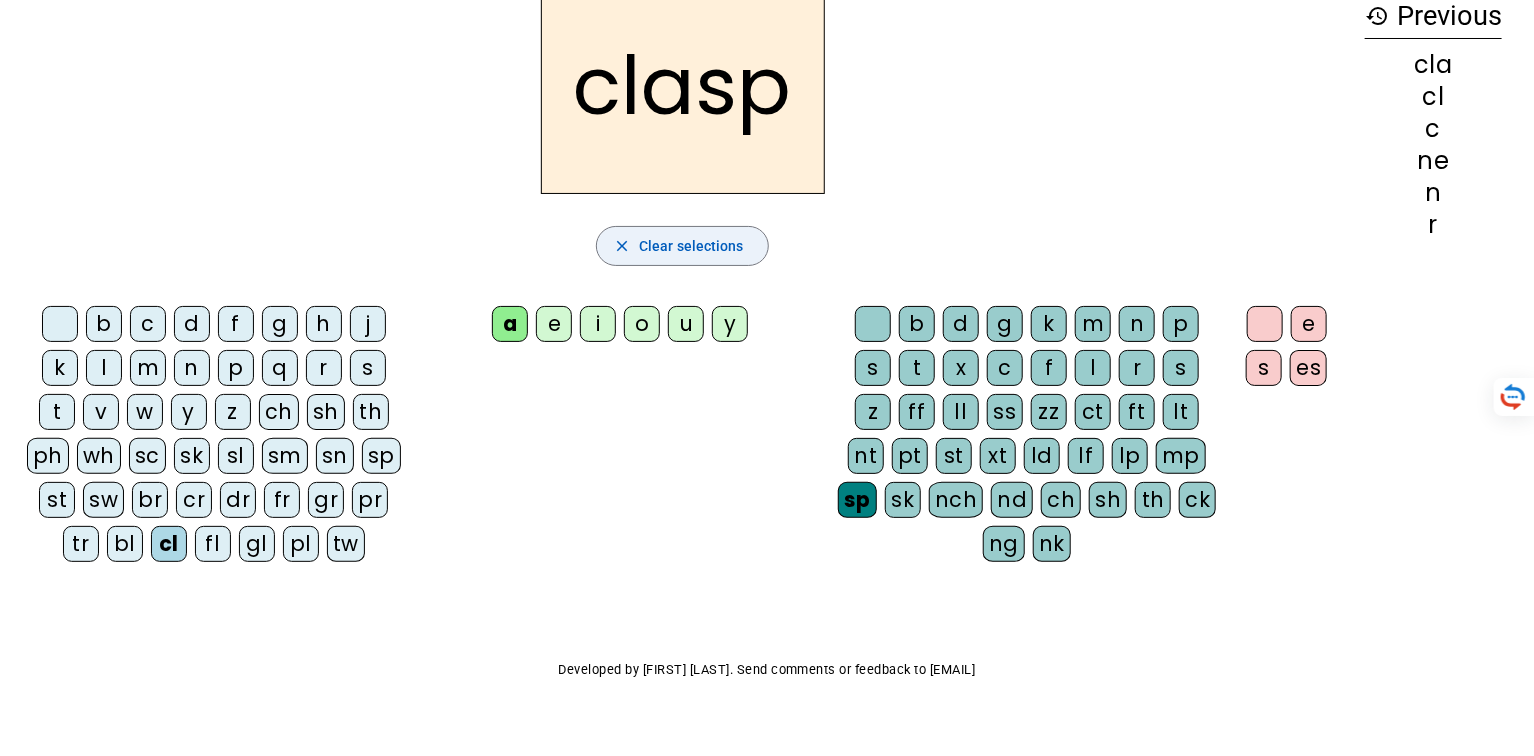 click on "Clear selections" at bounding box center (691, 246) 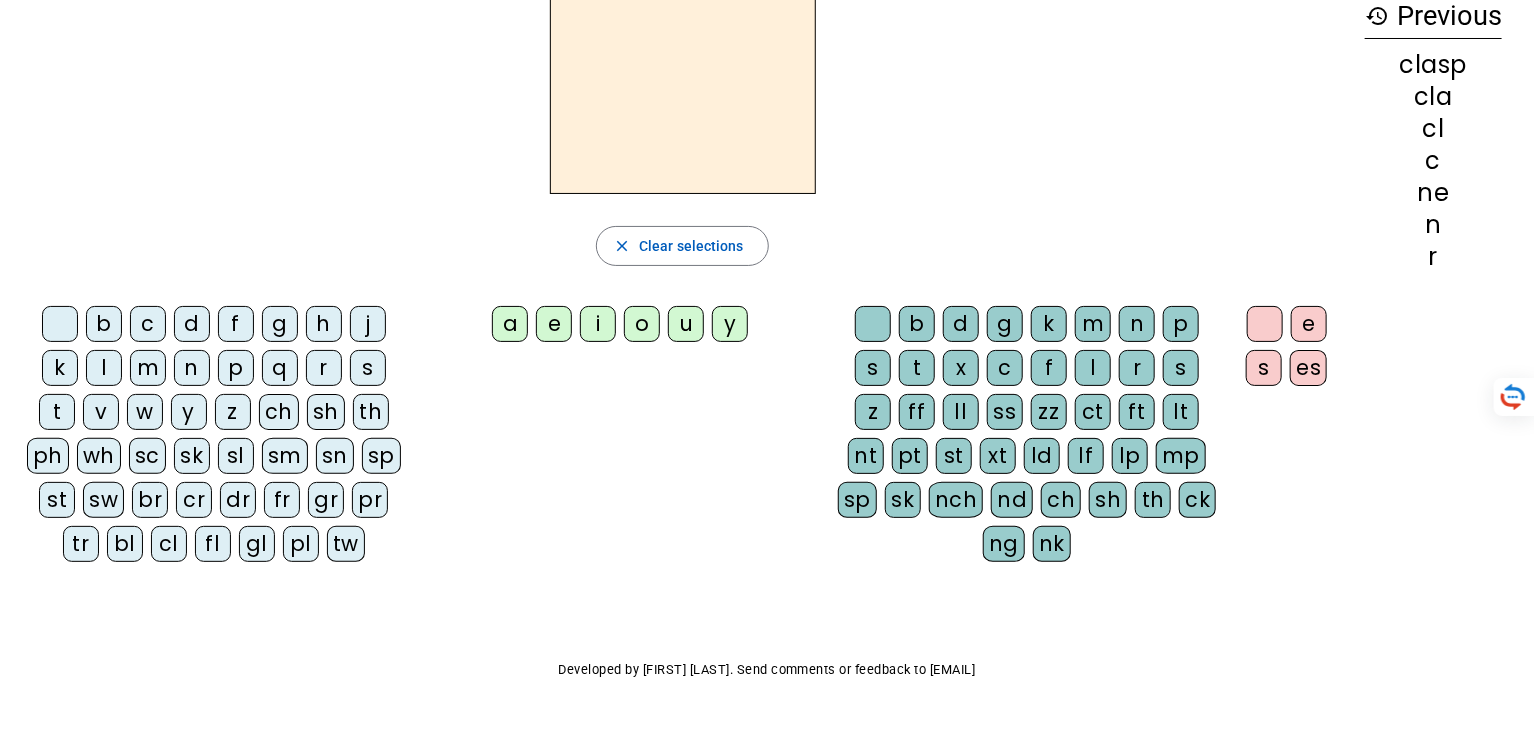 click on "sn" at bounding box center (60, 324) 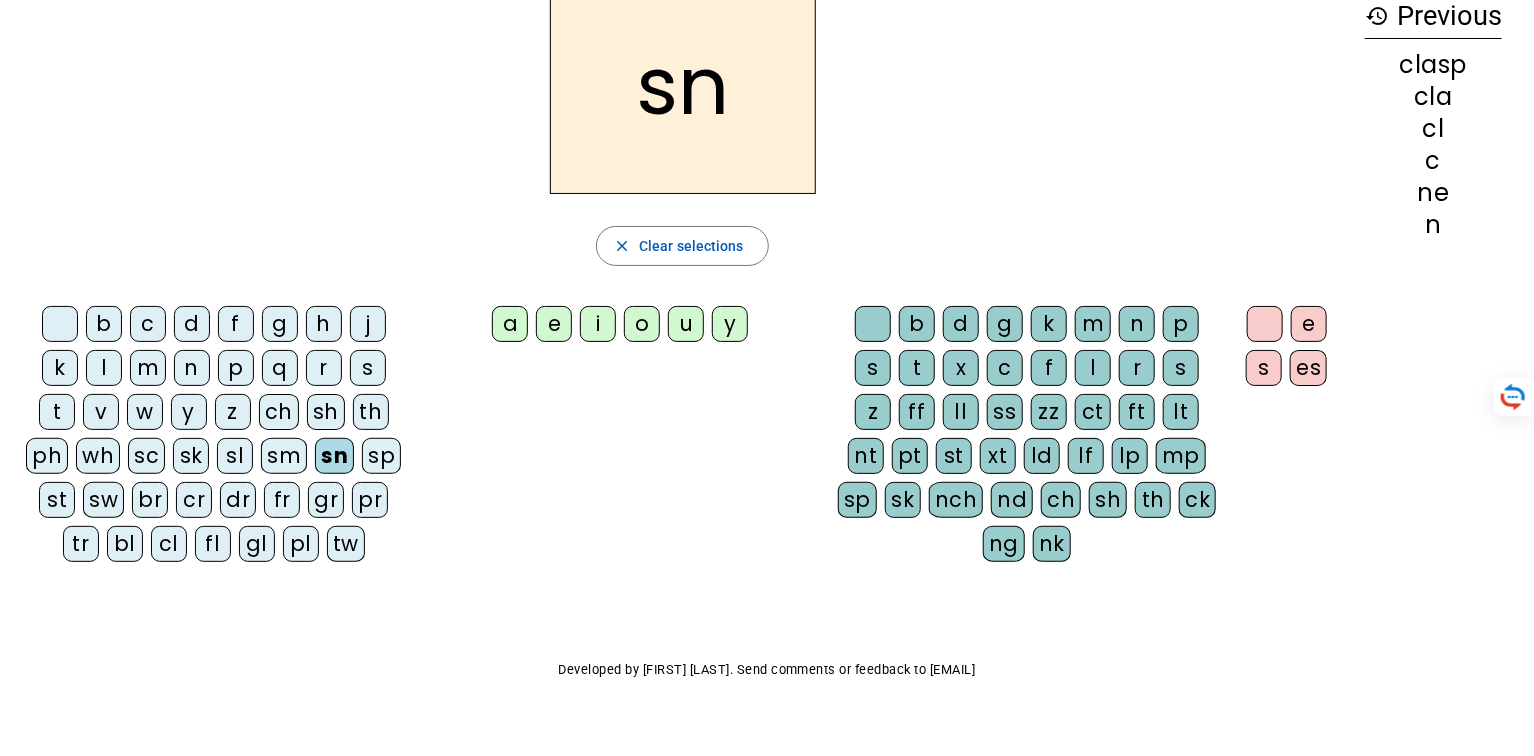 click on "i" at bounding box center [510, 324] 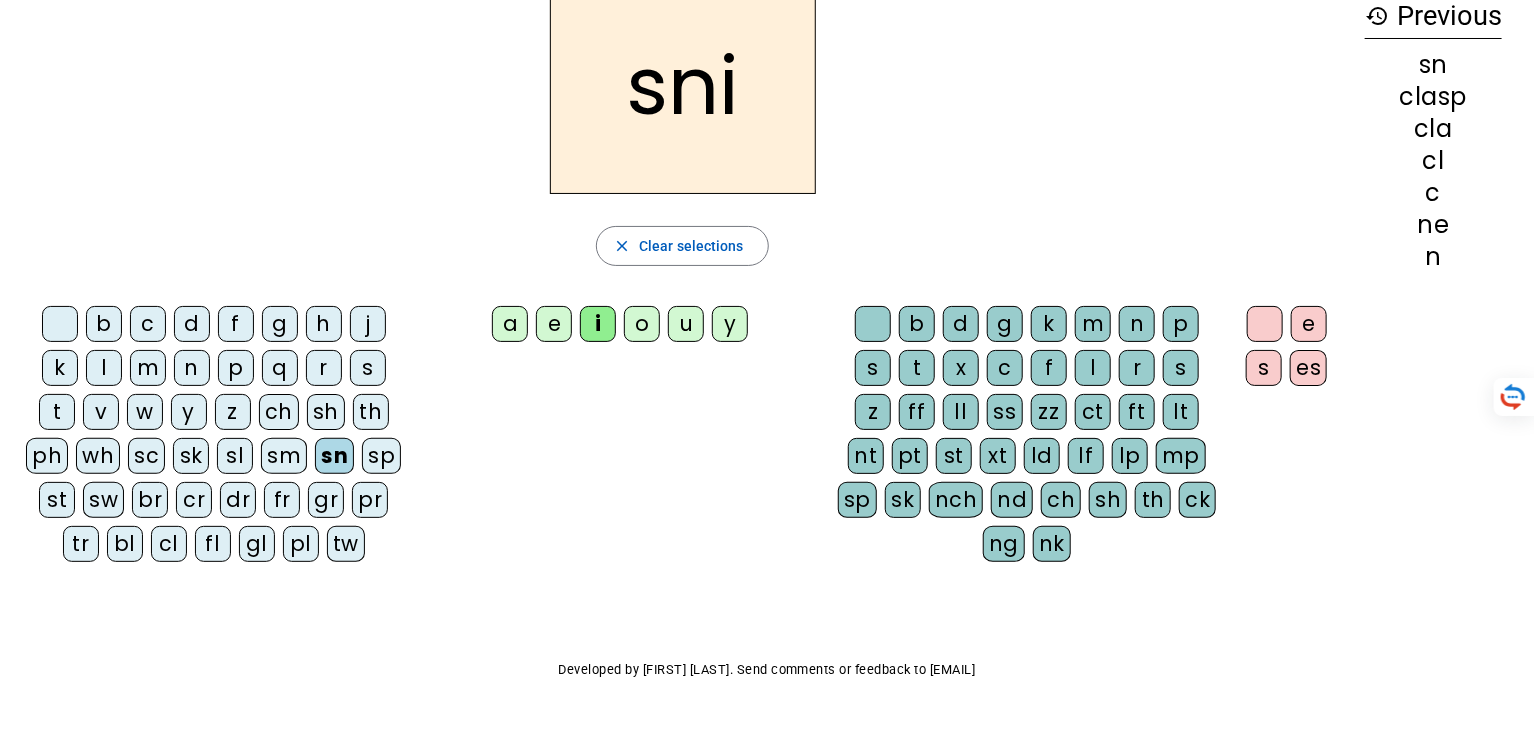 click on "f" at bounding box center [873, 324] 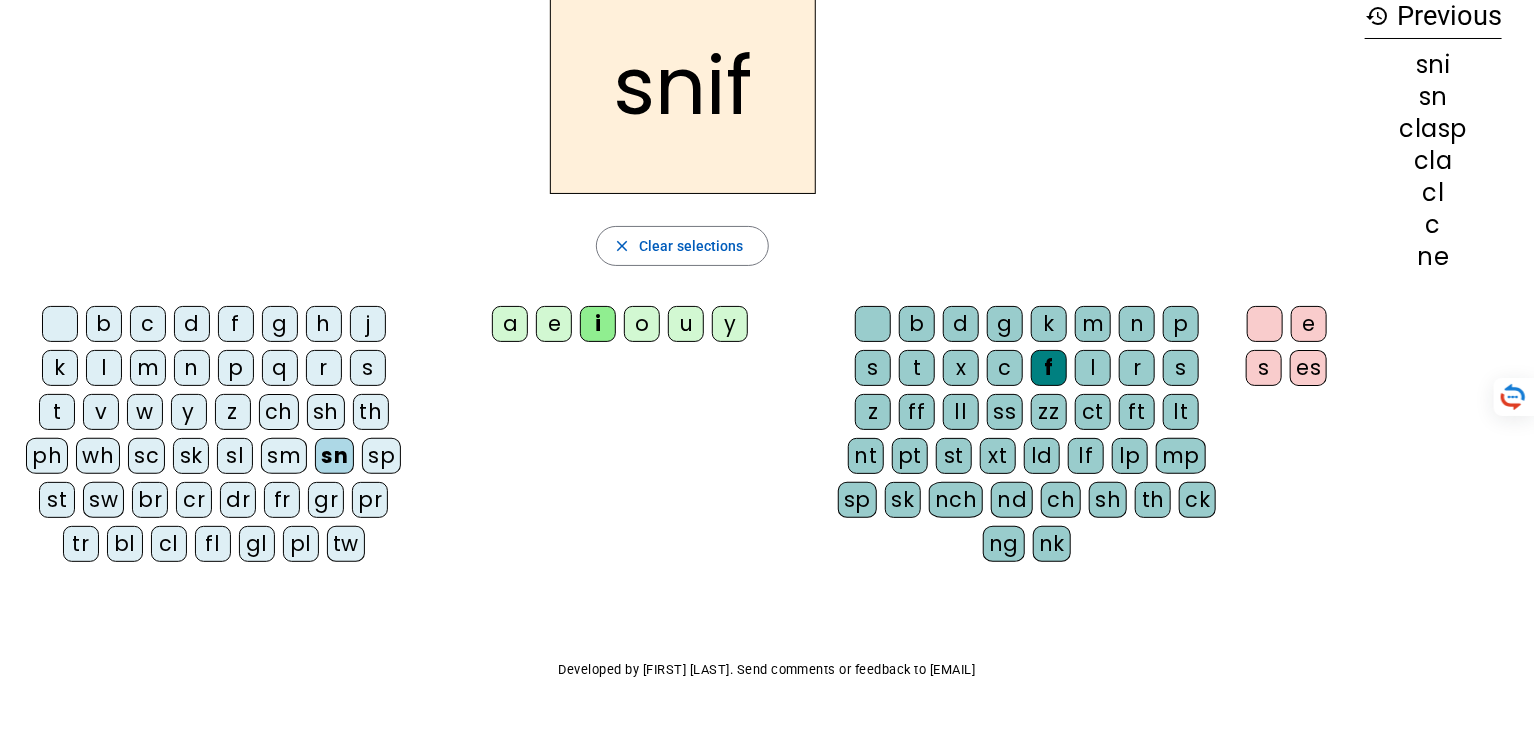 click on "ff" at bounding box center (873, 324) 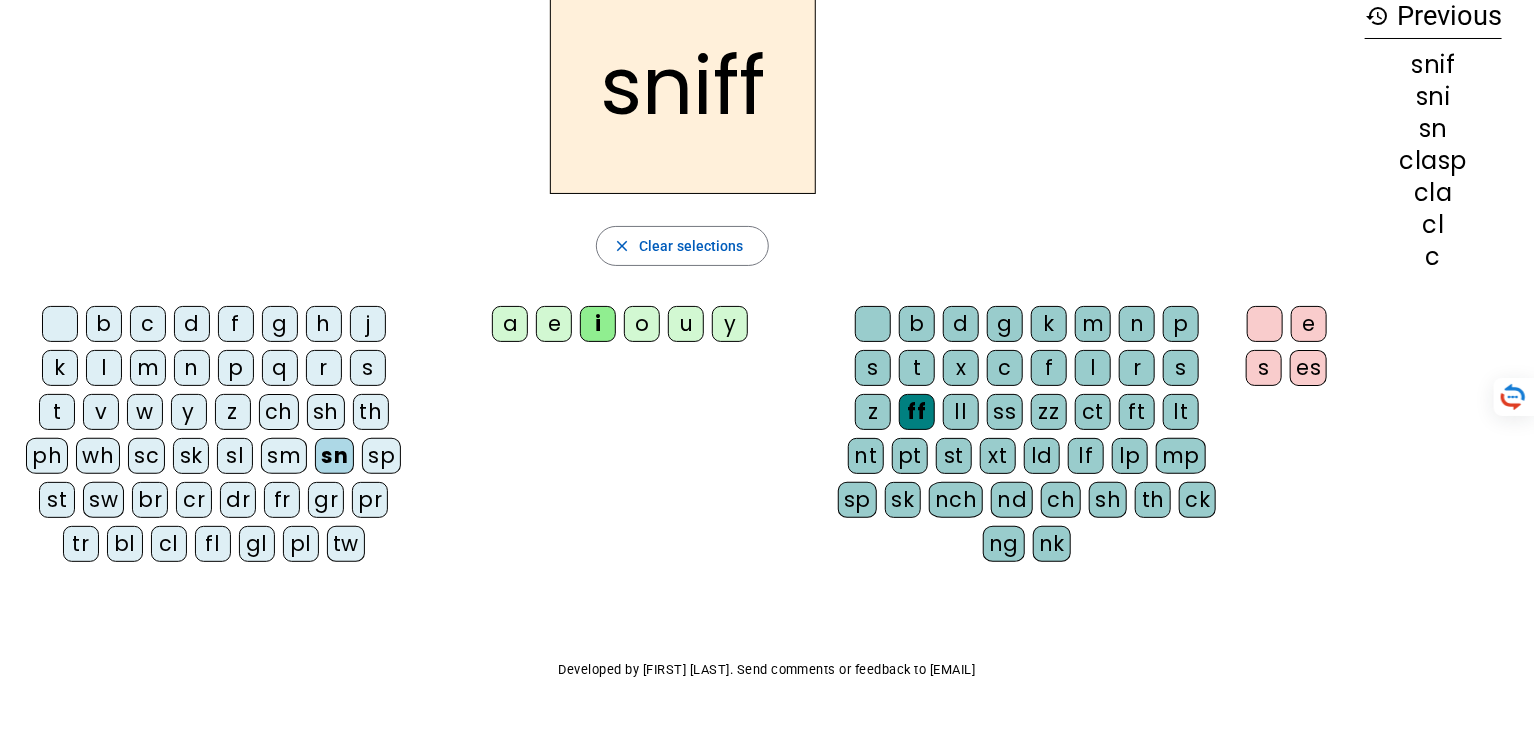 click on "f" at bounding box center [873, 324] 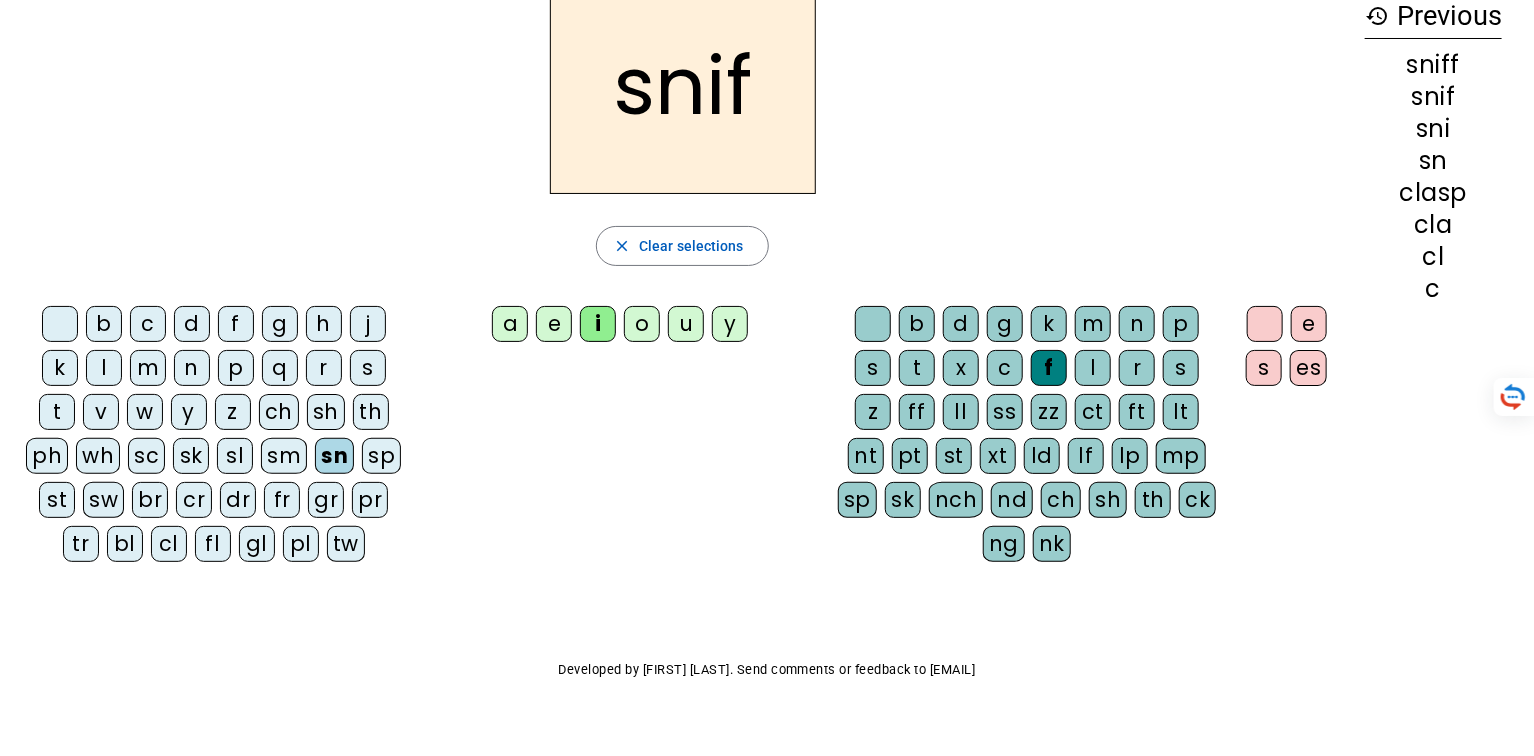 click on "ff" at bounding box center (873, 324) 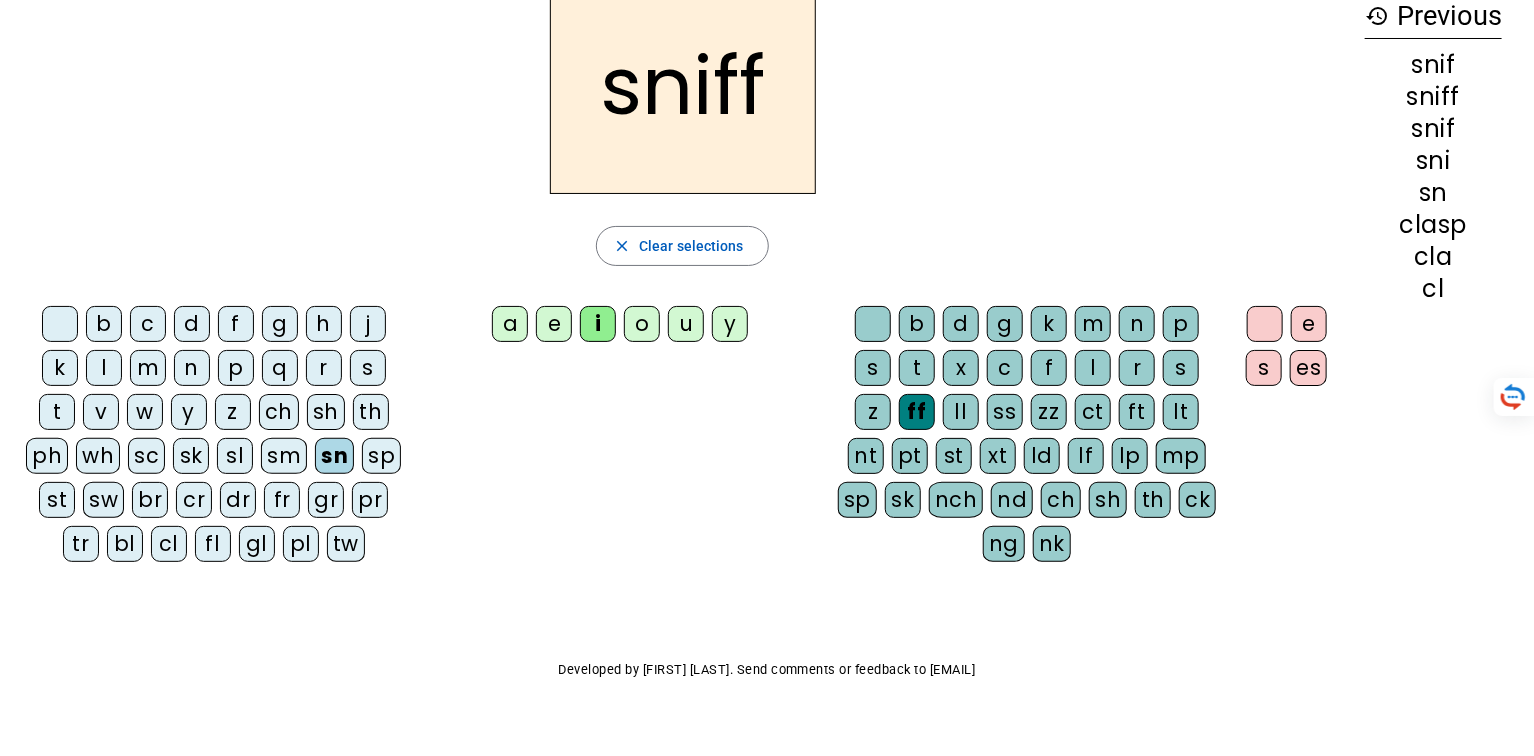 click on "ll" at bounding box center (965, 416) 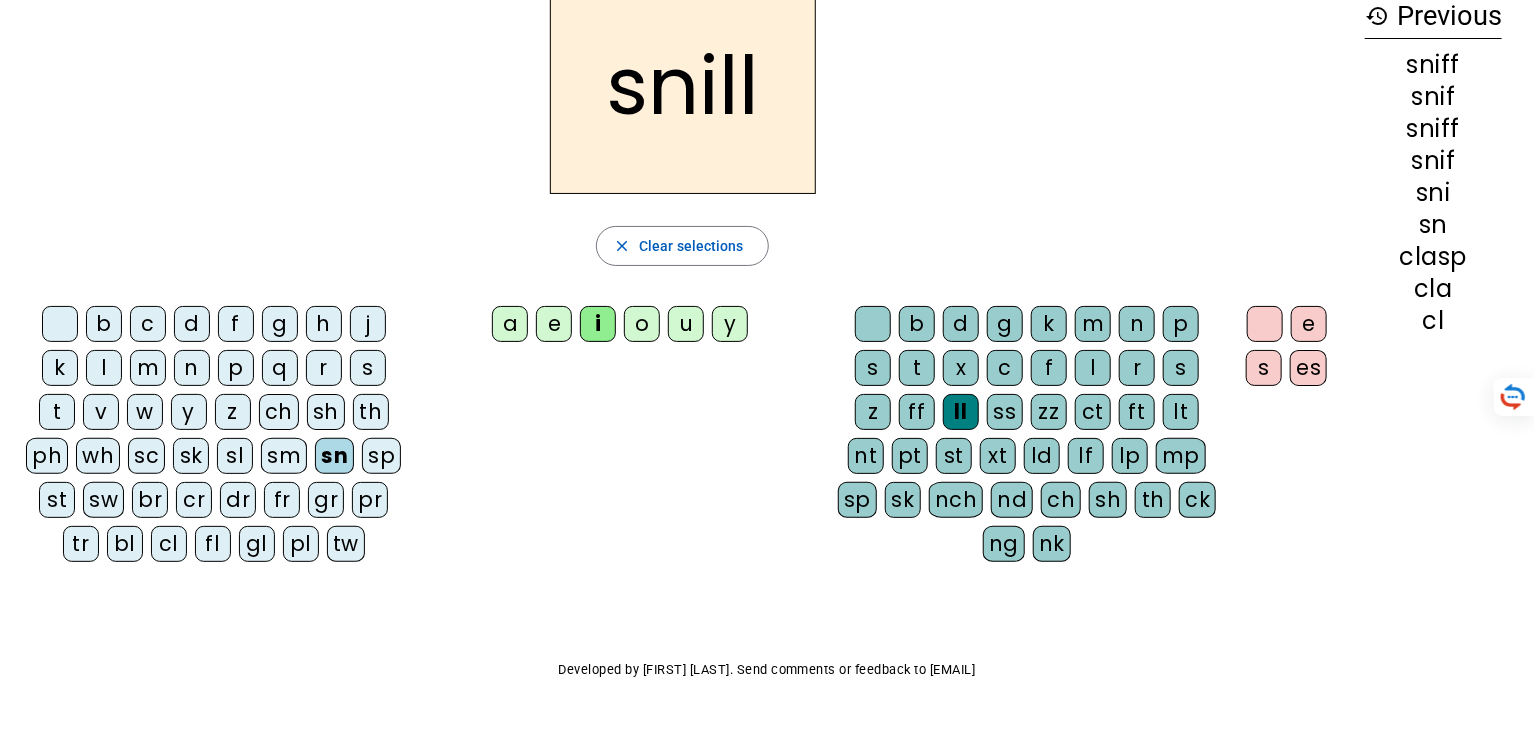 click on "ss" at bounding box center [873, 324] 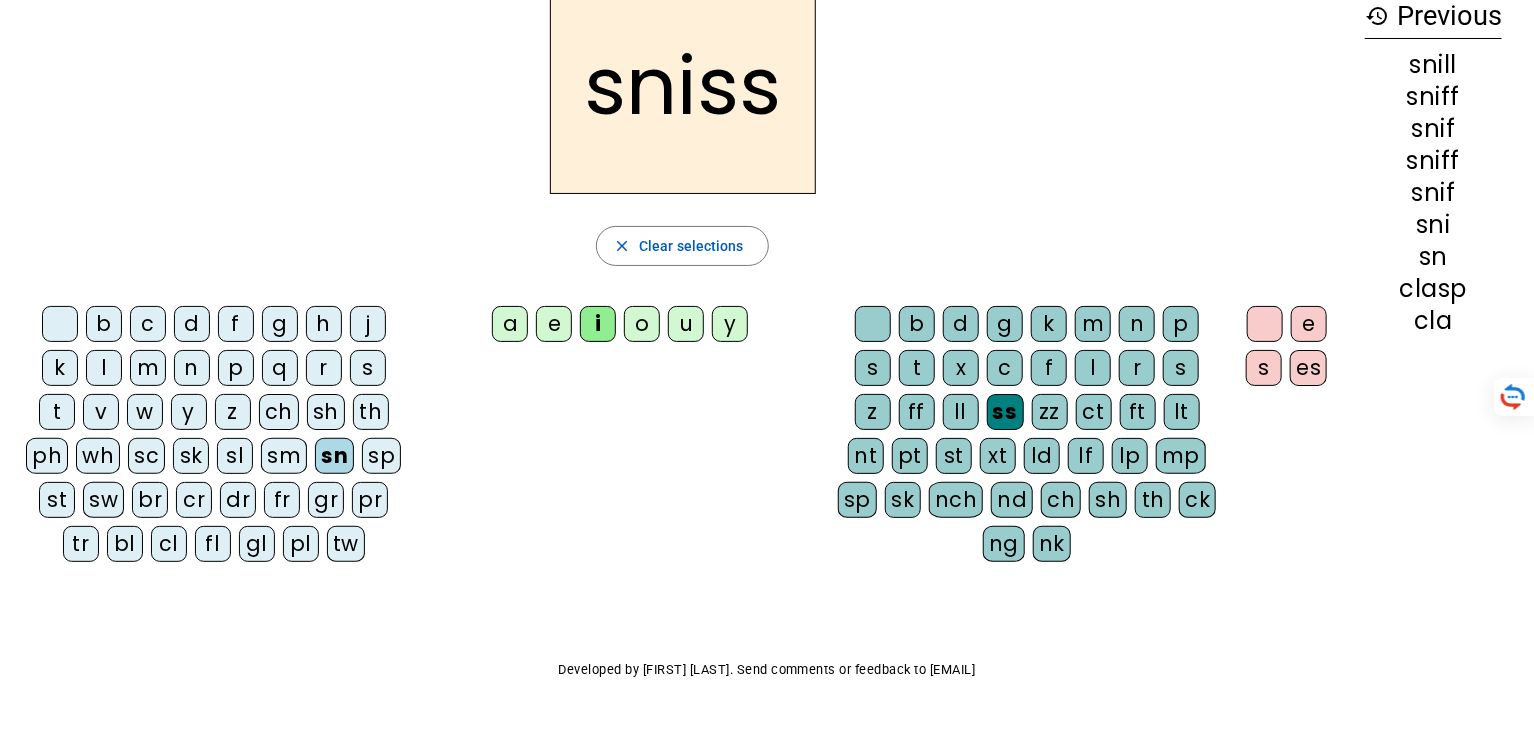click on "ll" at bounding box center (873, 324) 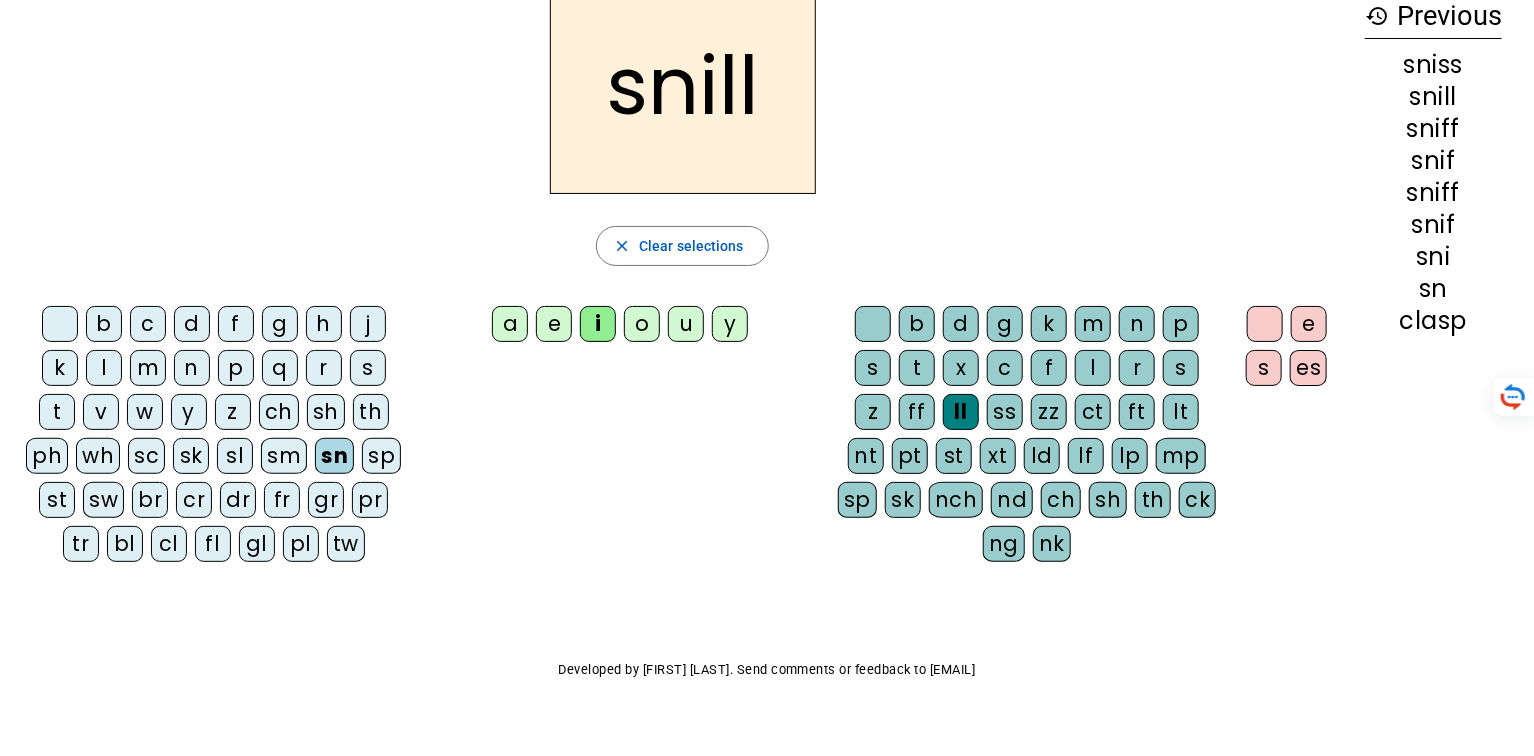 click on "ff" at bounding box center [873, 324] 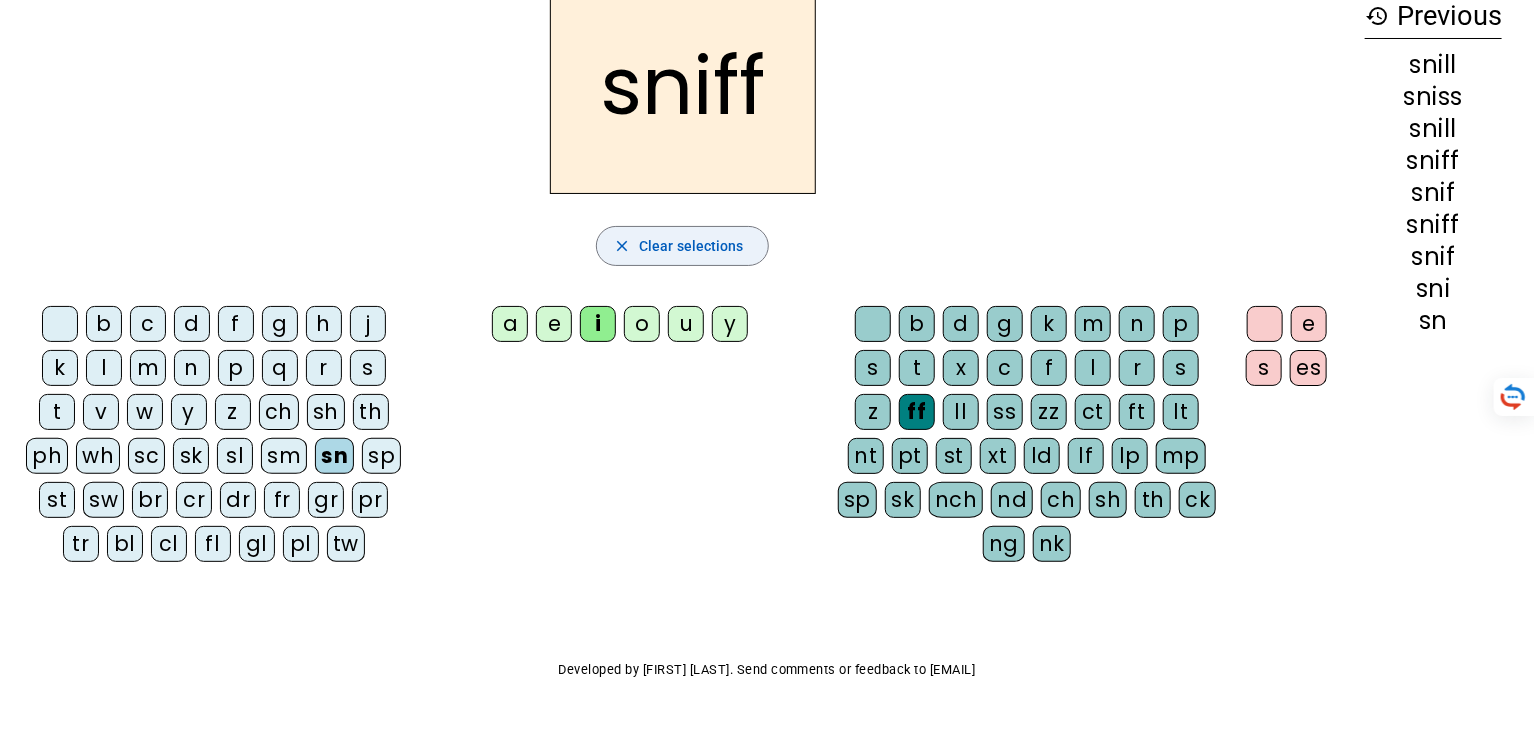 click on "Clear selections" at bounding box center (691, 246) 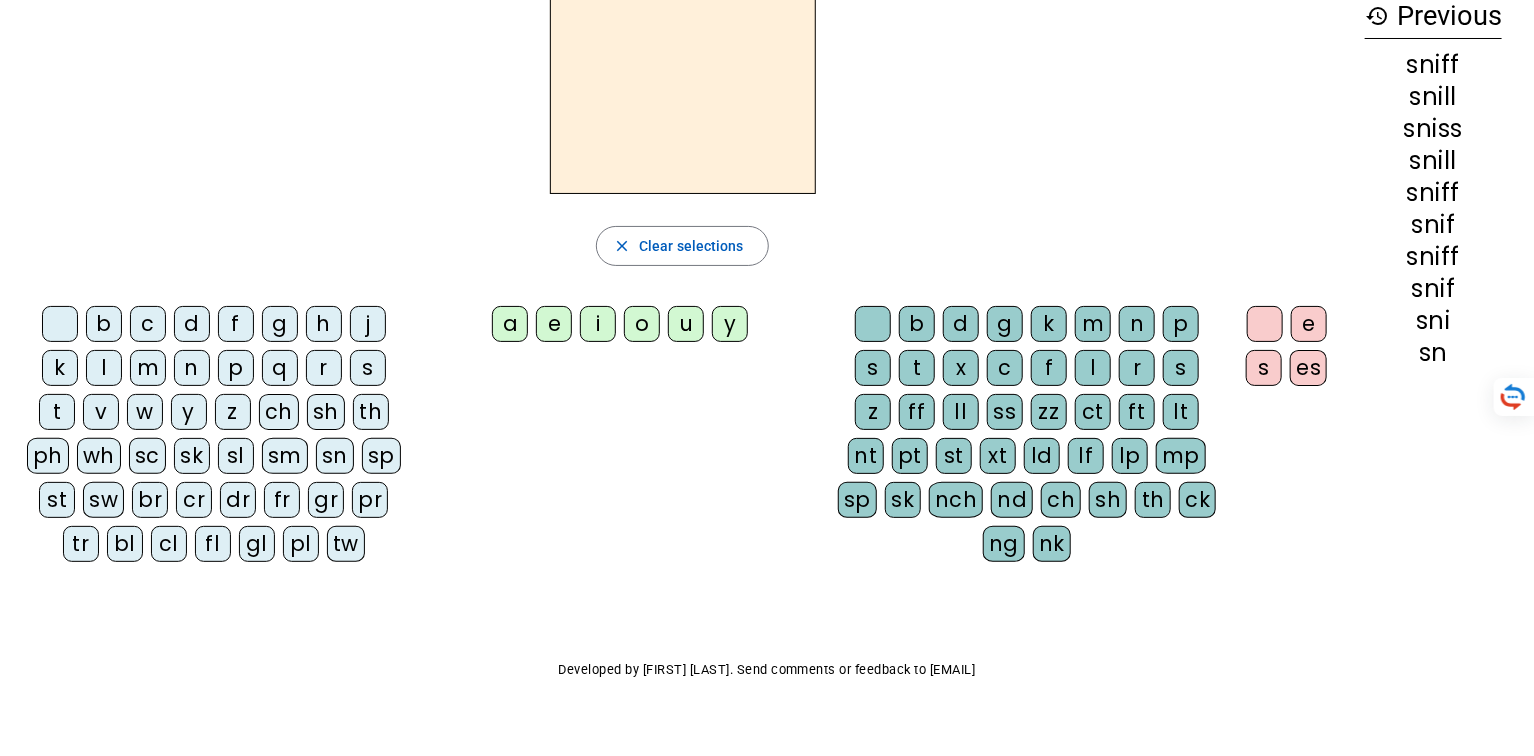 click on "st" at bounding box center [60, 324] 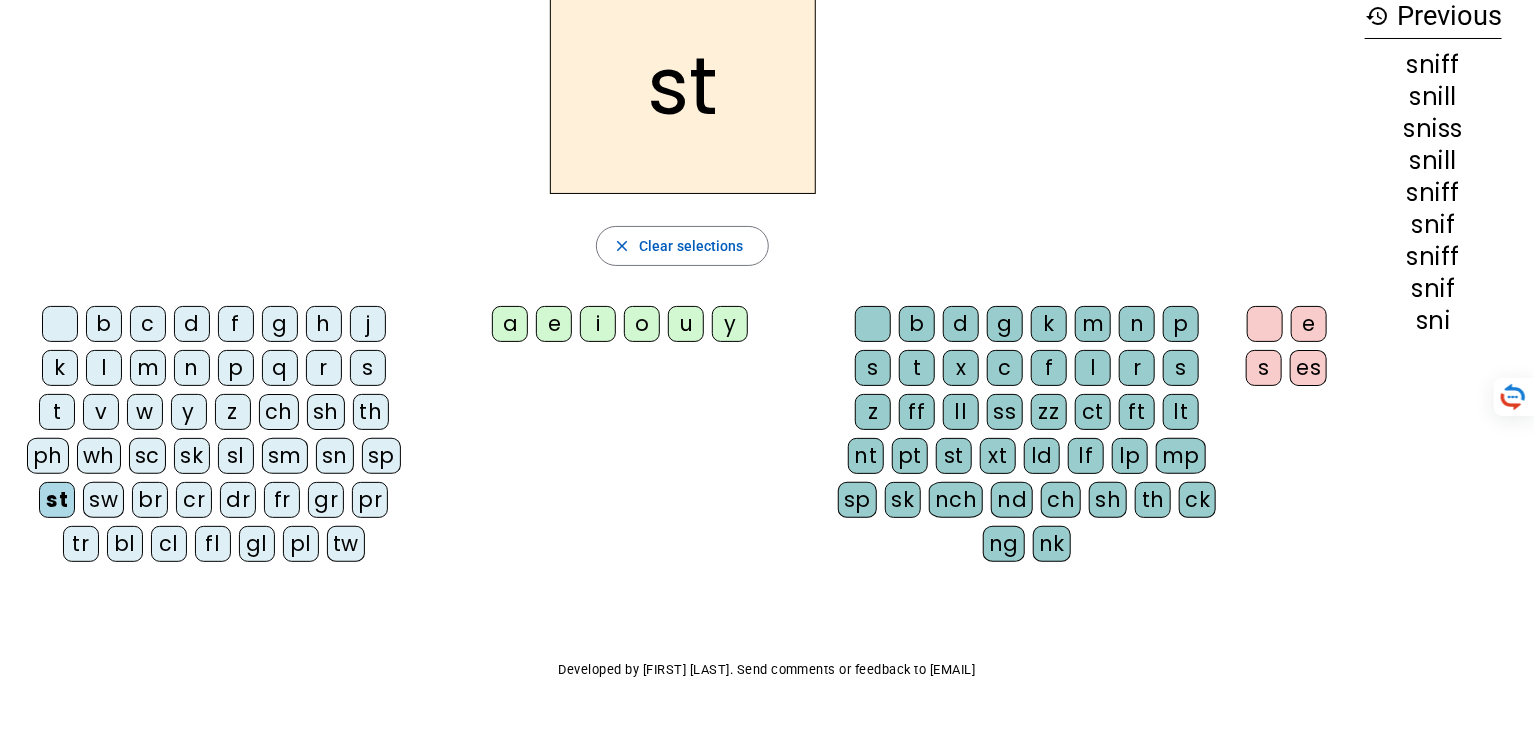 click on "i" at bounding box center [510, 324] 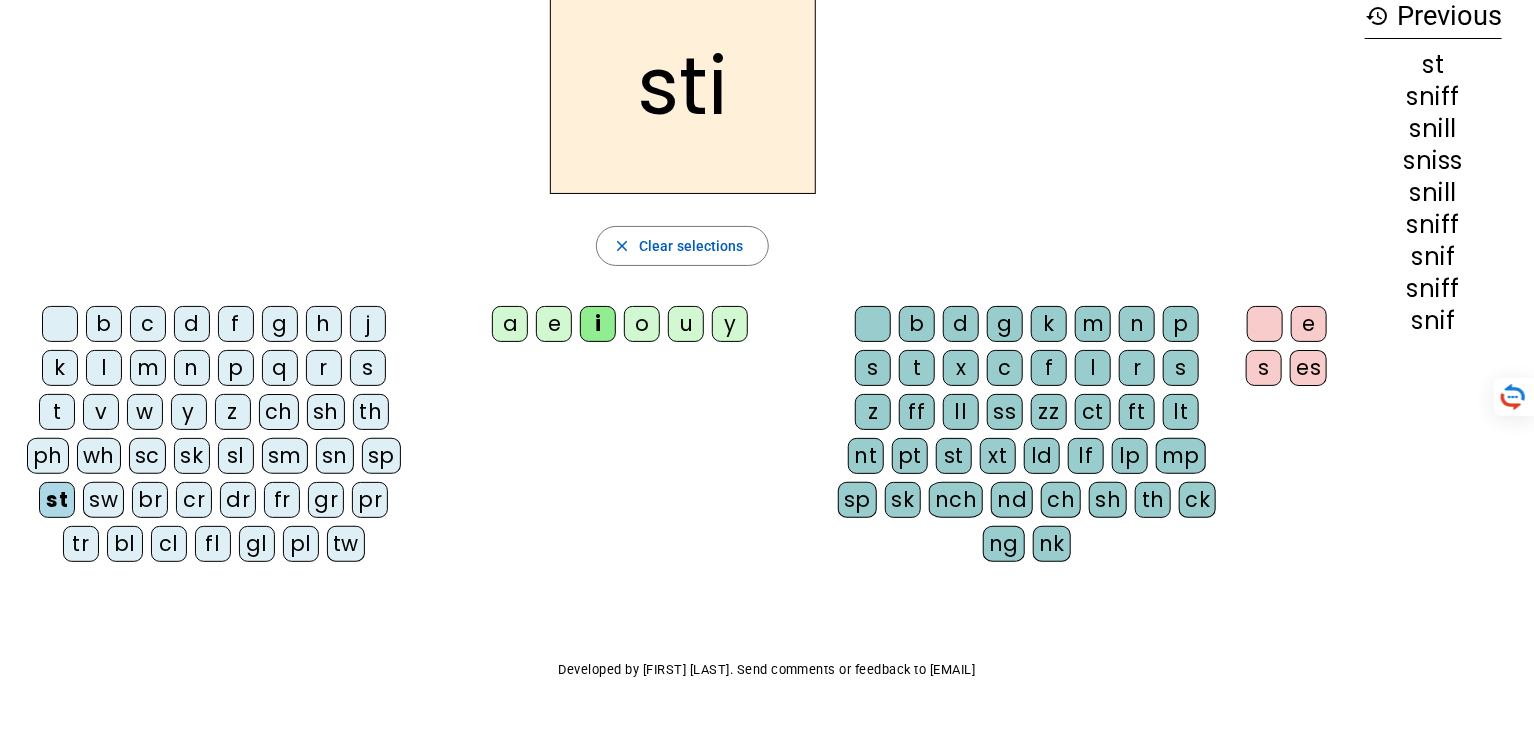 click on "ll" at bounding box center [873, 324] 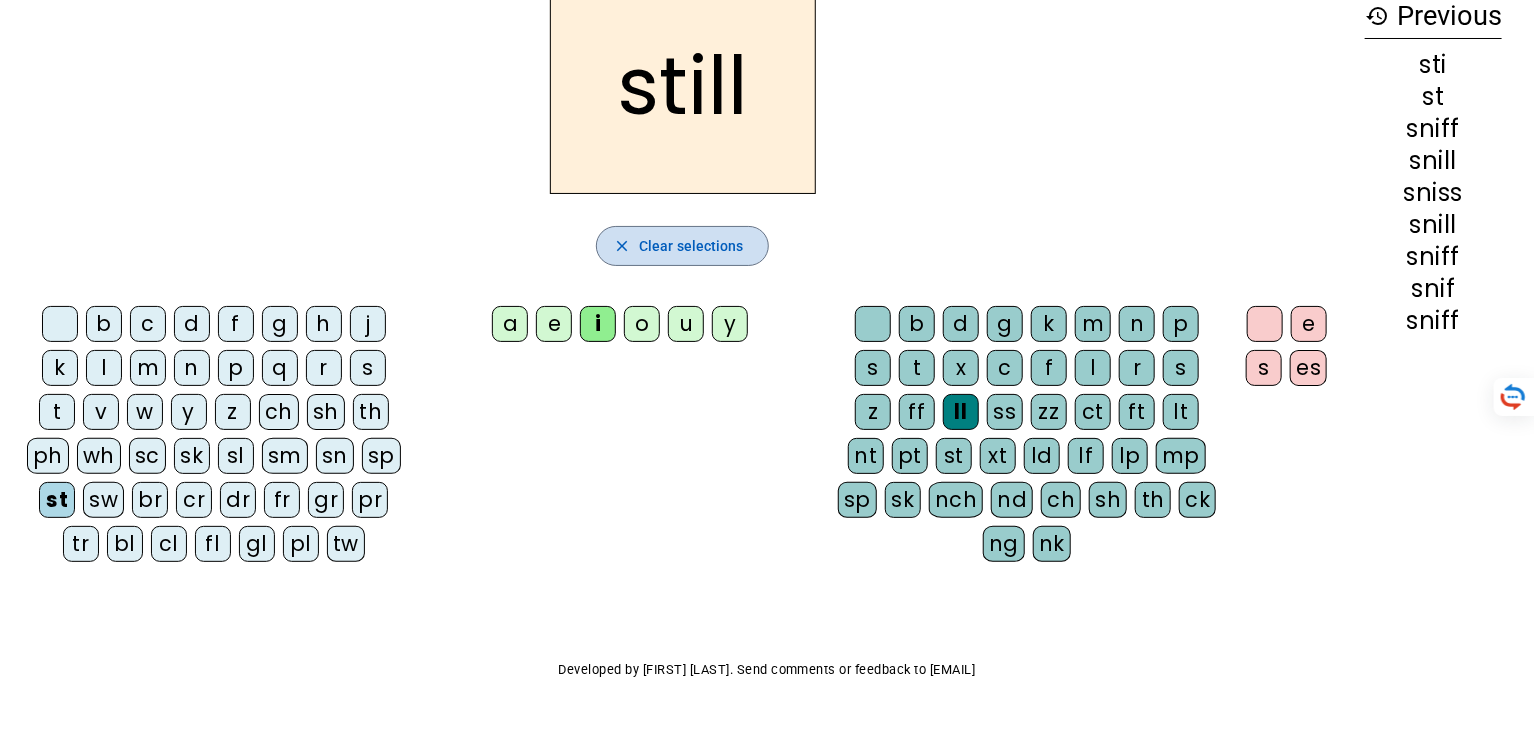 click on "Clear selections" at bounding box center [691, 246] 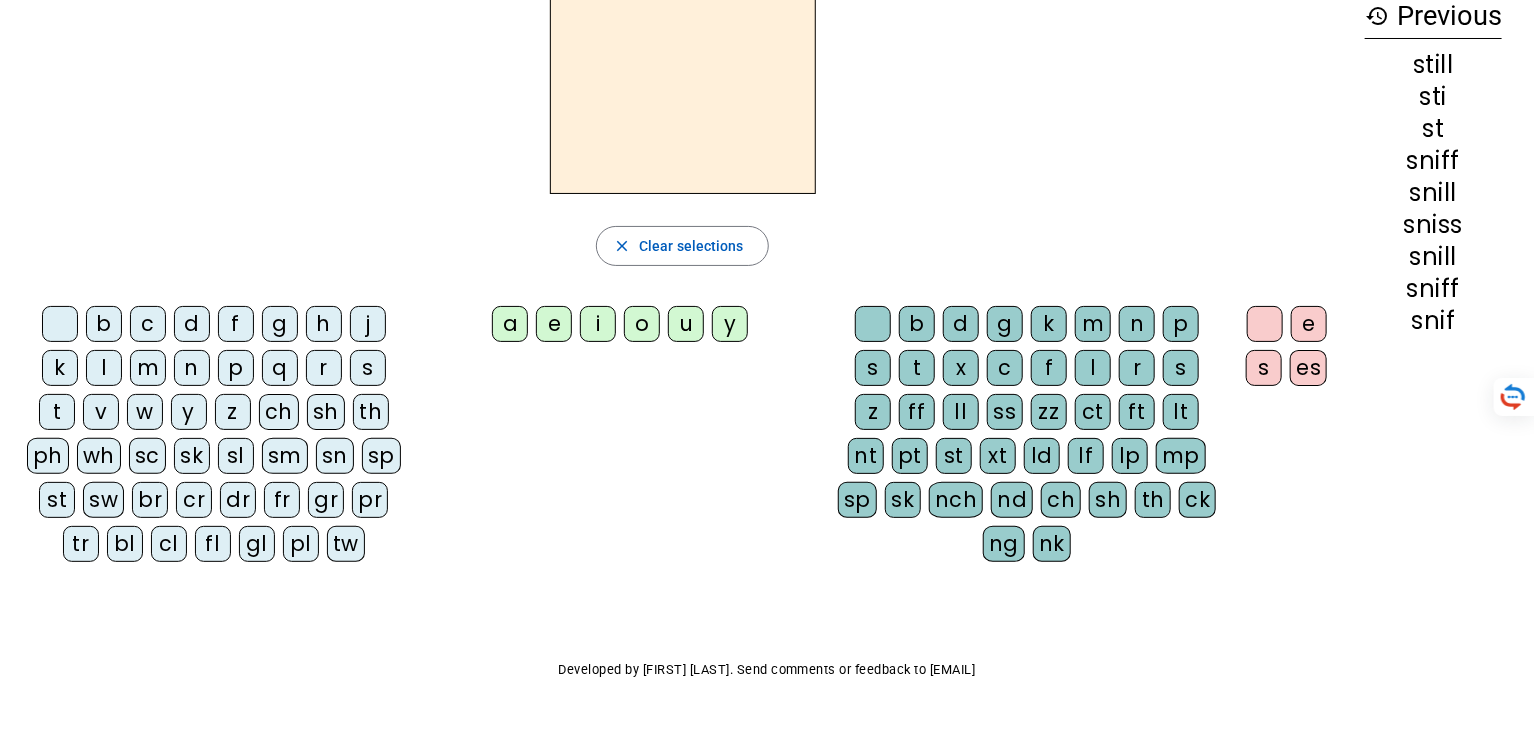 click on "sp" at bounding box center [60, 324] 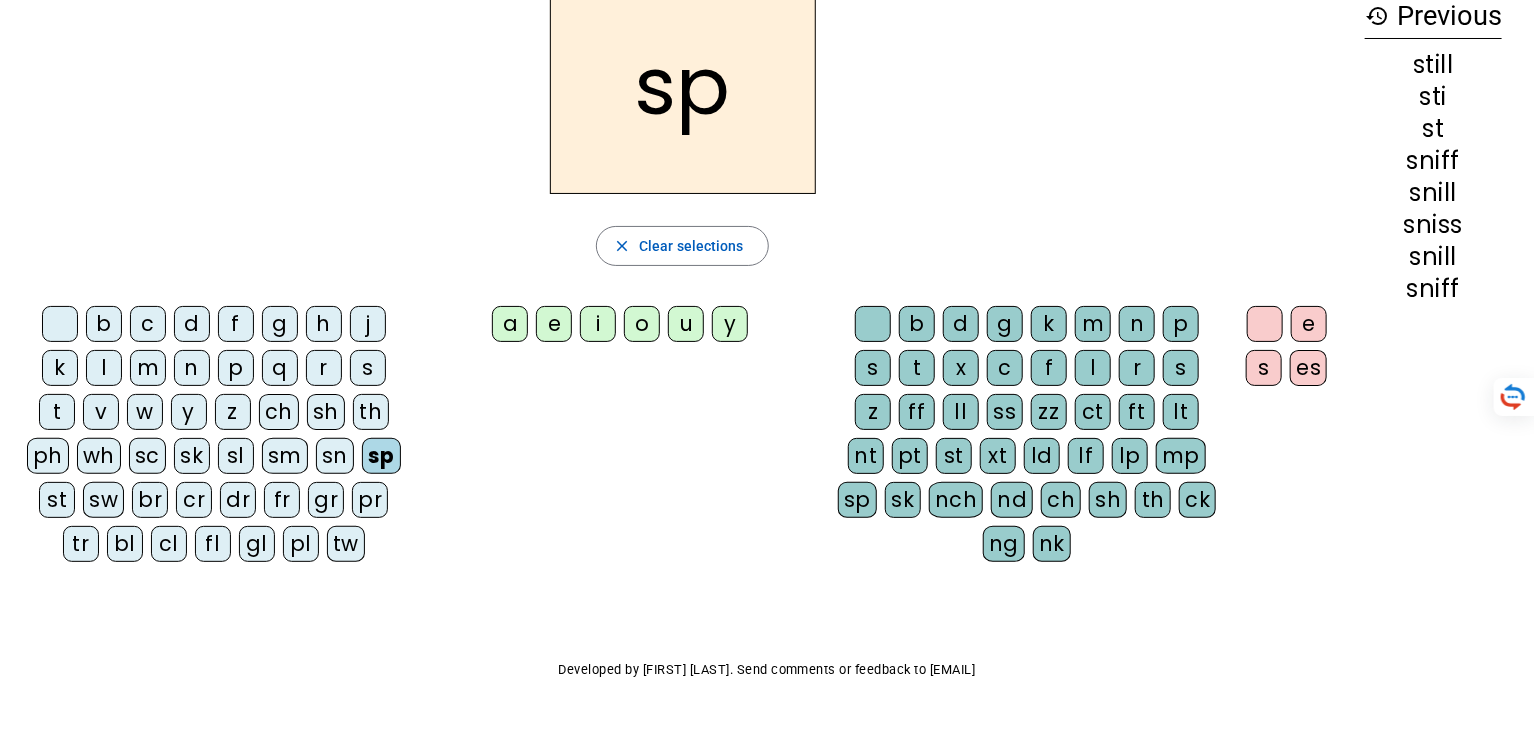 click on "e" at bounding box center (510, 324) 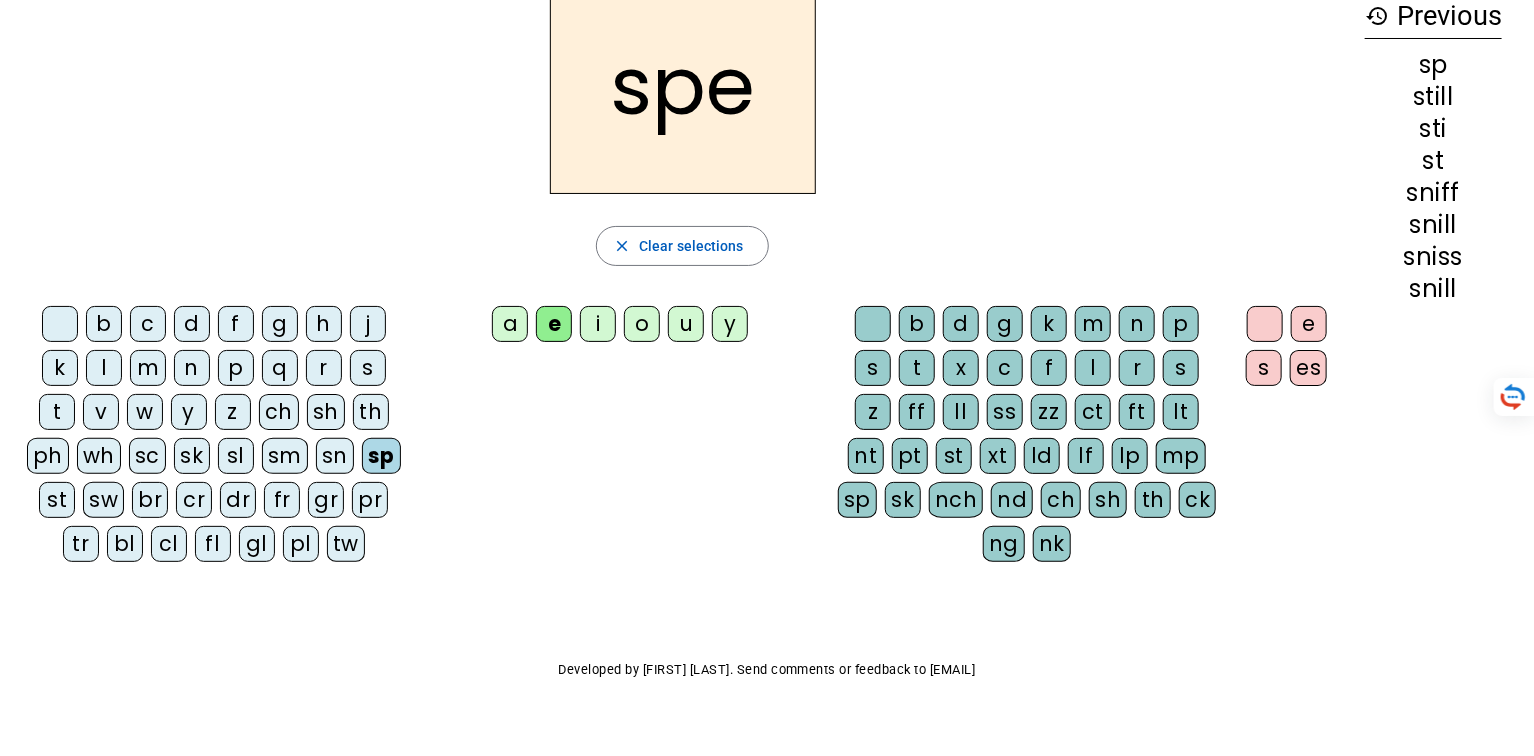 click on "ll" at bounding box center [873, 324] 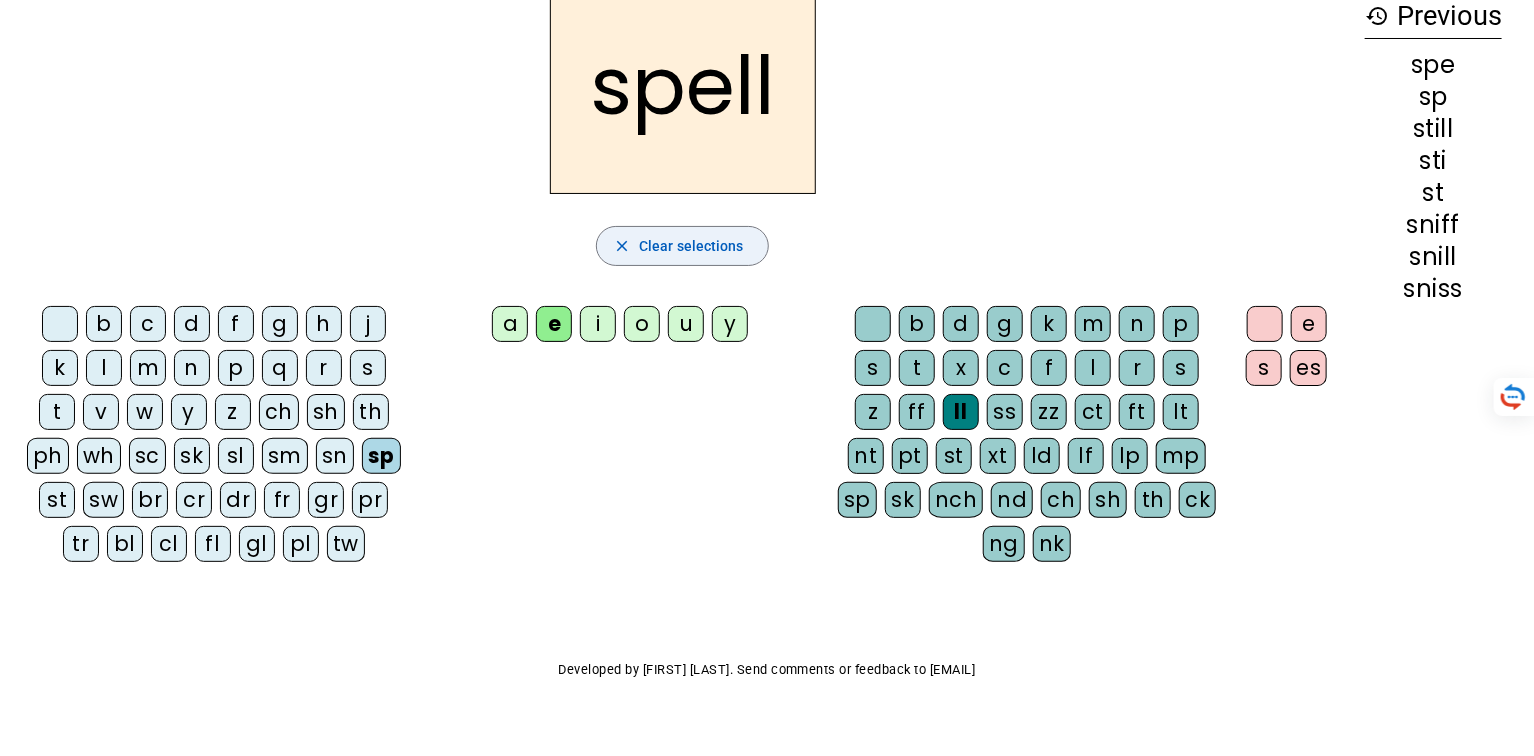 click on "Clear selections" at bounding box center (691, 246) 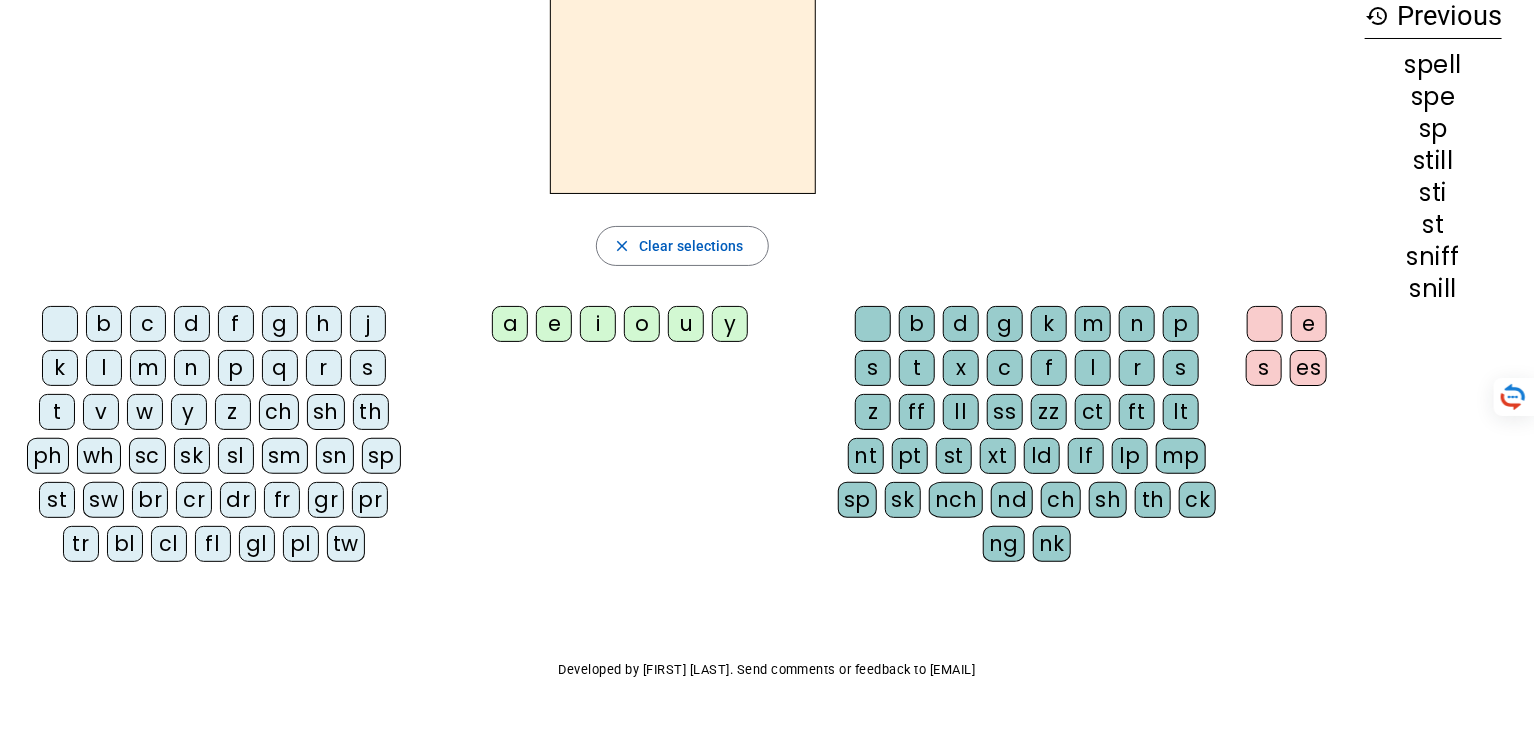 click on "sc" at bounding box center [60, 324] 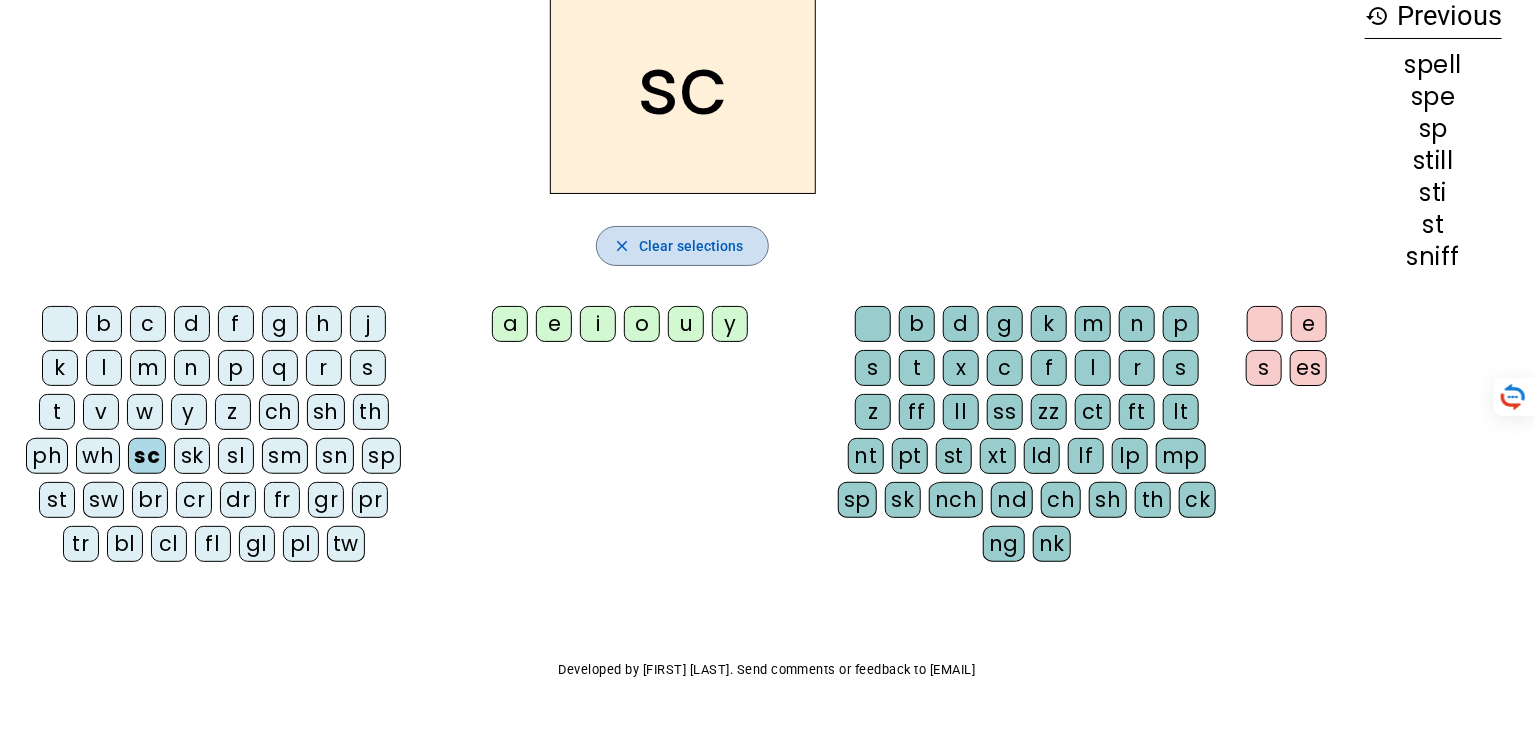 click on "close" at bounding box center (622, 246) 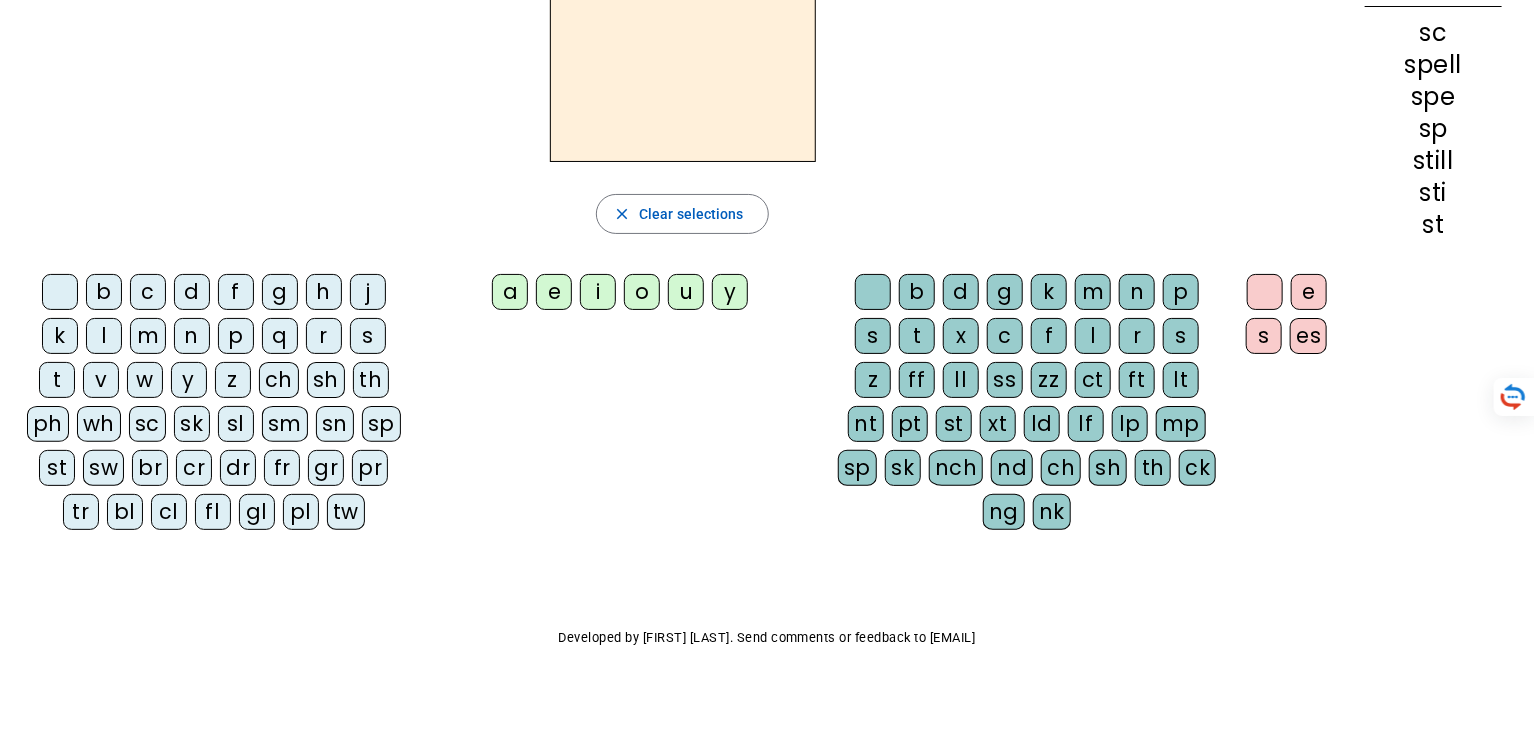 scroll, scrollTop: 201, scrollLeft: 0, axis: vertical 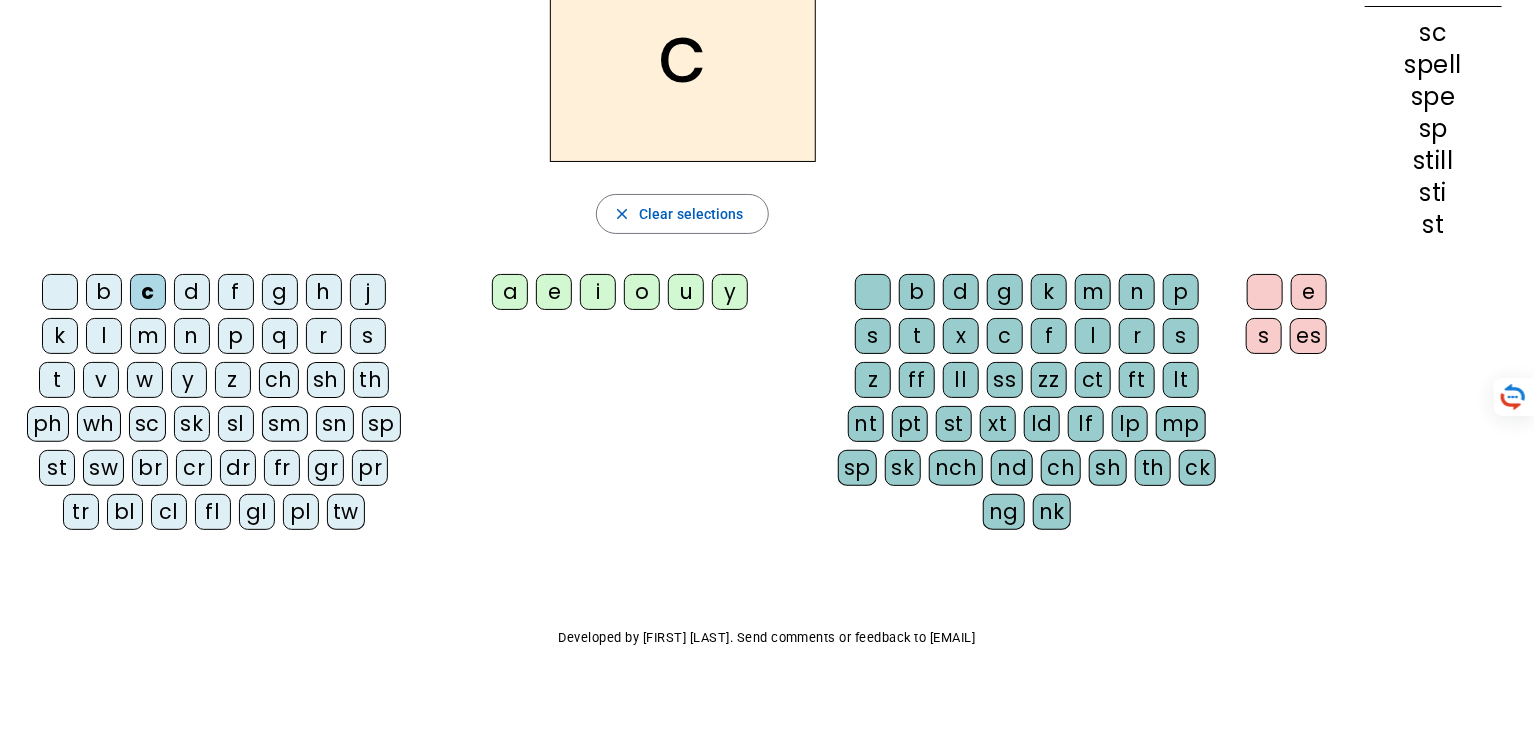 click on "e" at bounding box center (510, 292) 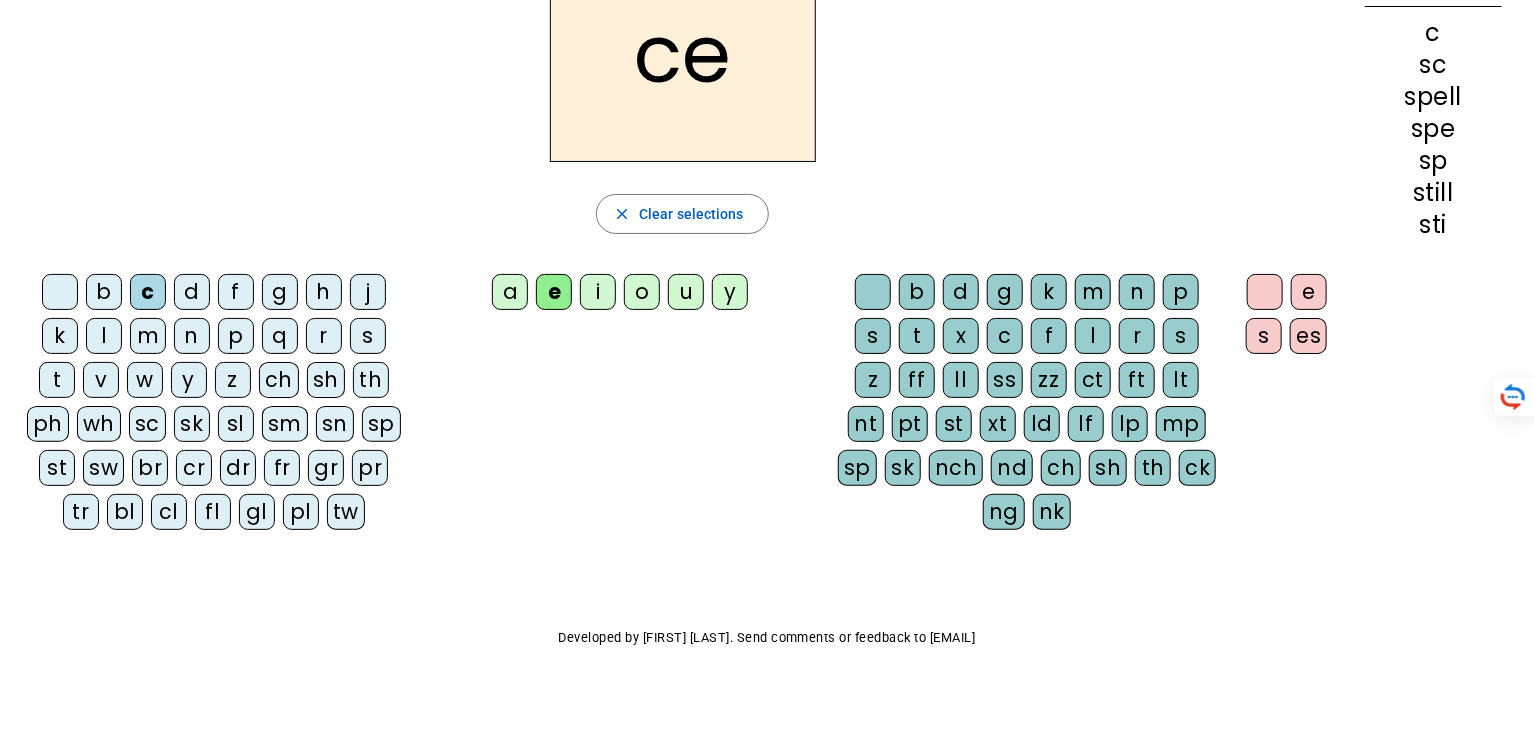 click on "ll" at bounding box center (873, 292) 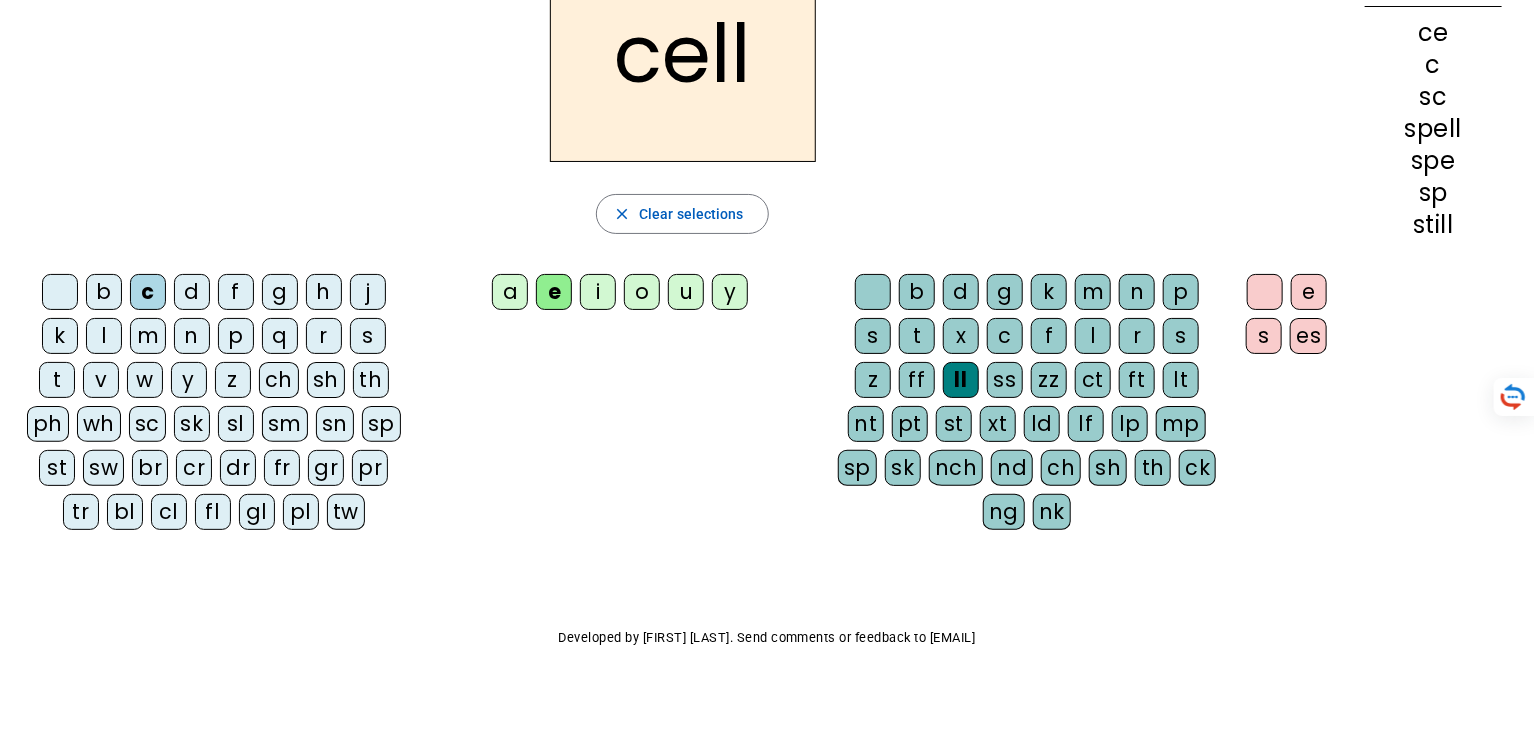 click on "f" at bounding box center (873, 292) 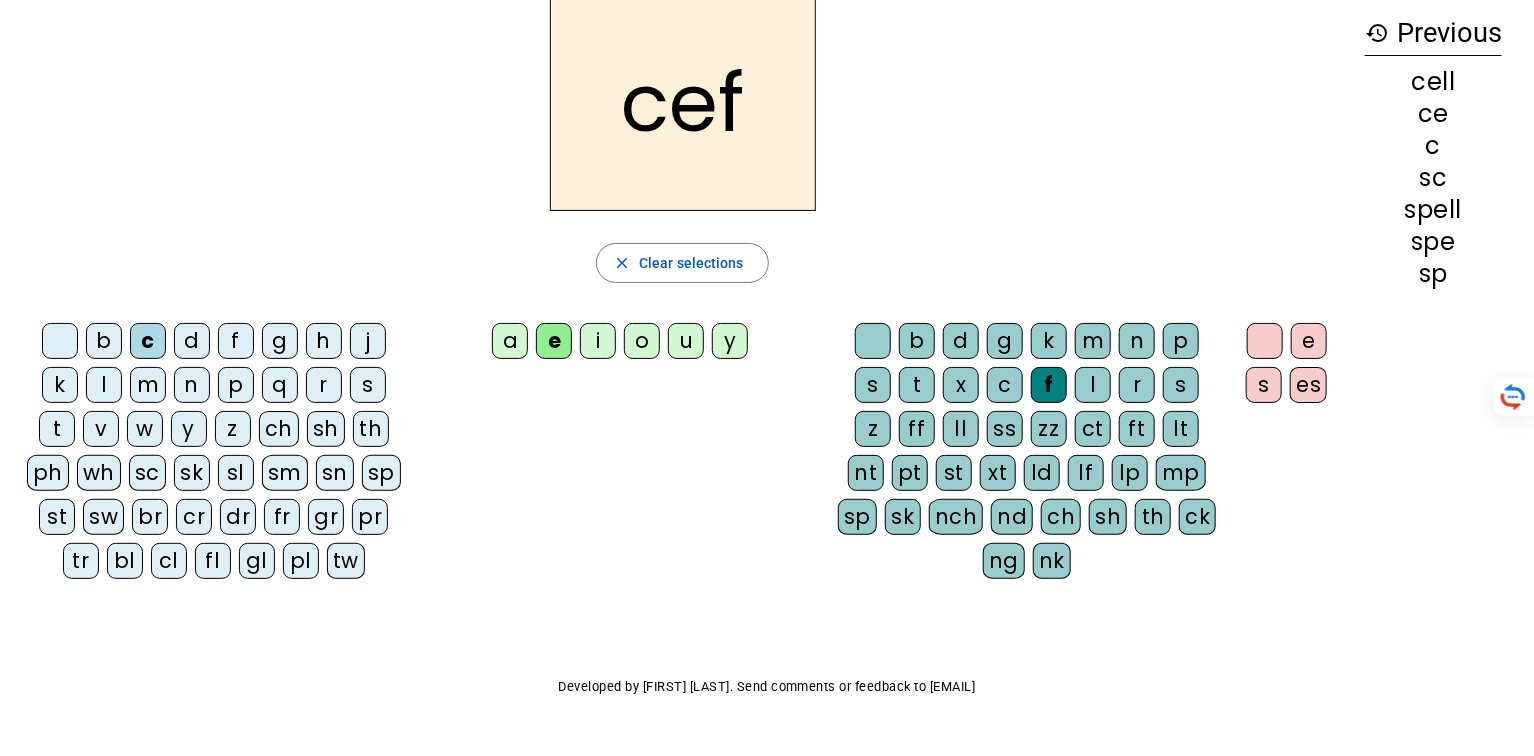 scroll, scrollTop: 75, scrollLeft: 0, axis: vertical 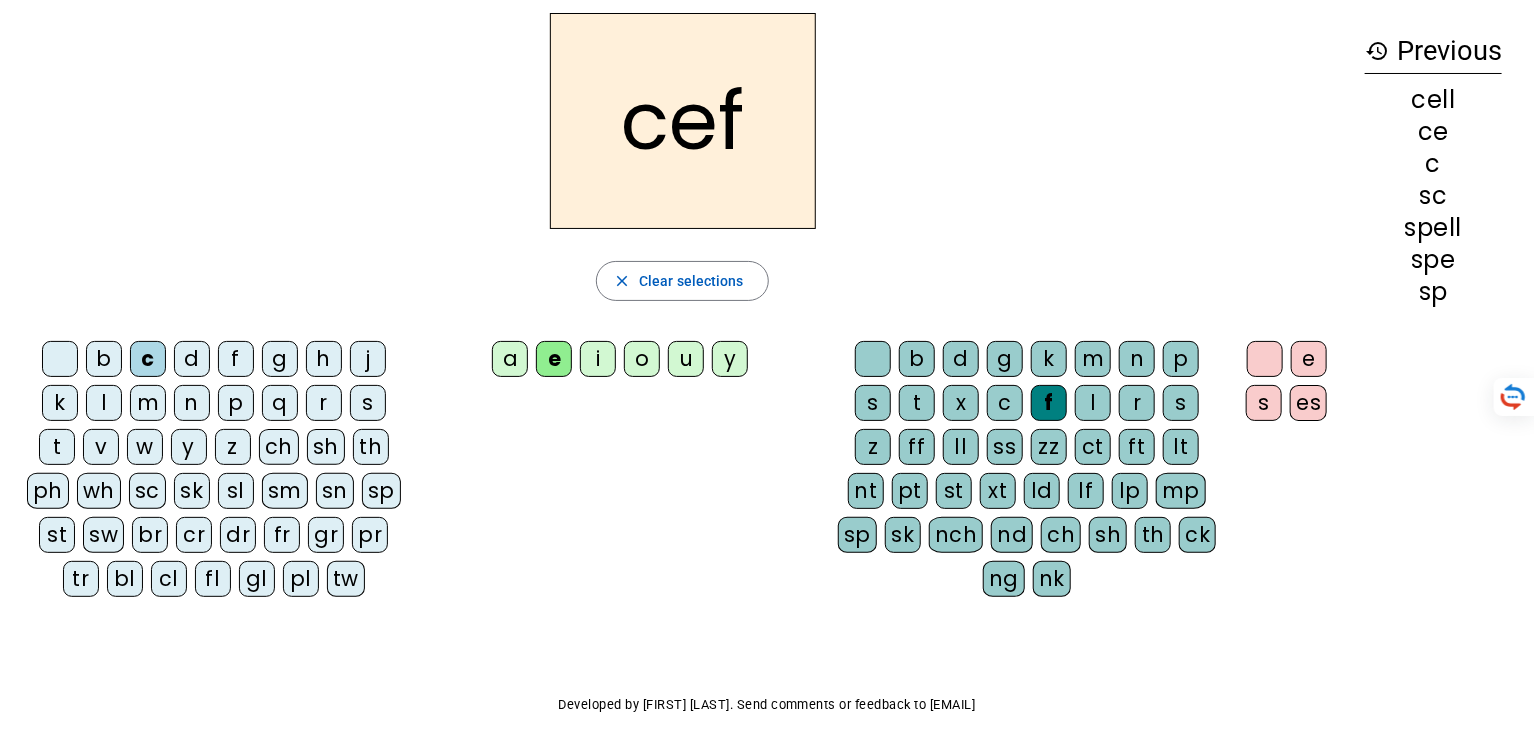 click on "lf" at bounding box center [873, 359] 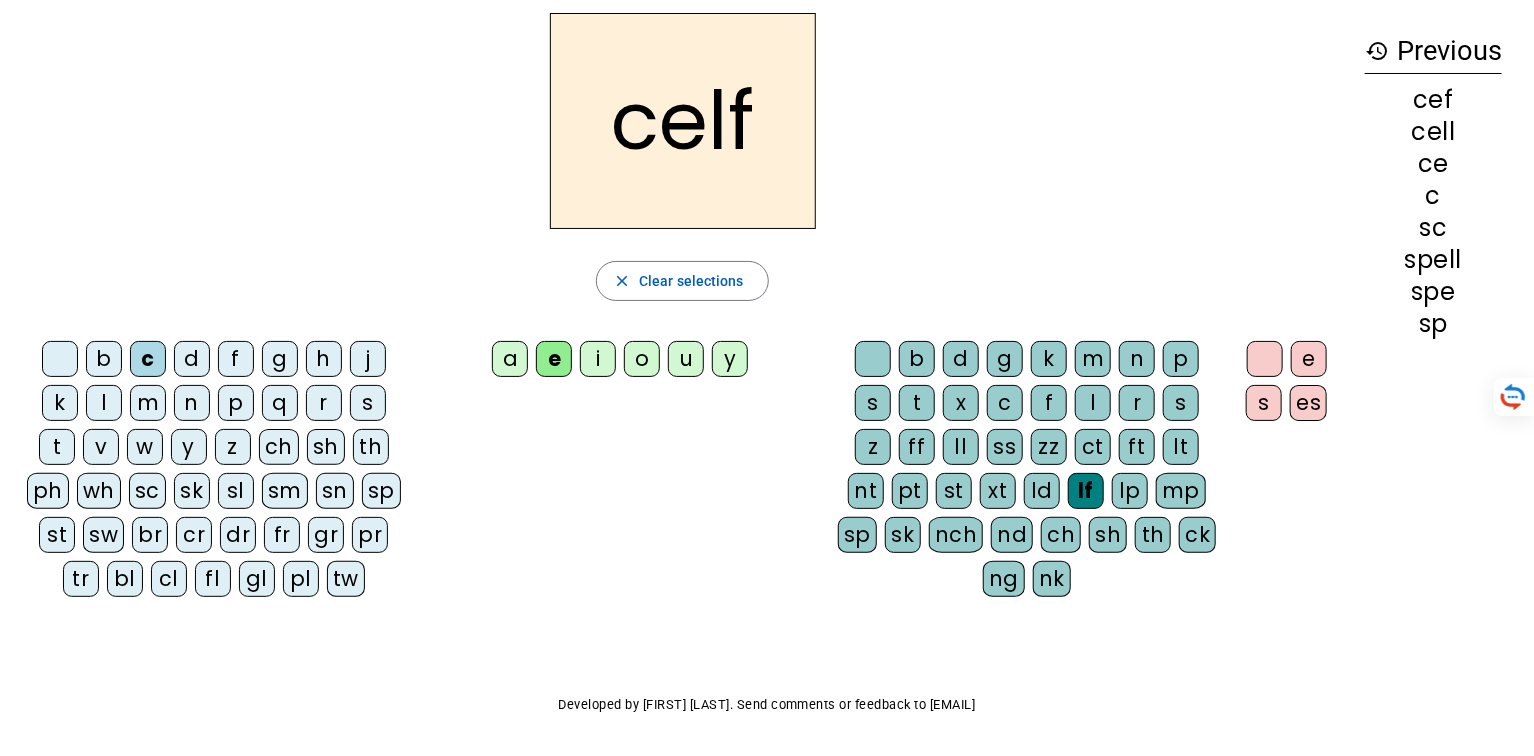 click on "celf" at bounding box center [683, 121] 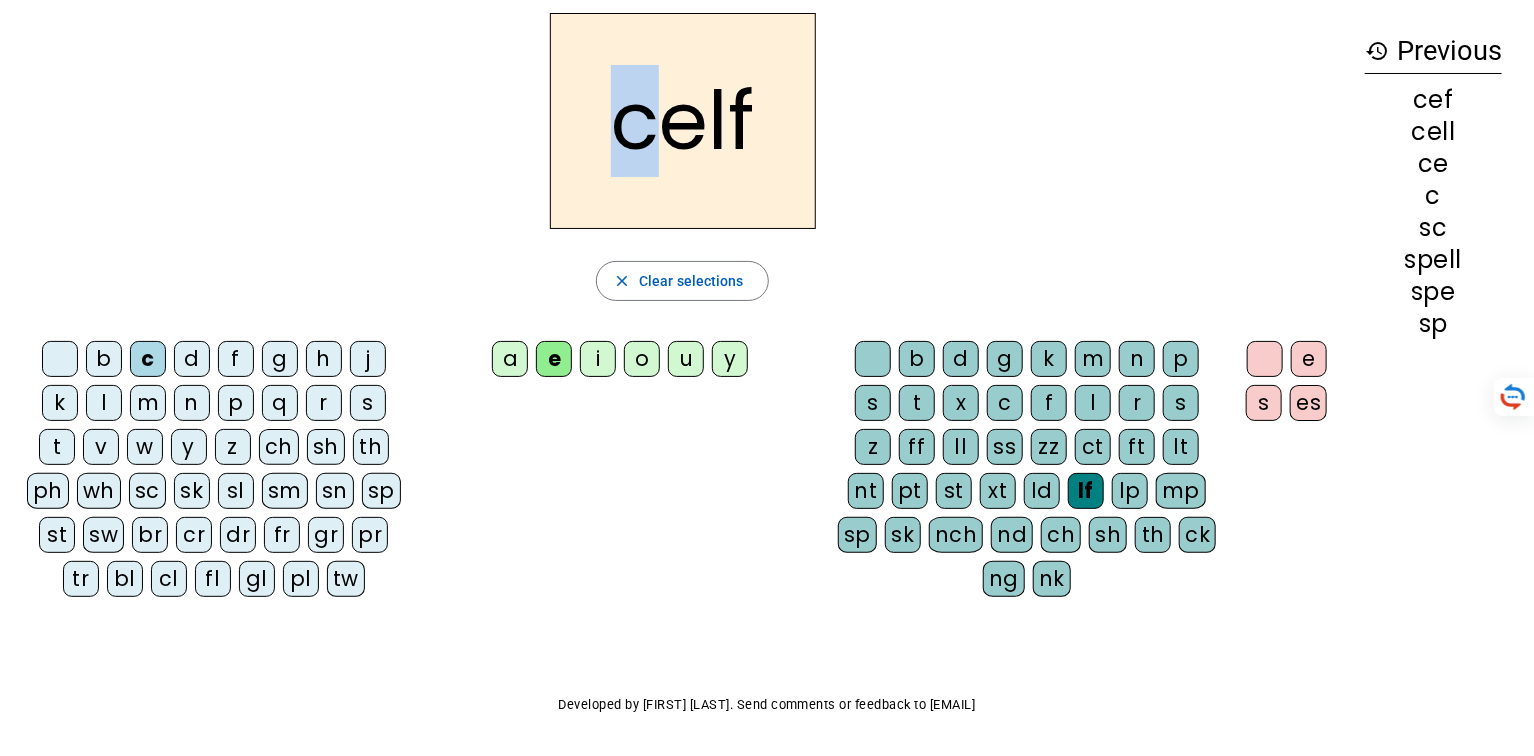 drag, startPoint x: 635, startPoint y: 151, endPoint x: 603, endPoint y: 148, distance: 32.140316 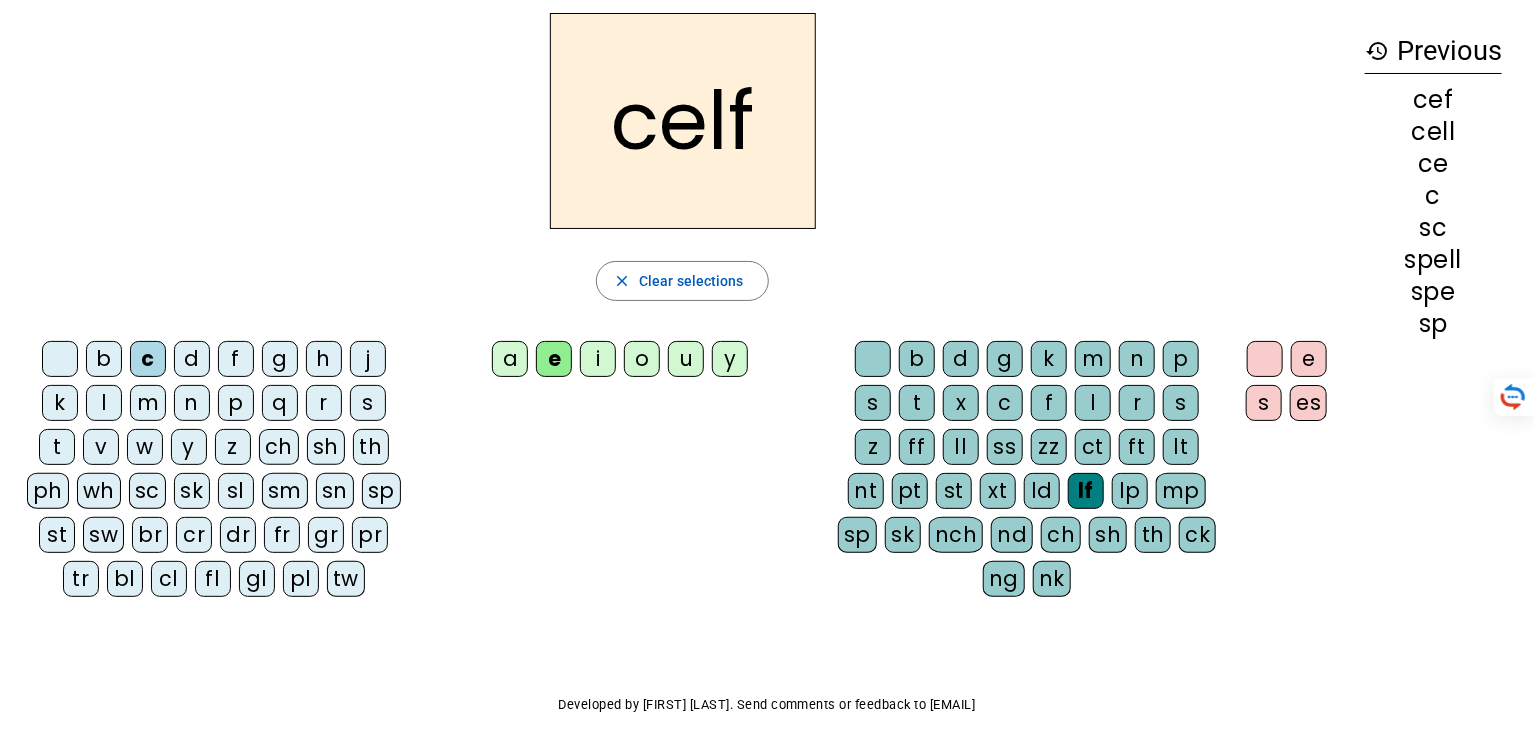 click on "celf" at bounding box center [683, 121] 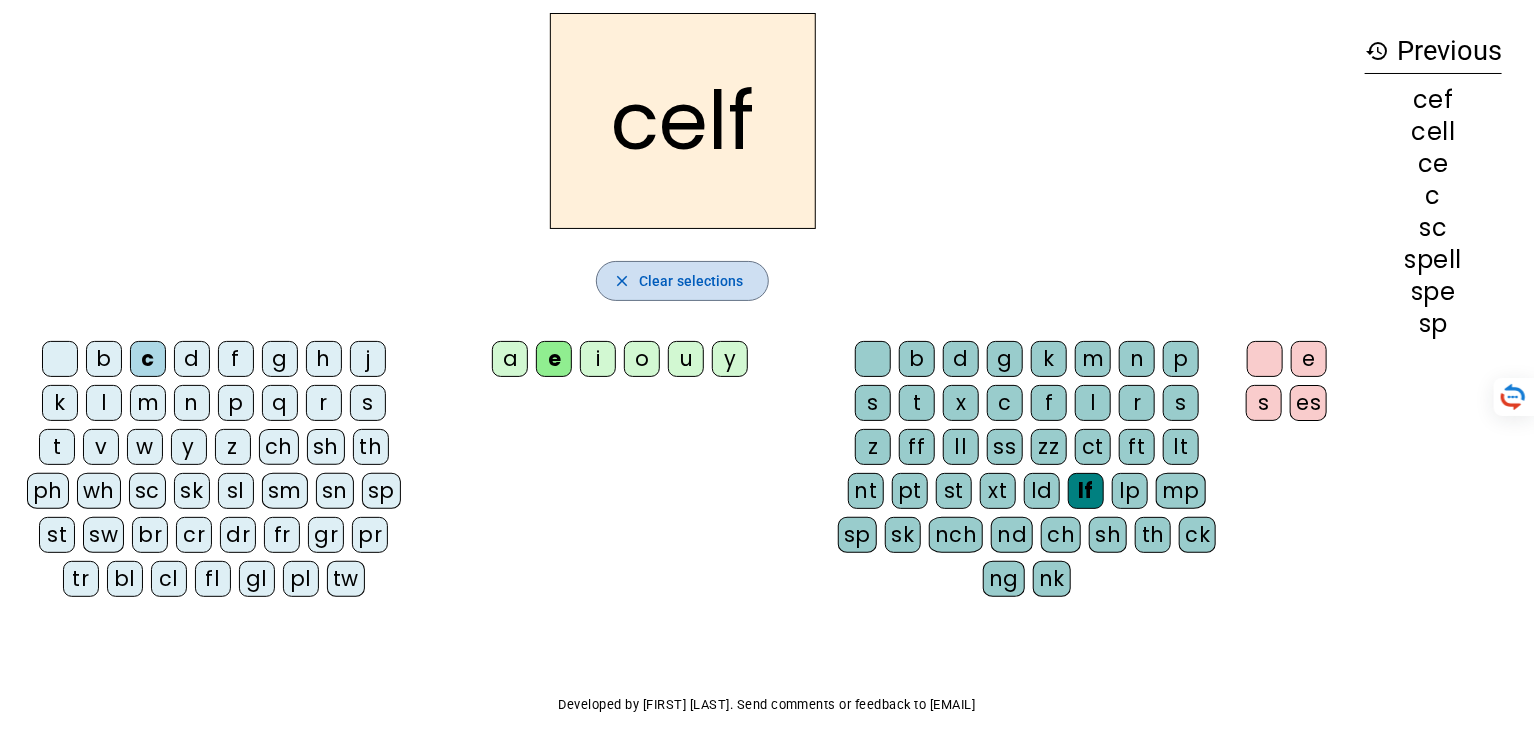 click at bounding box center (682, 281) 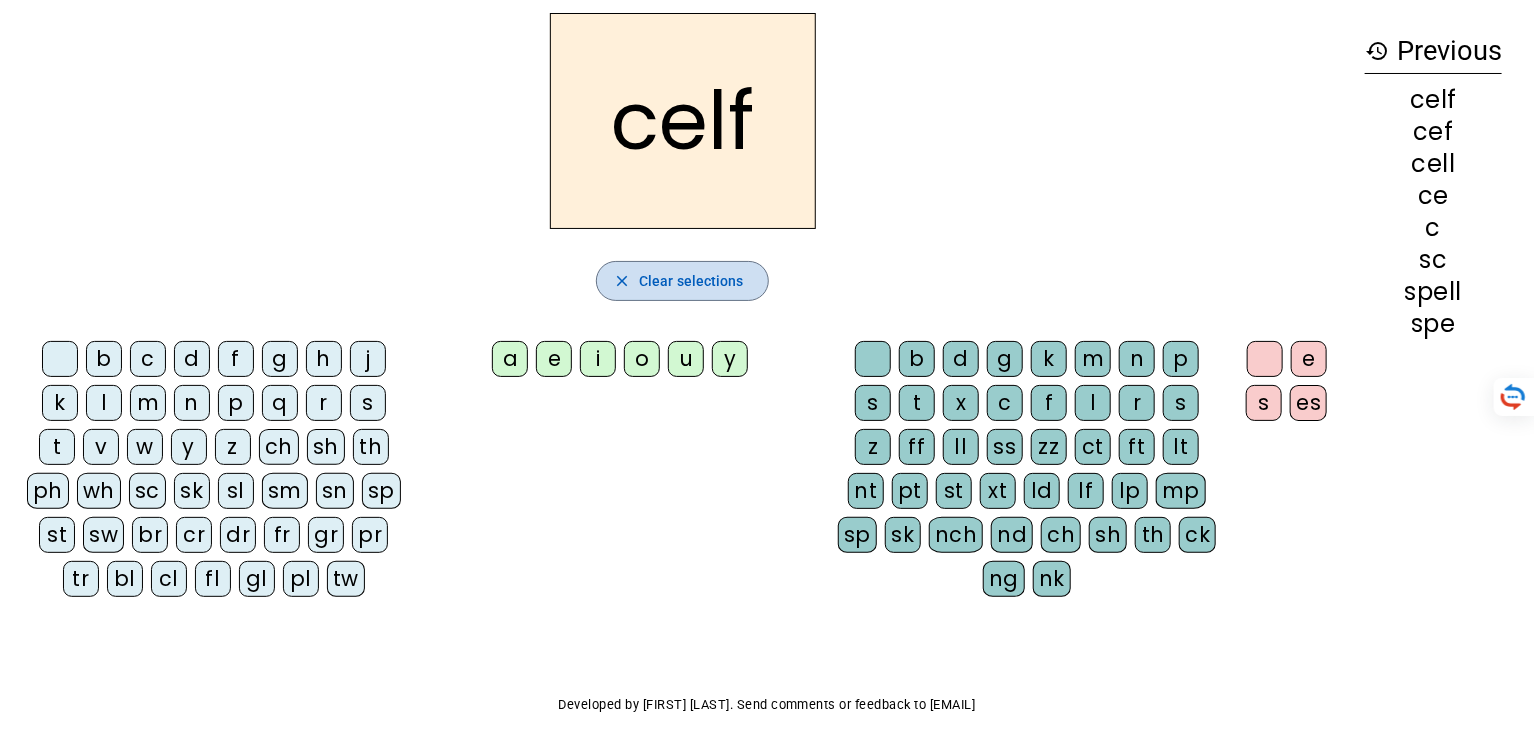 click on "close" at bounding box center [622, 281] 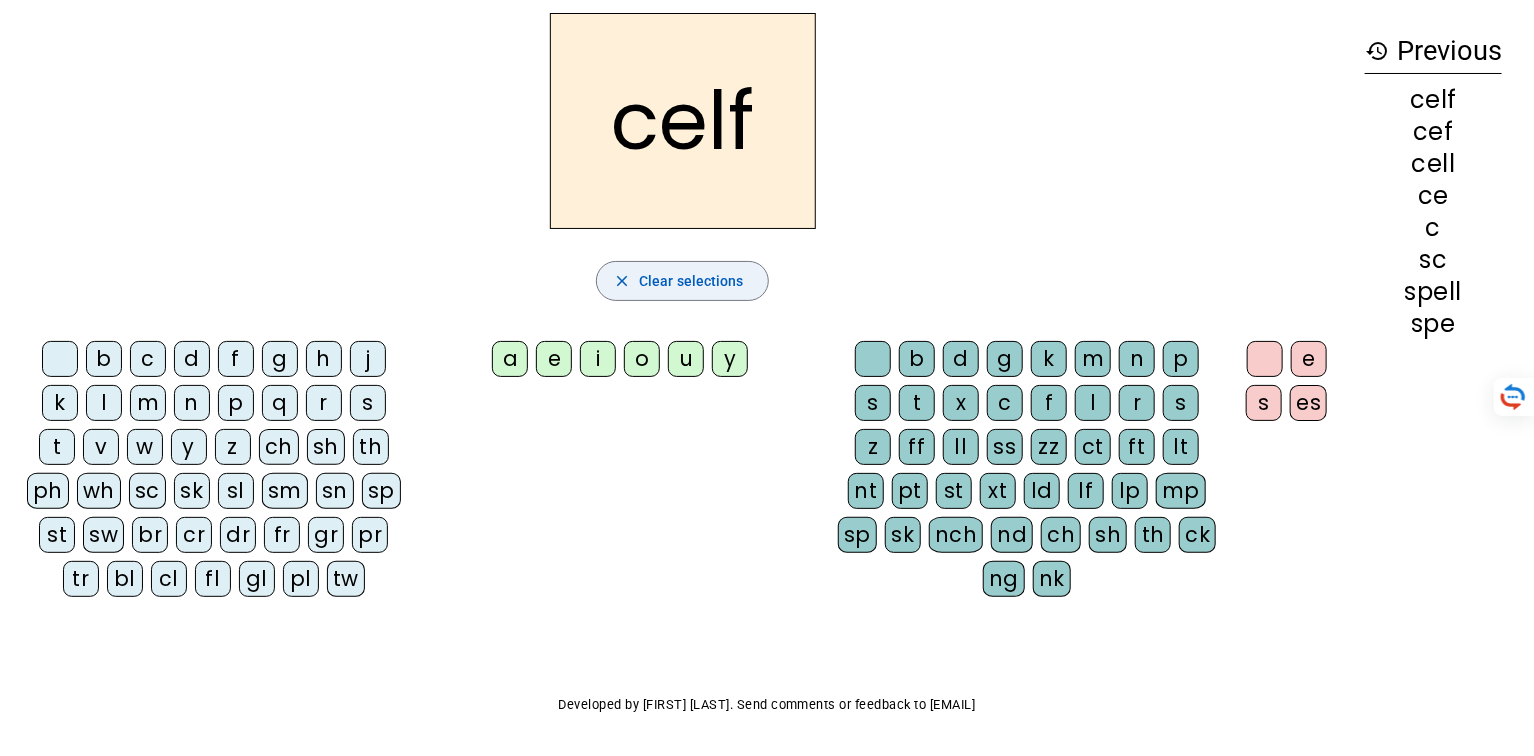 click on "close" at bounding box center [622, 281] 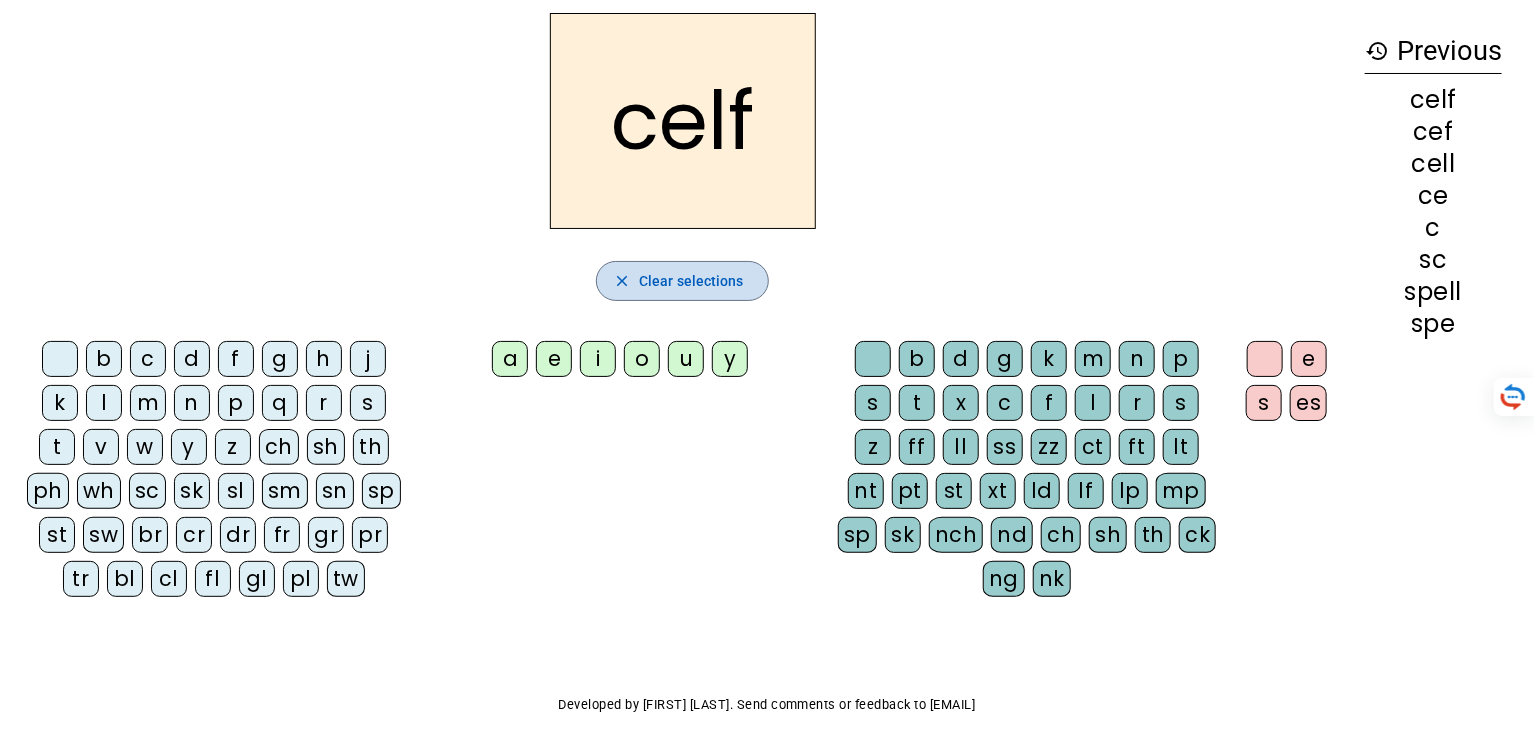 click on "close" at bounding box center [622, 281] 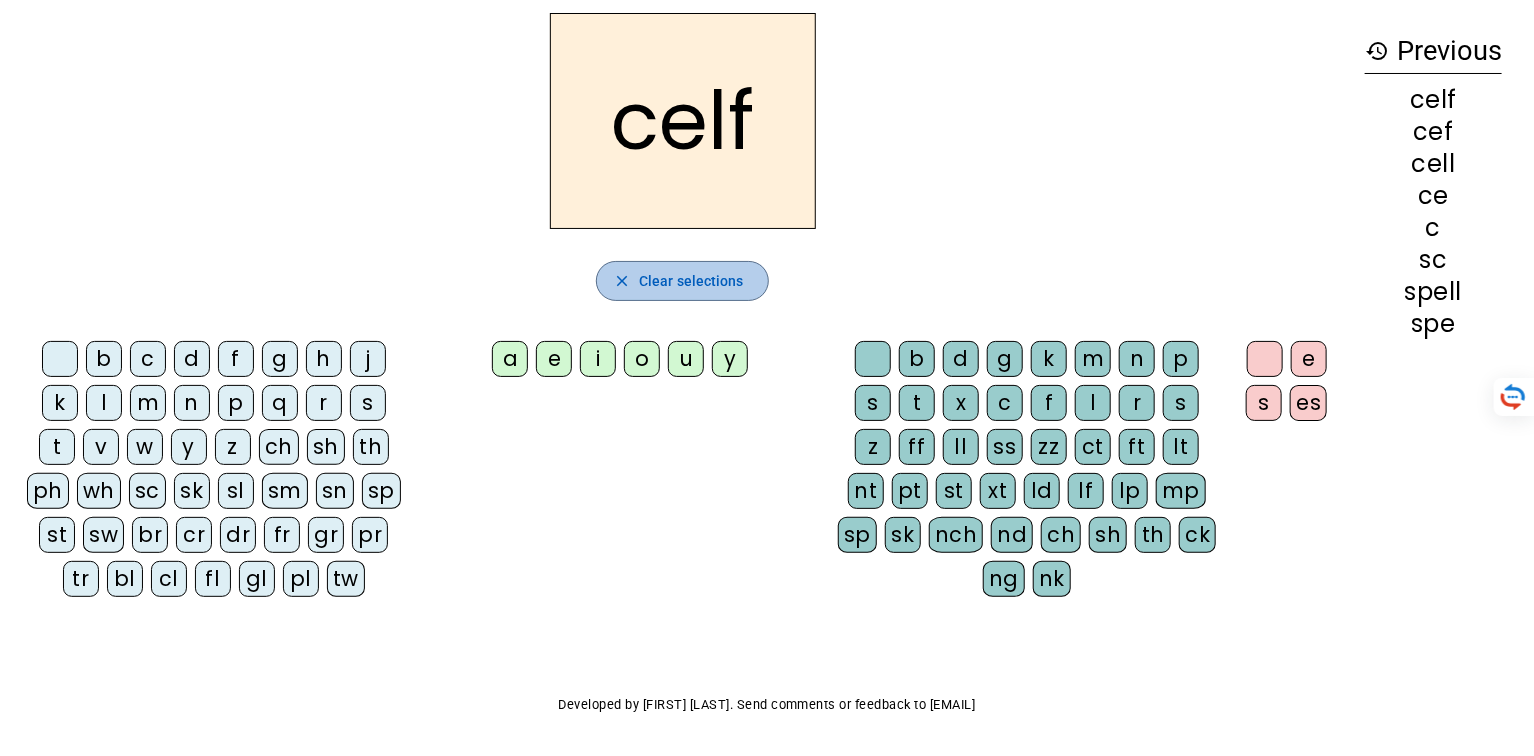 click on "close" at bounding box center (622, 281) 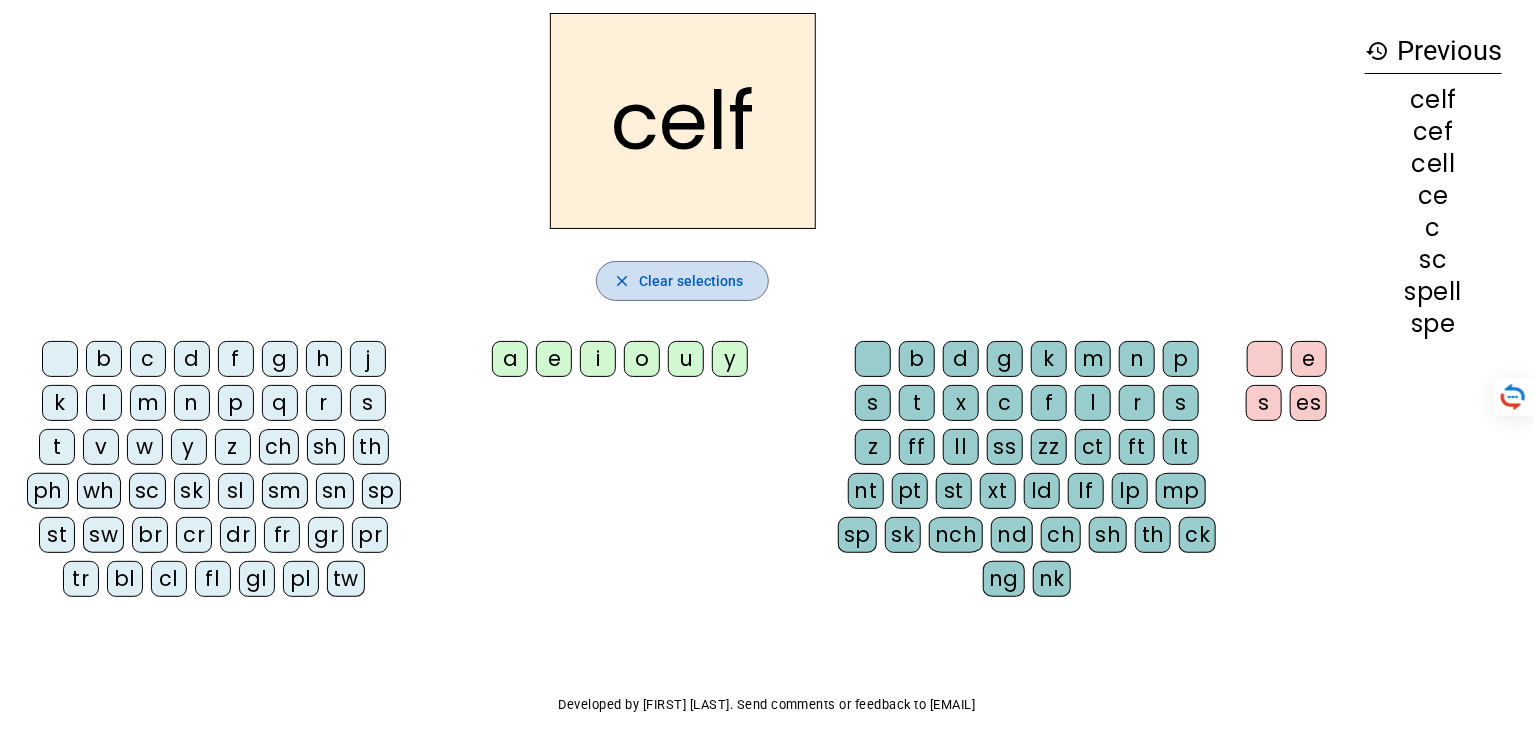 click on "close" at bounding box center (622, 281) 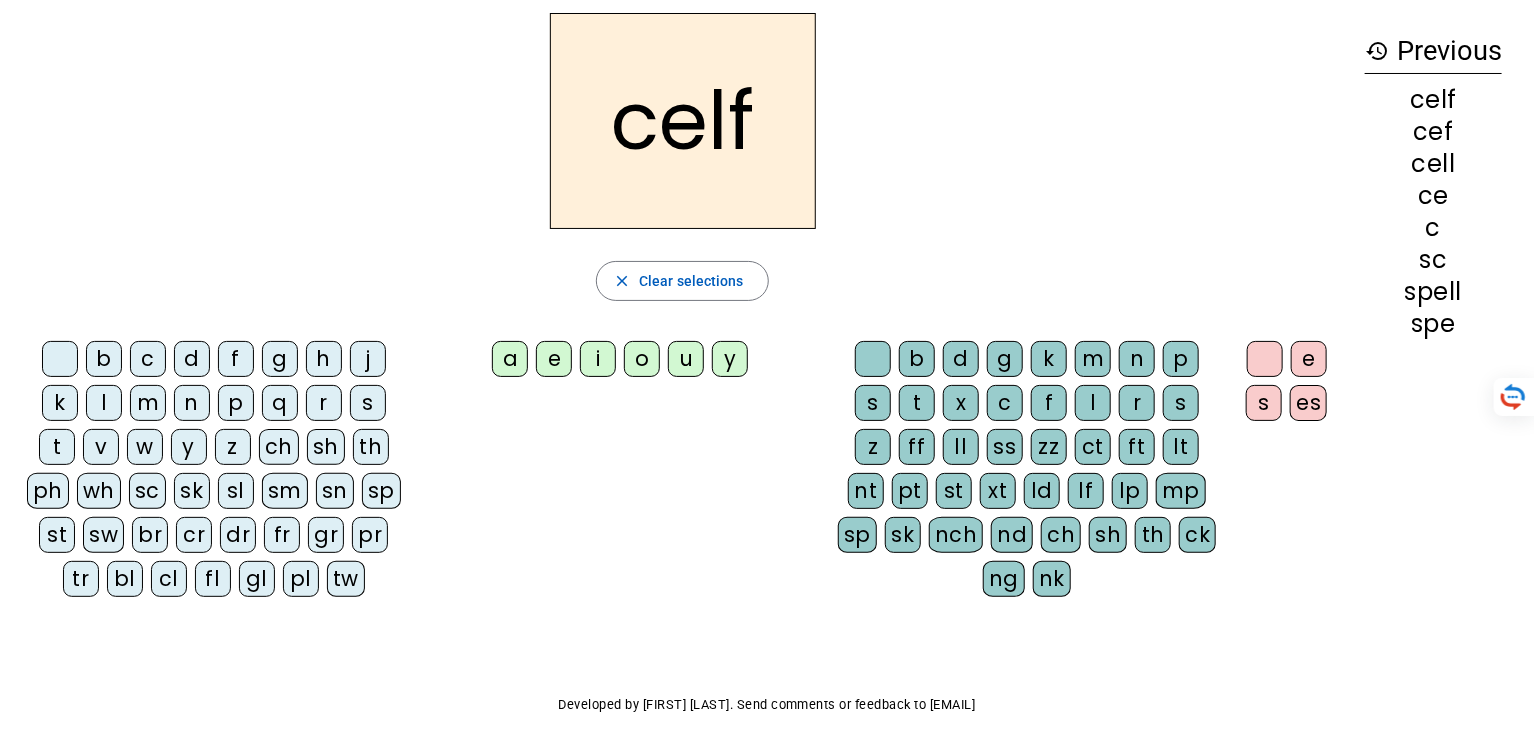 click on "h" at bounding box center (328, 363) 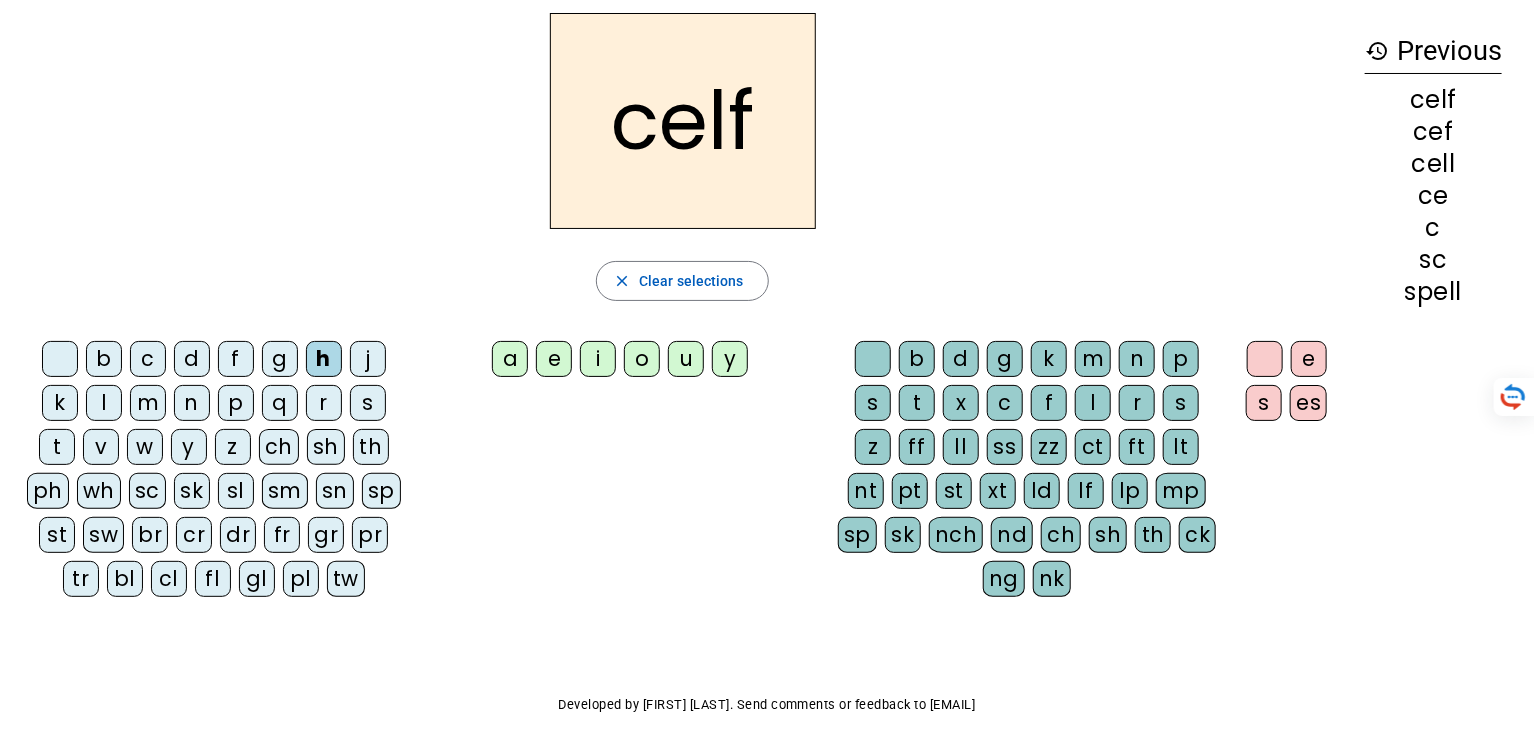 click on "q" at bounding box center [60, 359] 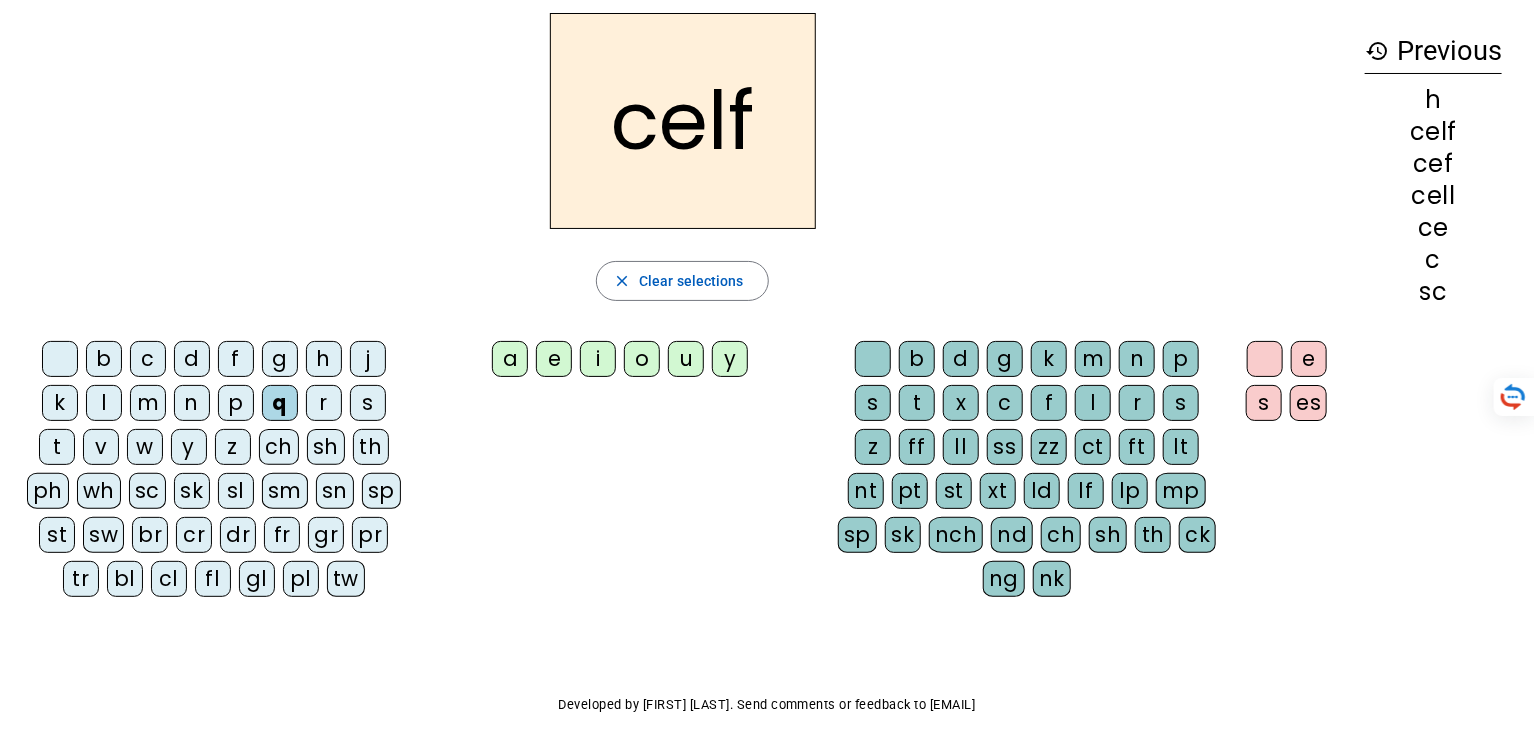 click on "q" at bounding box center (280, 403) 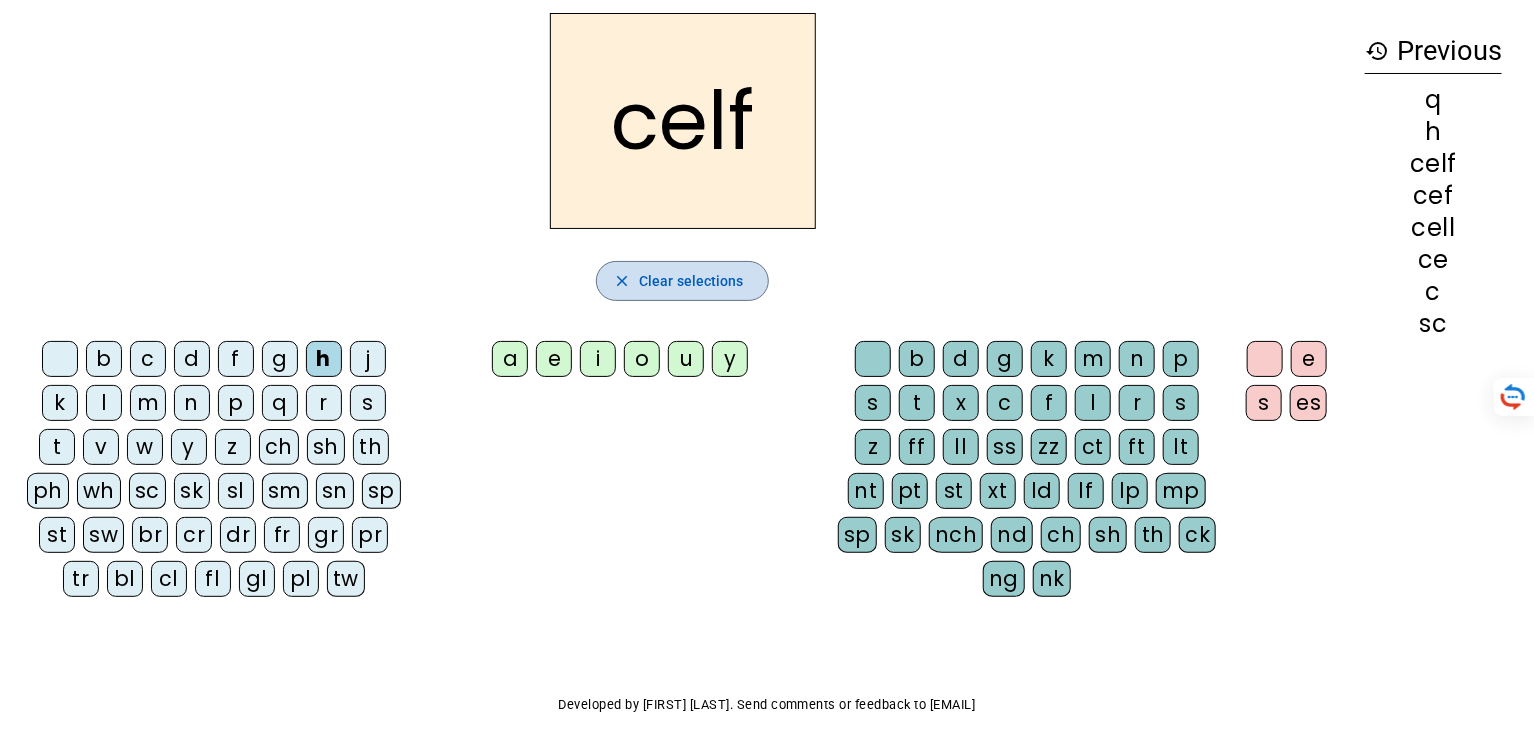 click on "close" at bounding box center (622, 281) 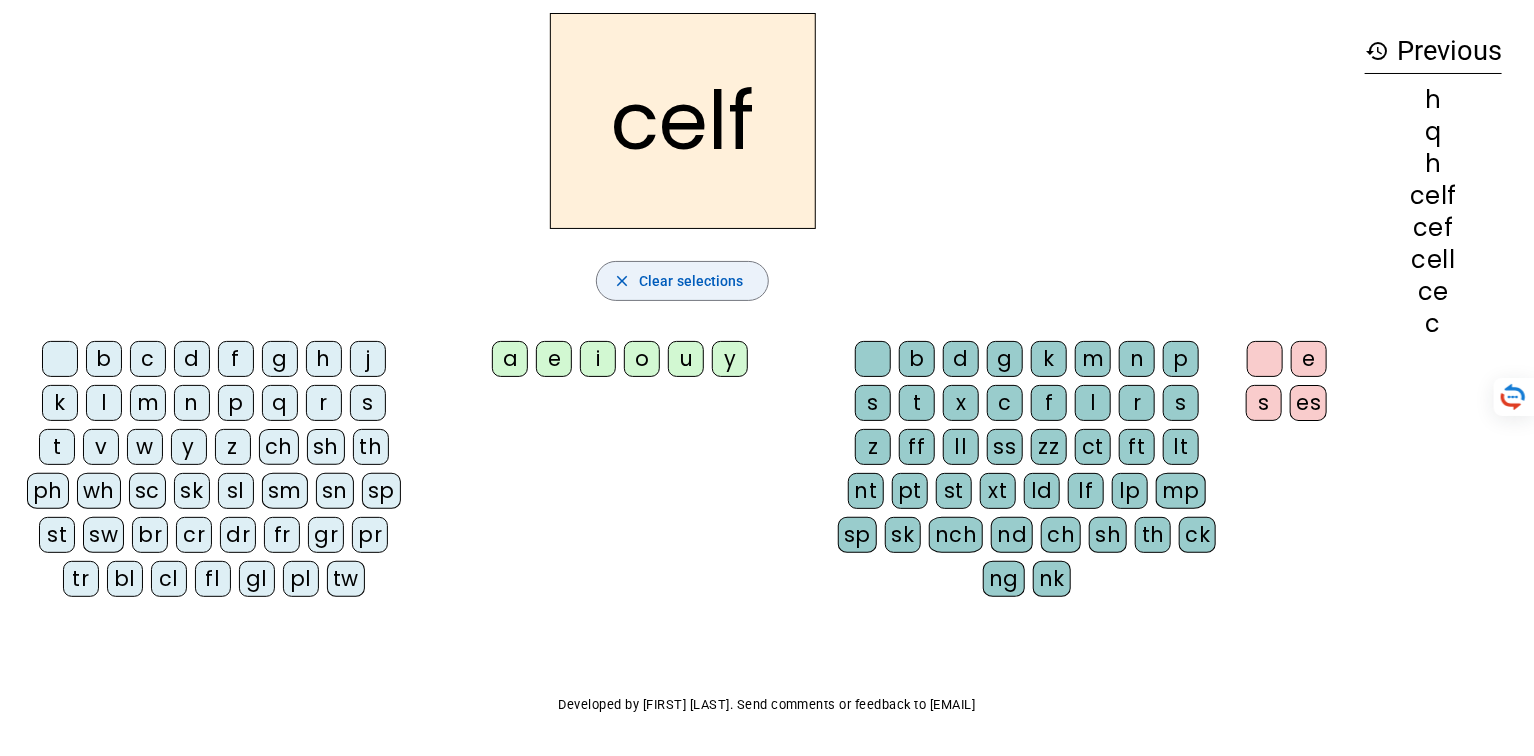 click on "close" at bounding box center (622, 281) 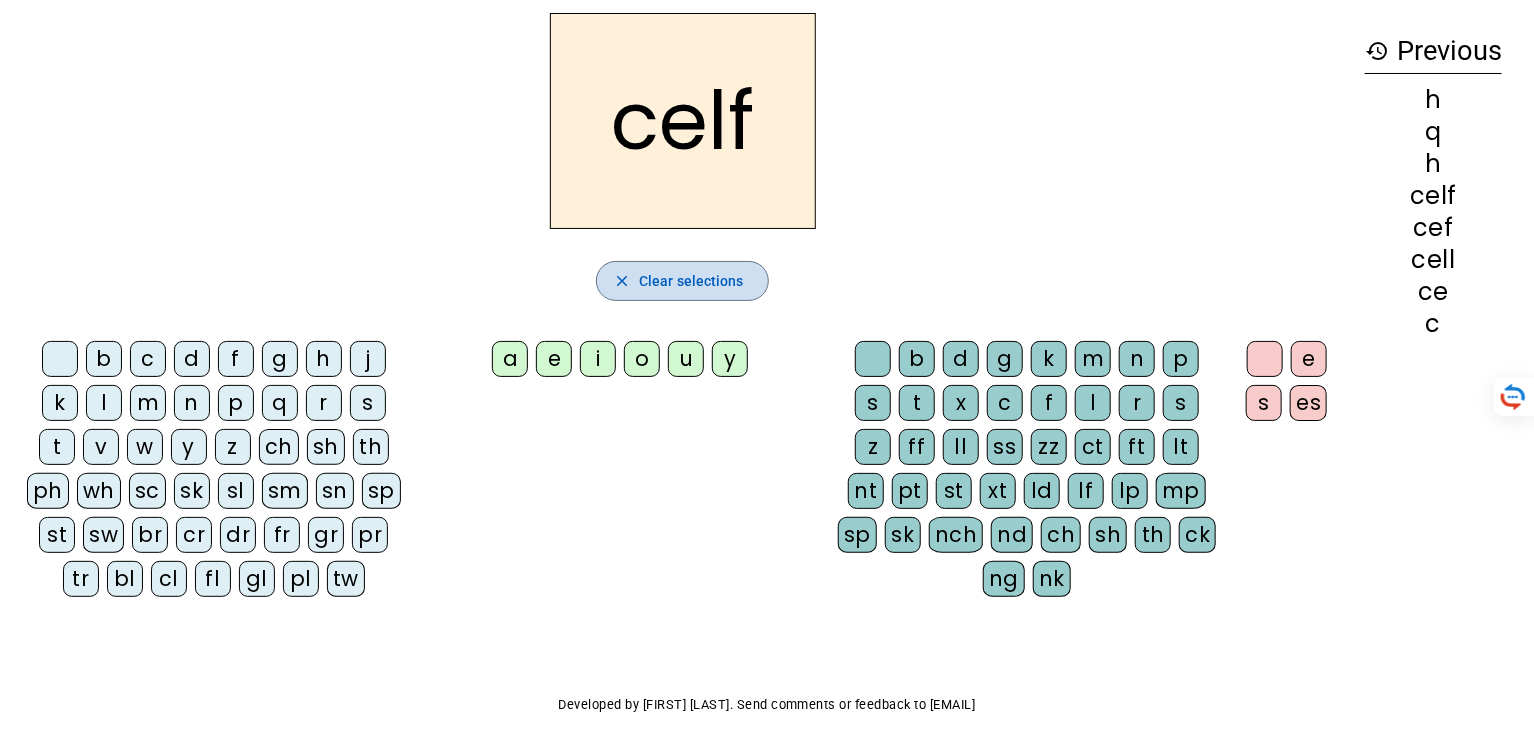 click on "close" at bounding box center (622, 281) 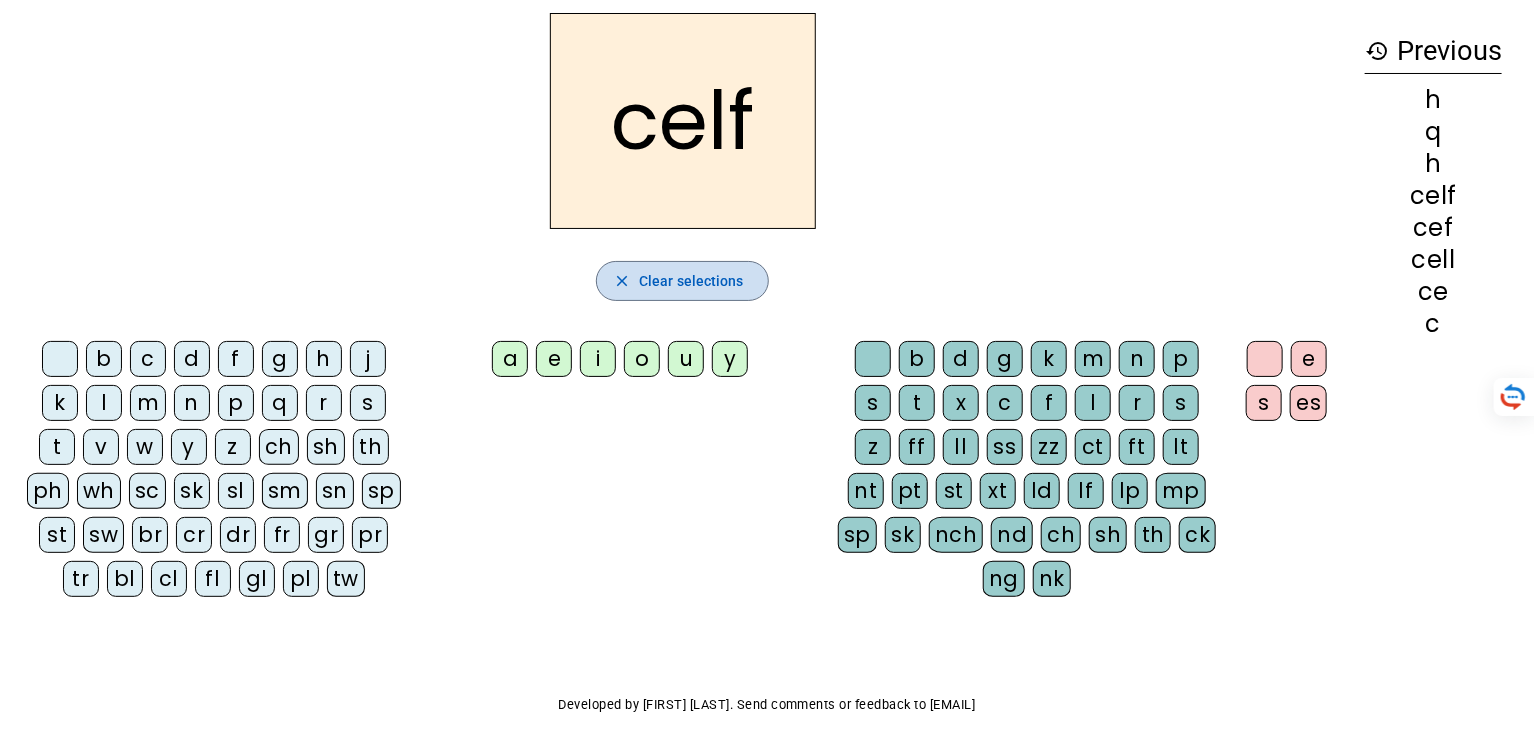 click at bounding box center [682, 281] 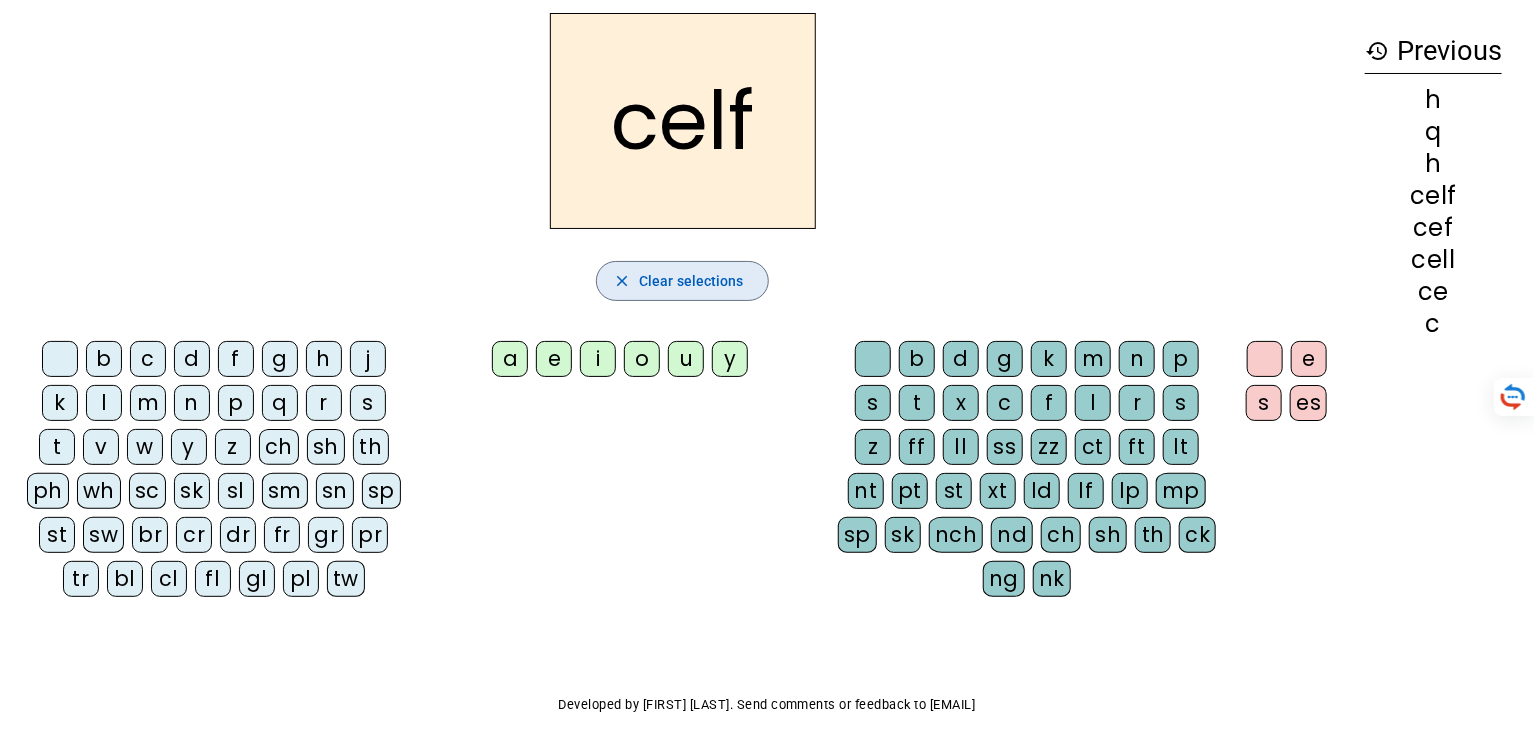 drag, startPoint x: 605, startPoint y: 318, endPoint x: 624, endPoint y: 214, distance: 105.72133 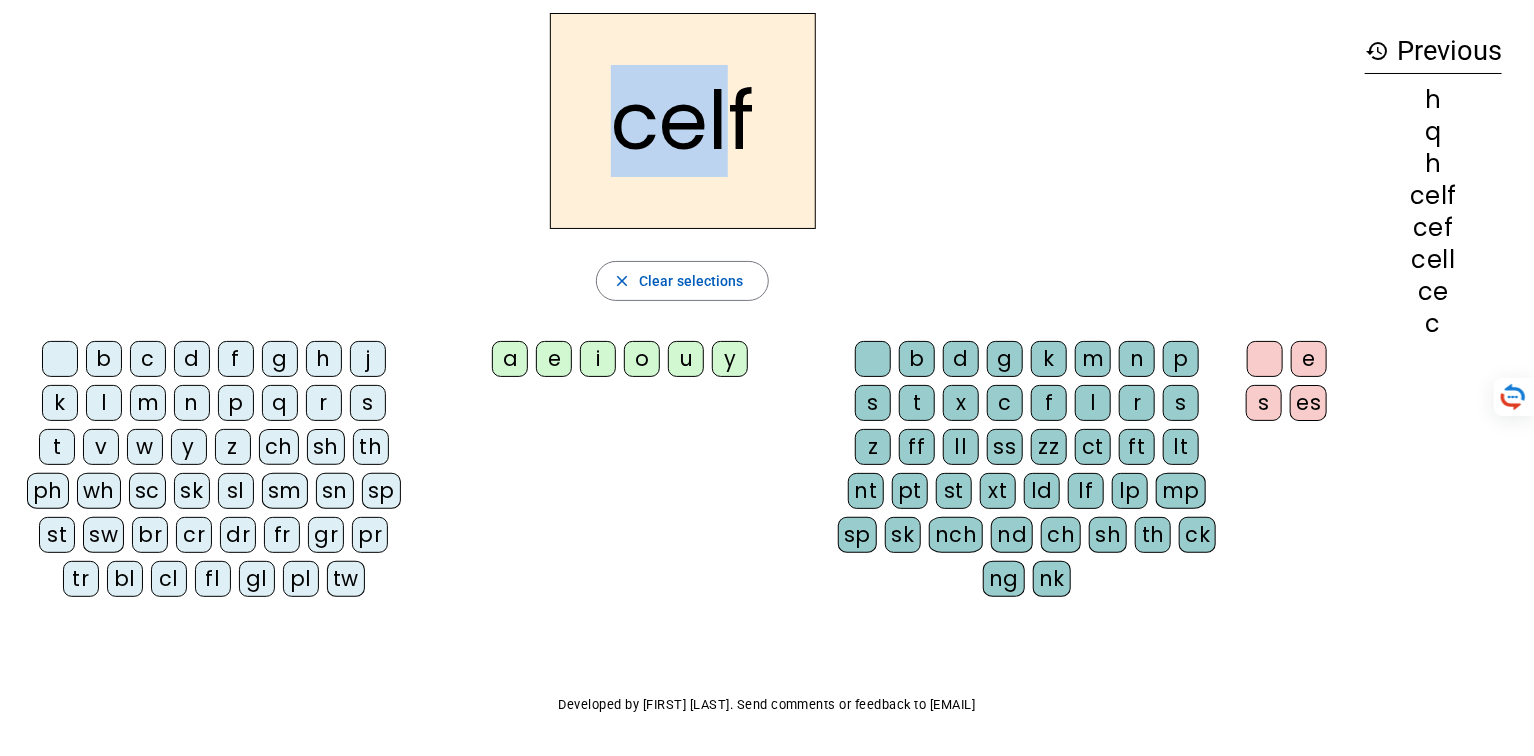 drag, startPoint x: 733, startPoint y: 168, endPoint x: 536, endPoint y: 163, distance: 197.06345 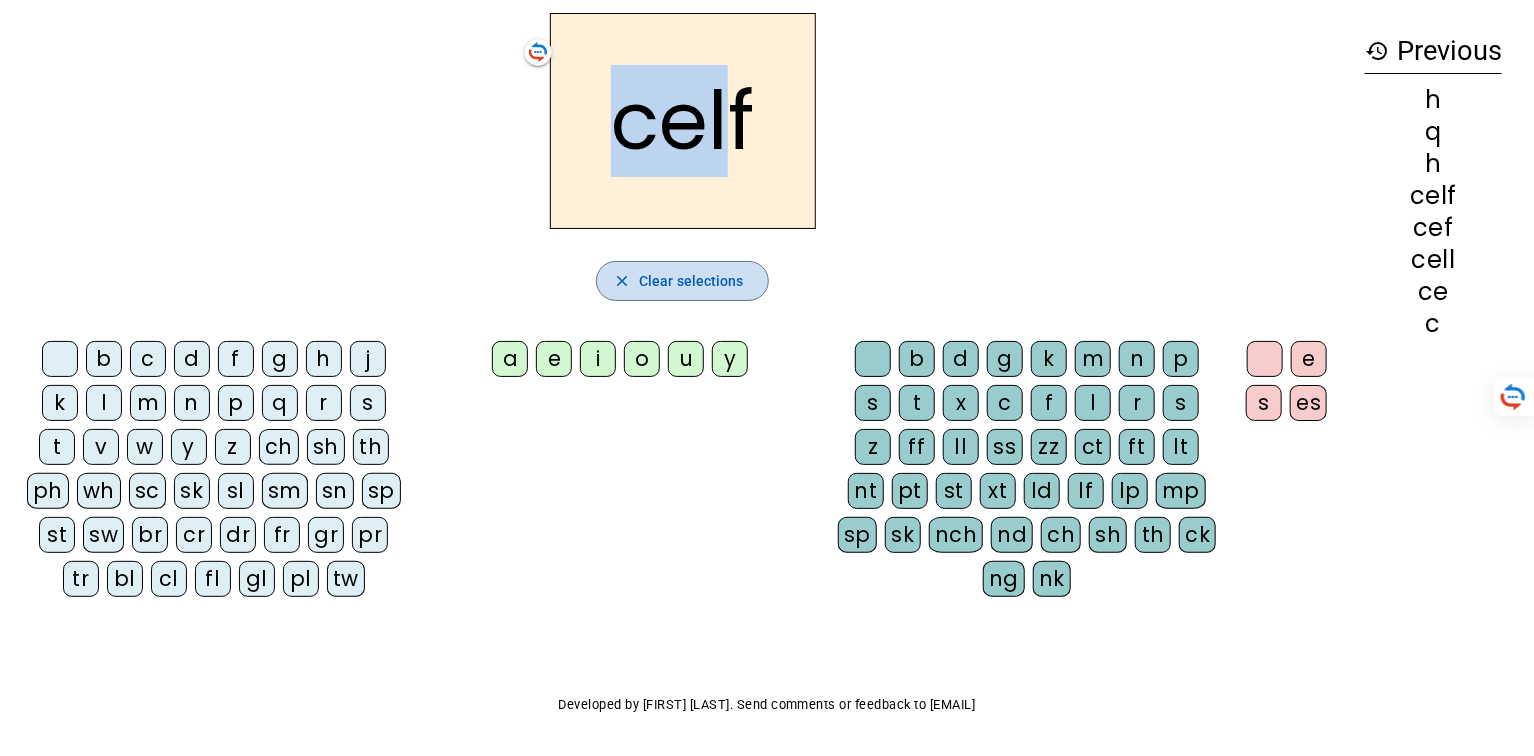 click at bounding box center [682, 281] 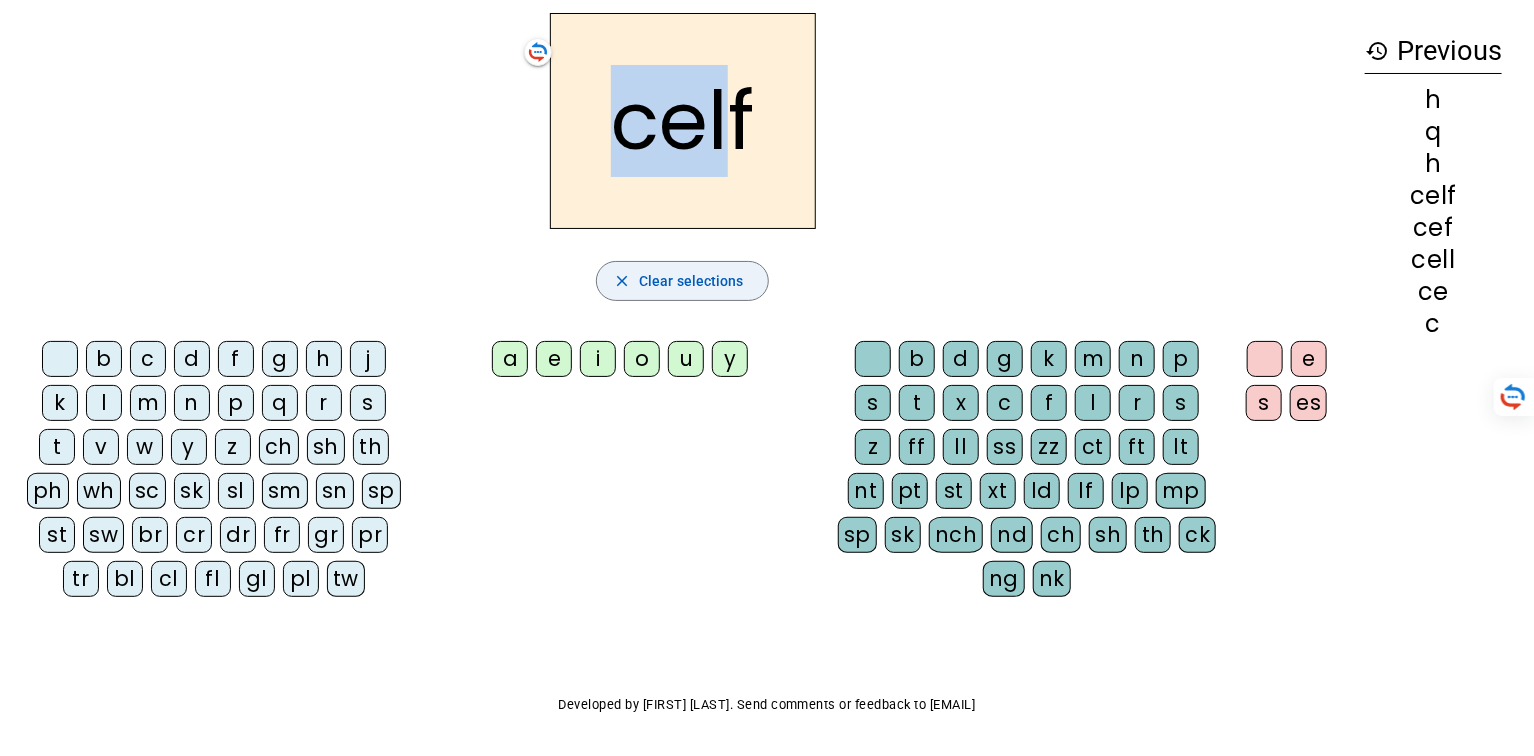 click at bounding box center [682, 281] 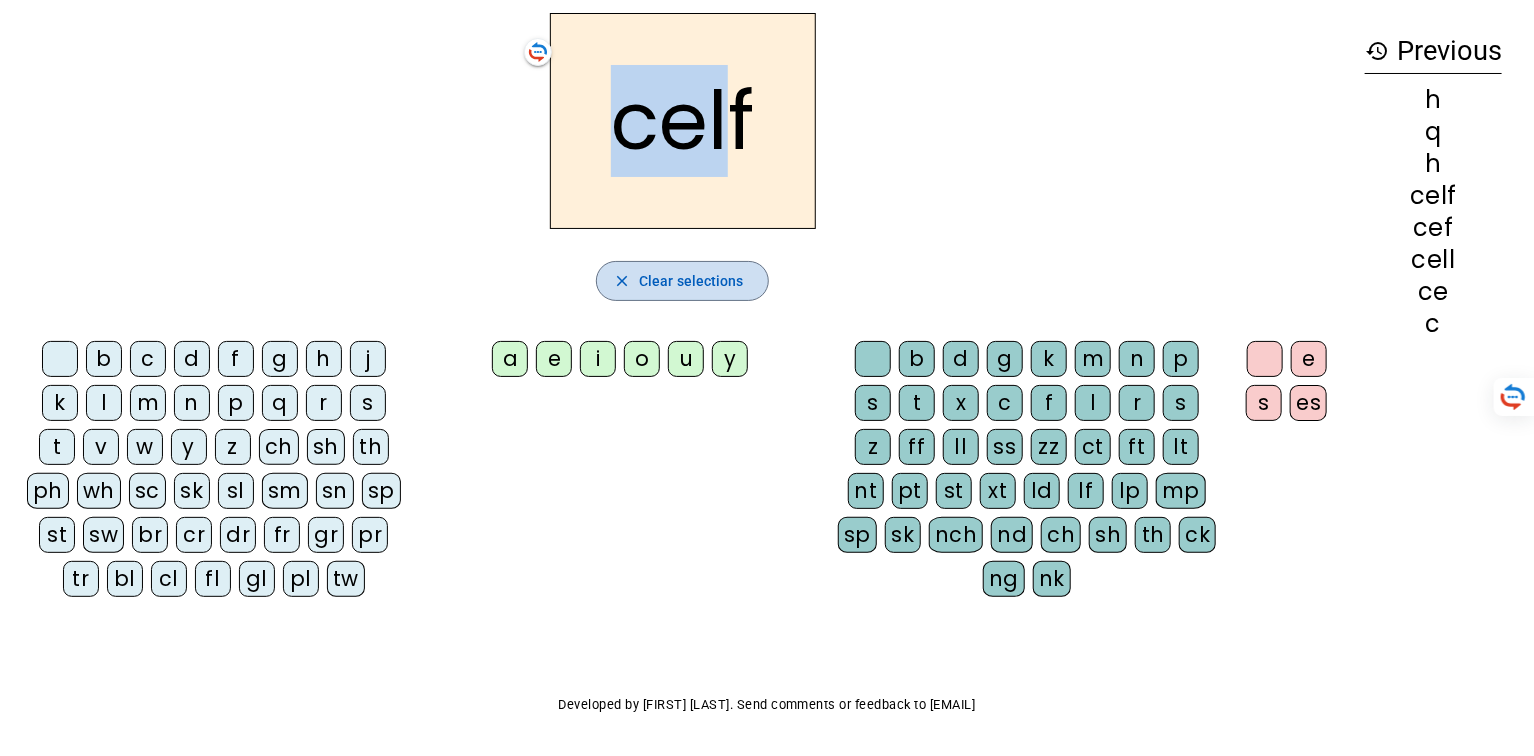click at bounding box center (682, 281) 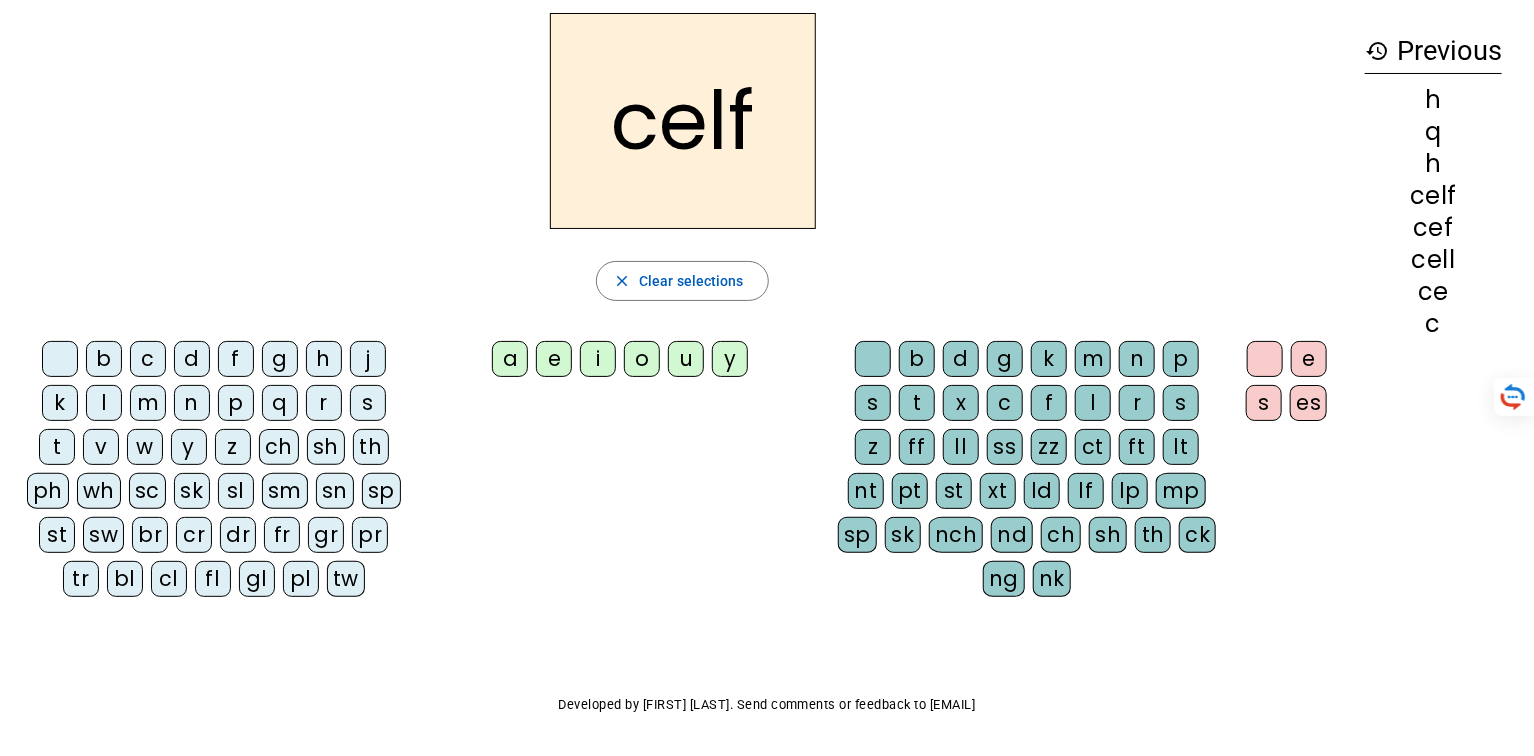click on "close  Clear selections" at bounding box center [682, 281] 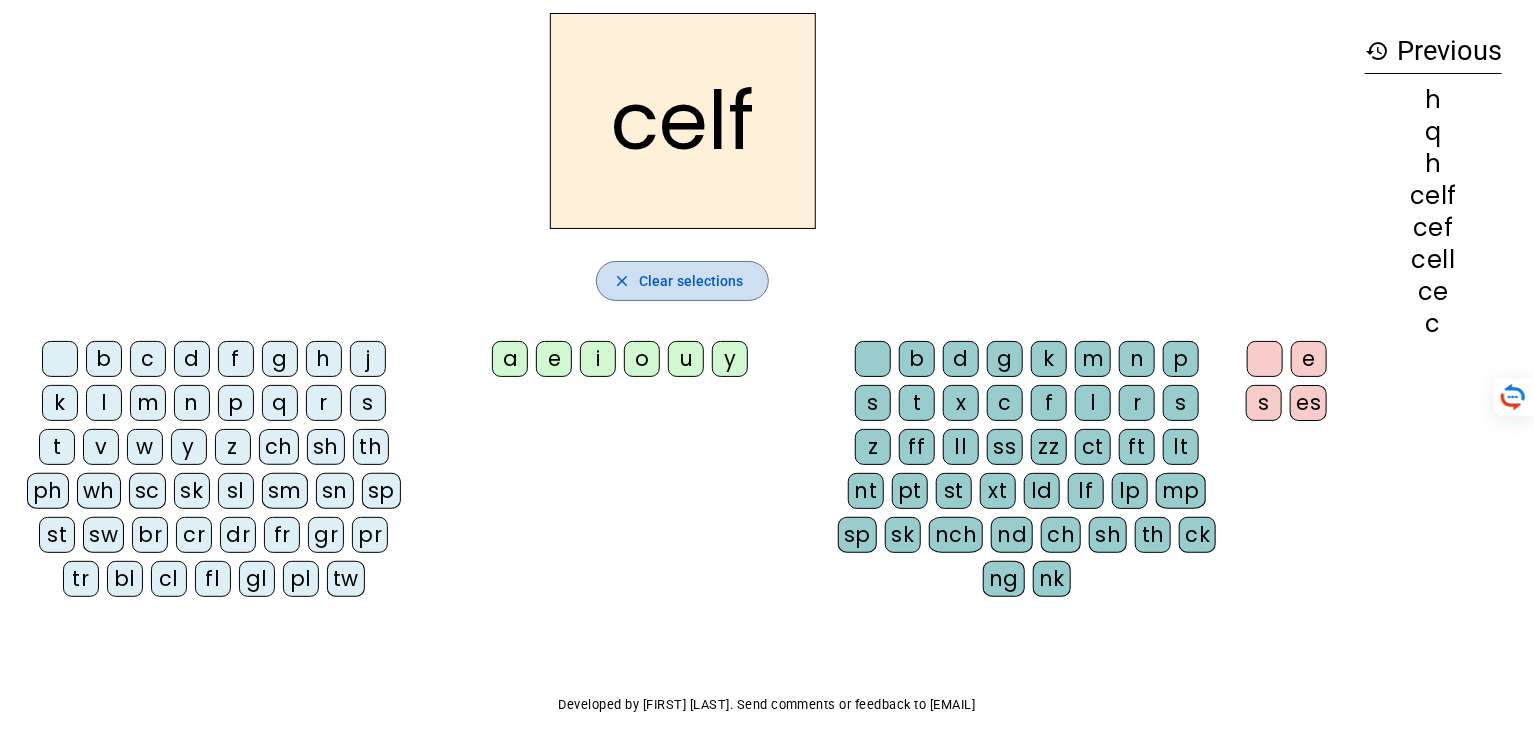 click at bounding box center (682, 281) 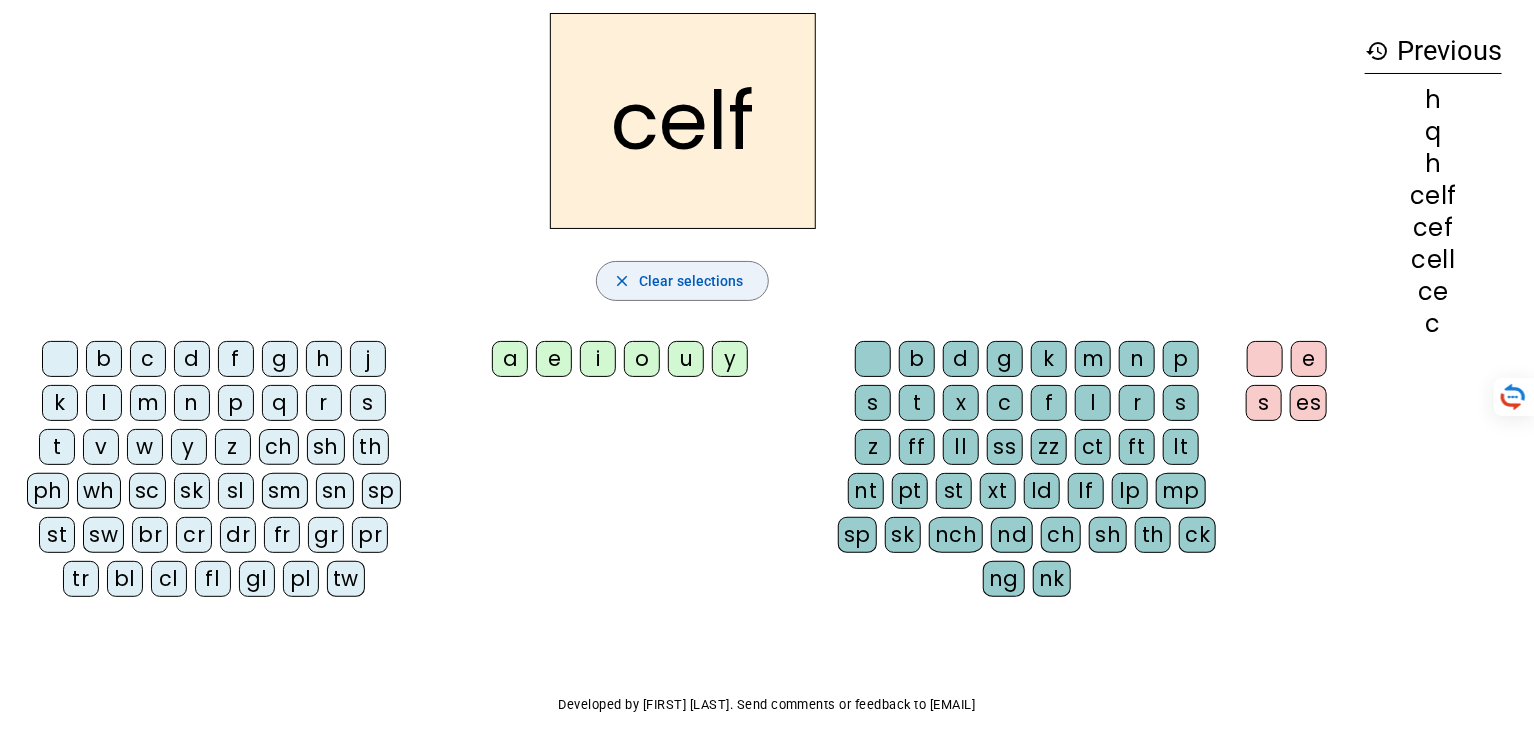 click on "close" at bounding box center (622, 281) 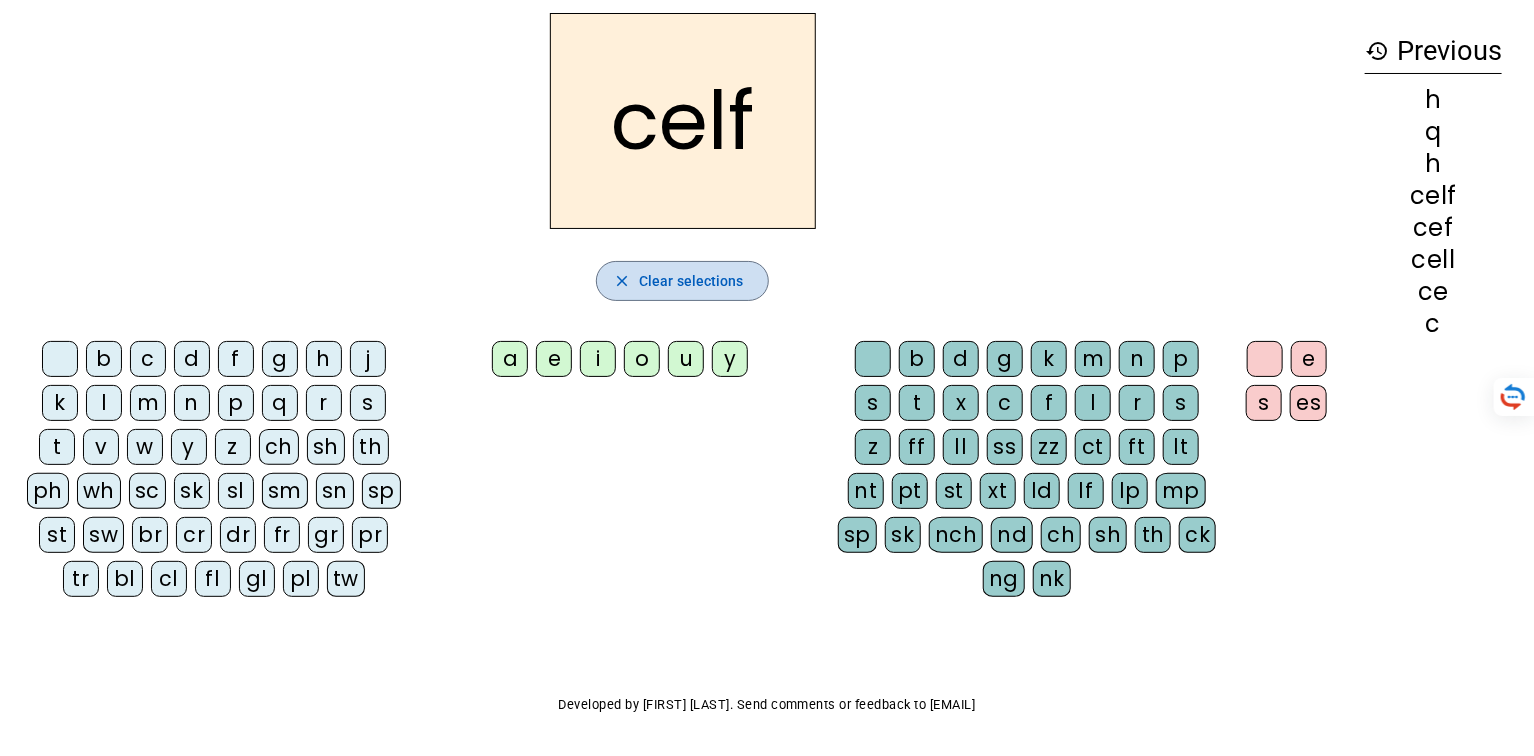 click on "close" at bounding box center (622, 281) 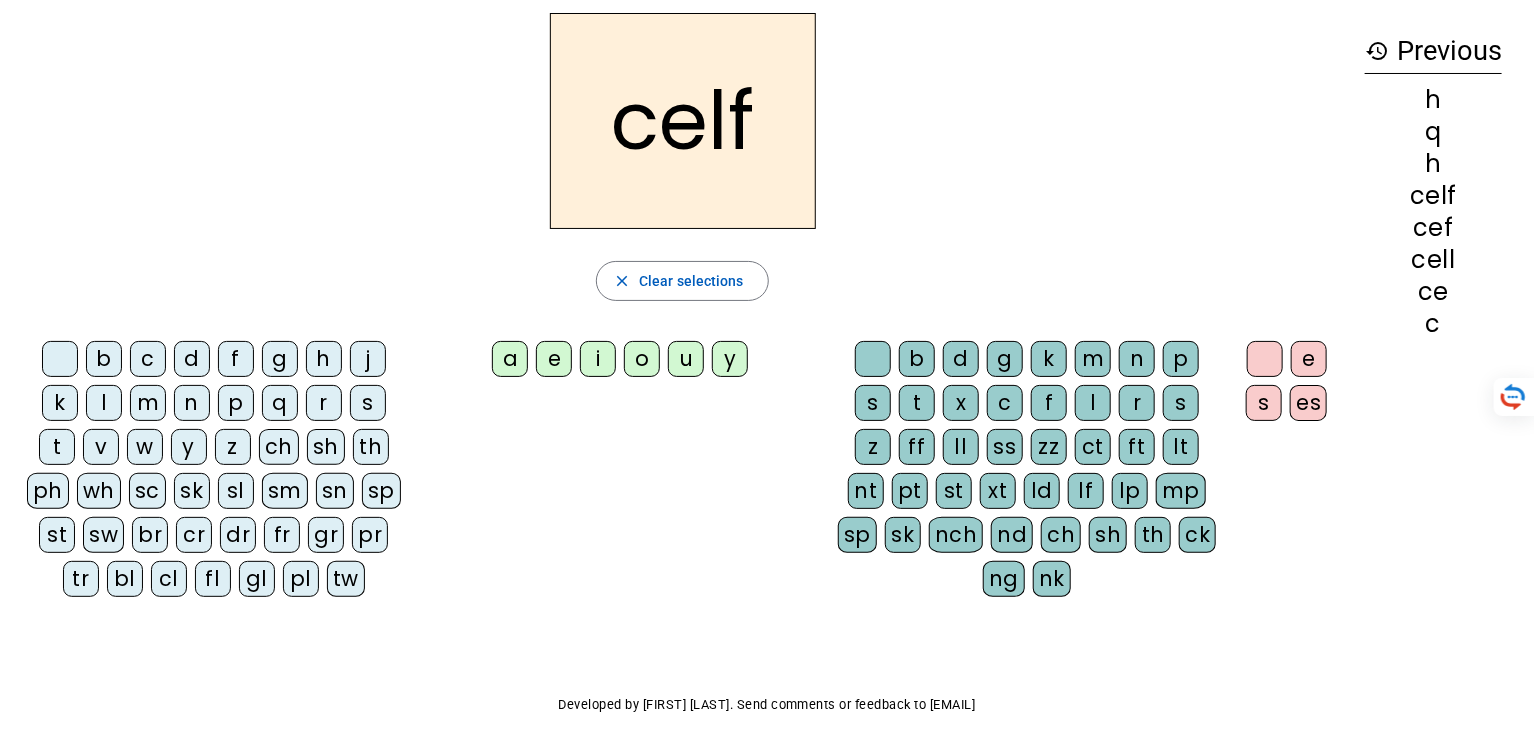 click on "r" at bounding box center [873, 359] 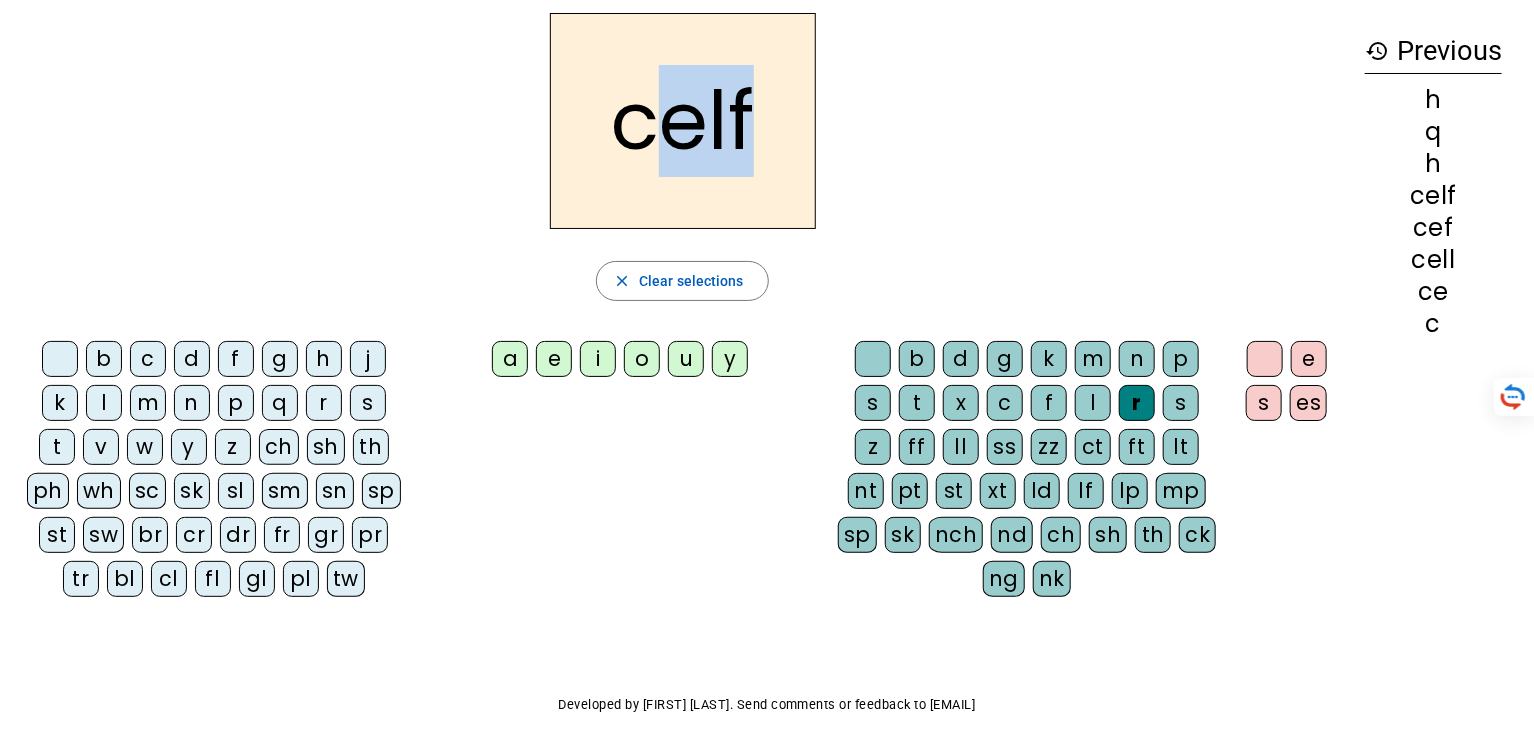 drag, startPoint x: 754, startPoint y: 92, endPoint x: 637, endPoint y: 187, distance: 150.71164 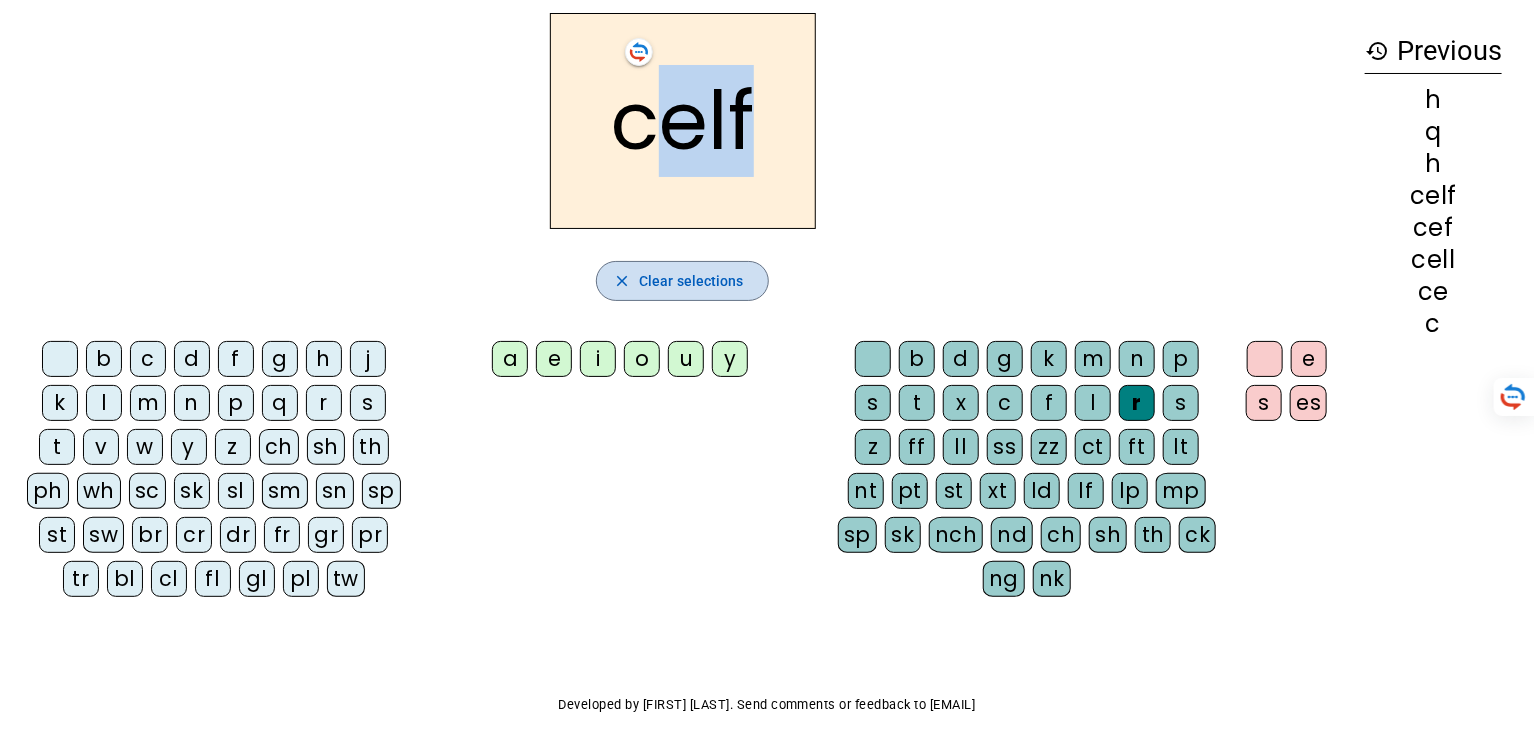 click on "Clear selections" at bounding box center (691, 281) 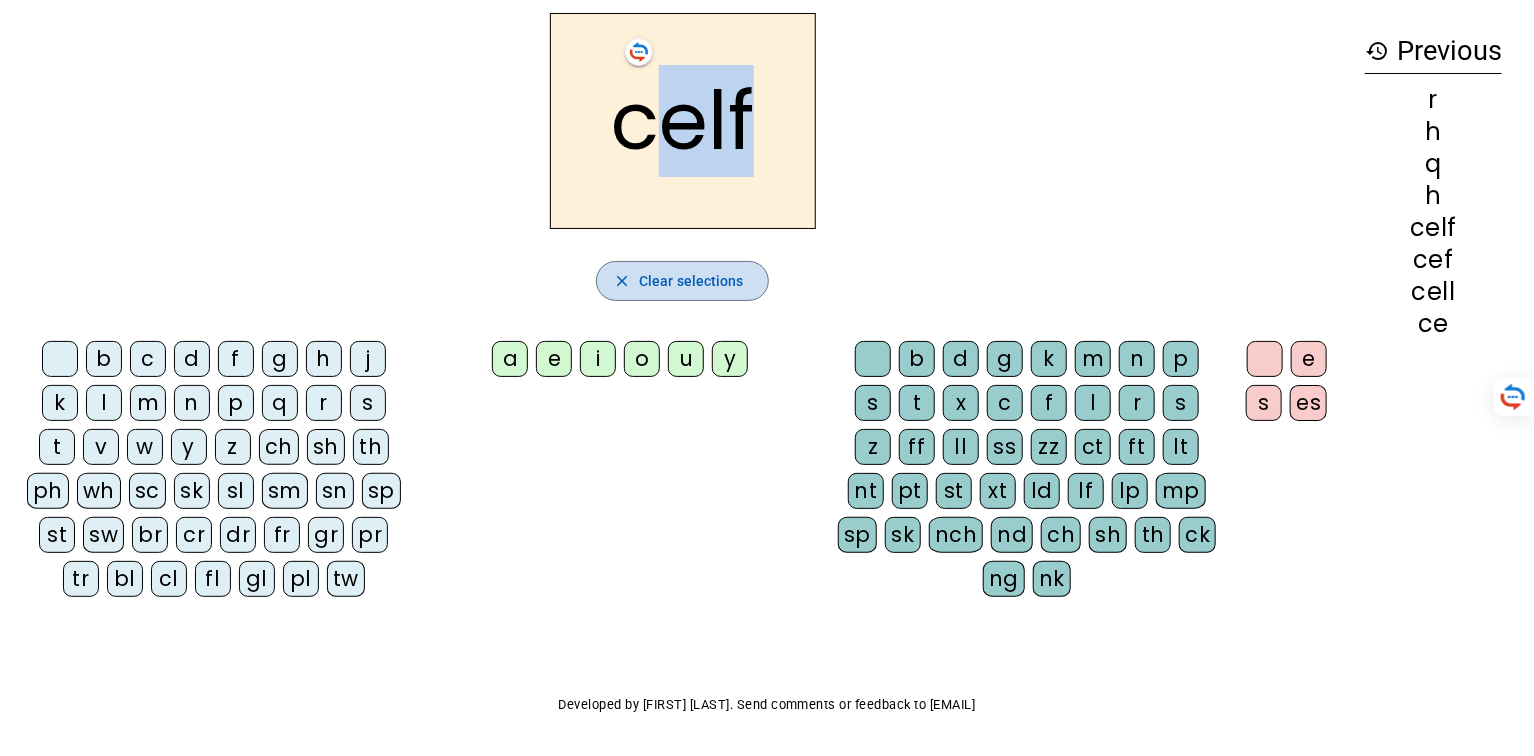 click on "Clear selections" at bounding box center (691, 281) 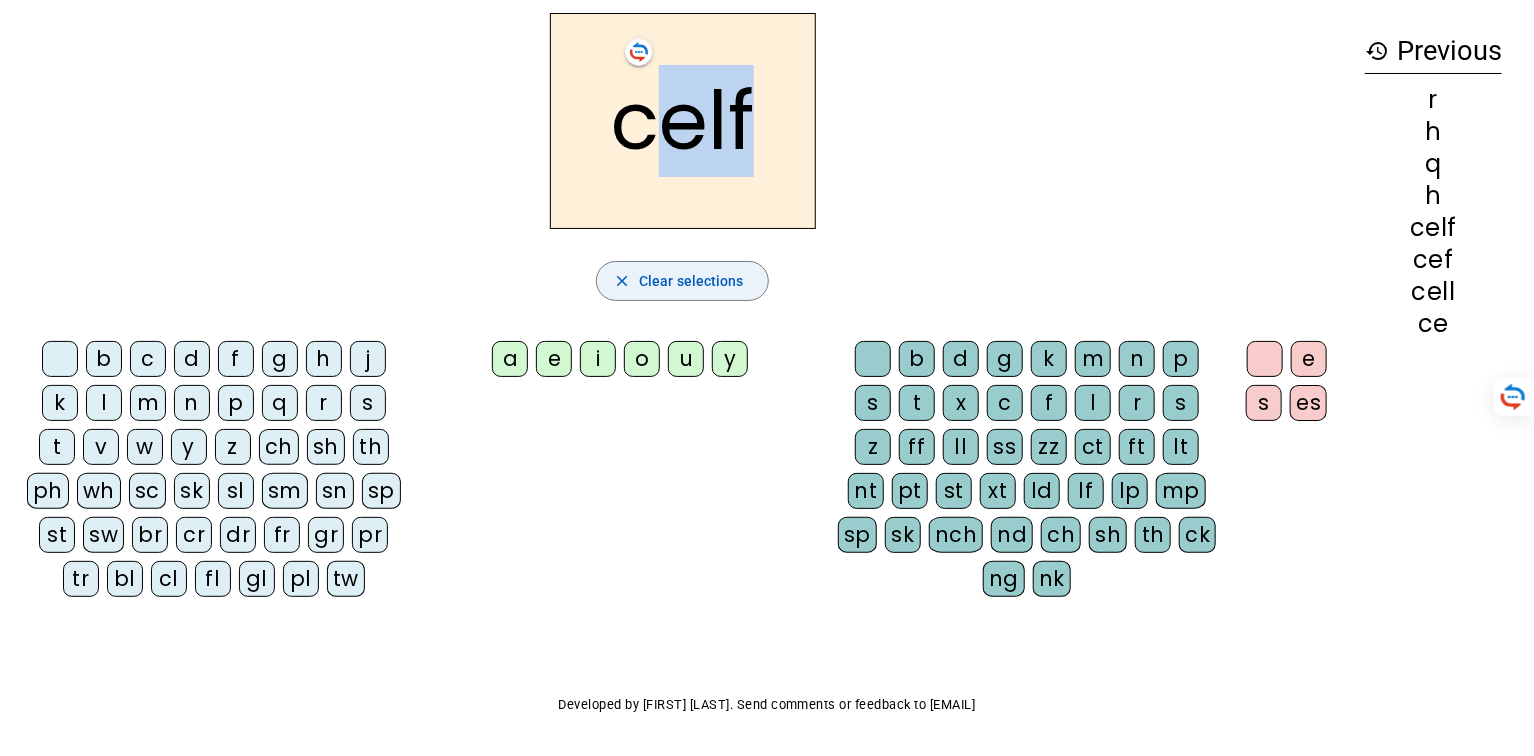 click on "Clear selections" at bounding box center [691, 281] 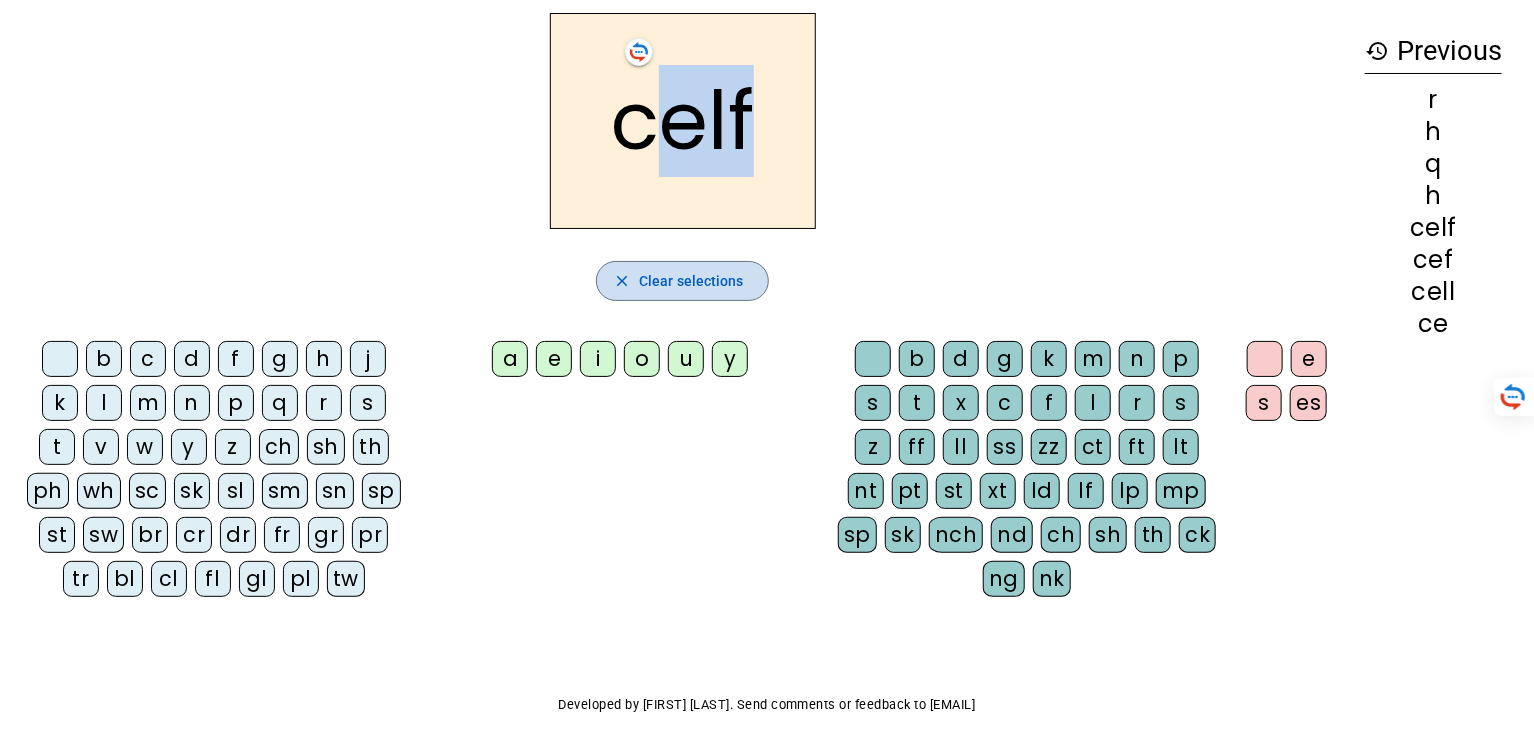 click on "Clear selections" at bounding box center (691, 281) 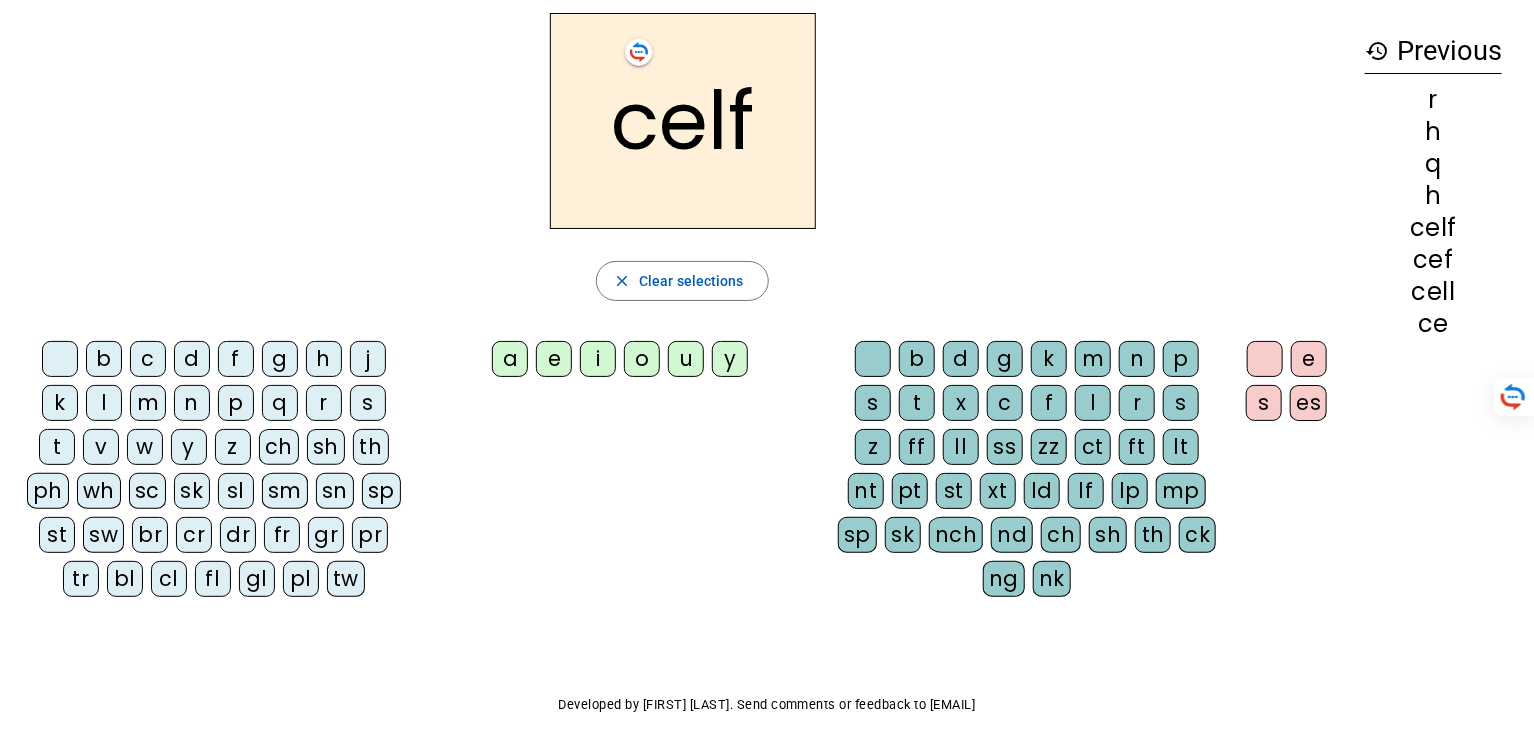 click on "o" at bounding box center (510, 359) 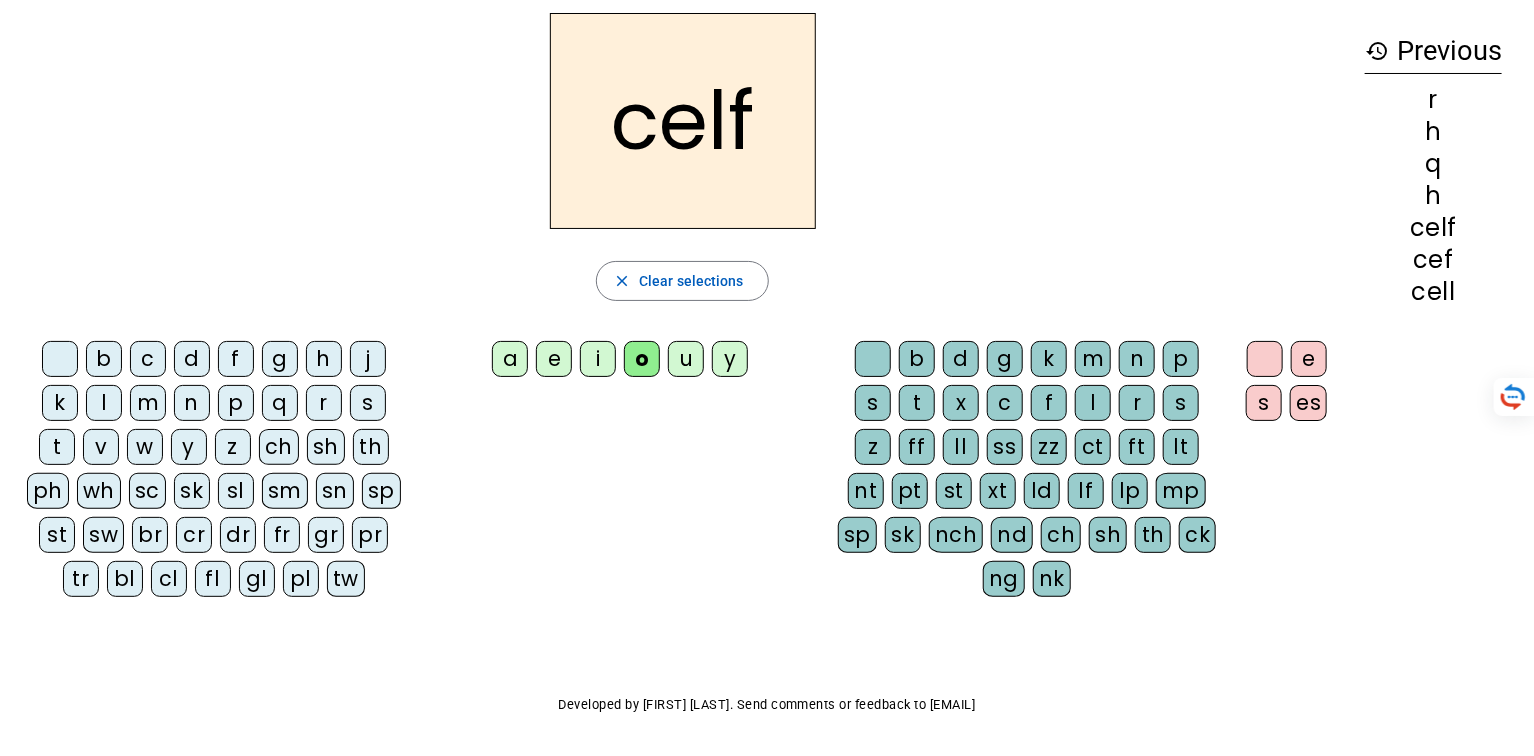 click on "celf" at bounding box center (682, 121) 